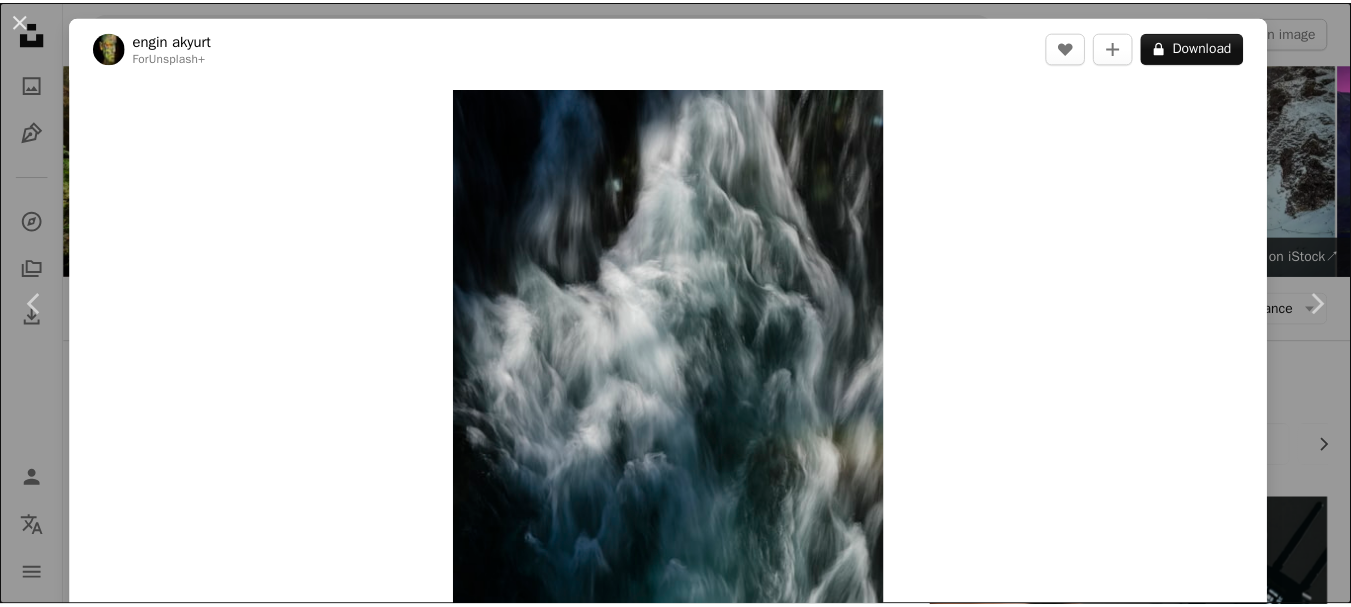 scroll, scrollTop: 5700, scrollLeft: 0, axis: vertical 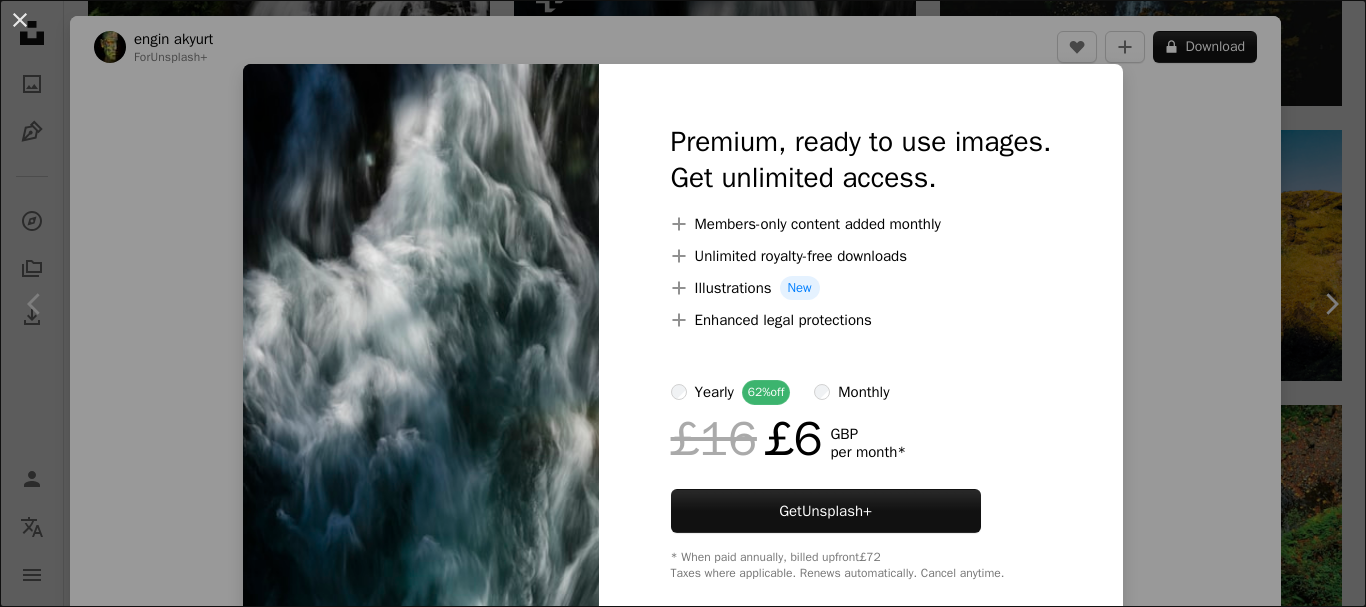 click on "Premium, ready to use images. Get unlimited access. A plus sign Members-only content added monthly A plus sign Unlimited royalty-free downloads A plus sign Illustrations  New A plus sign Enhanced legal protections yearly 62%  off monthly £16   £6 GBP per month * Get  Unsplash+ * When paid annually, billed upfront  £72 Taxes where applicable. Renews automatically. Cancel anytime." at bounding box center (861, 352) 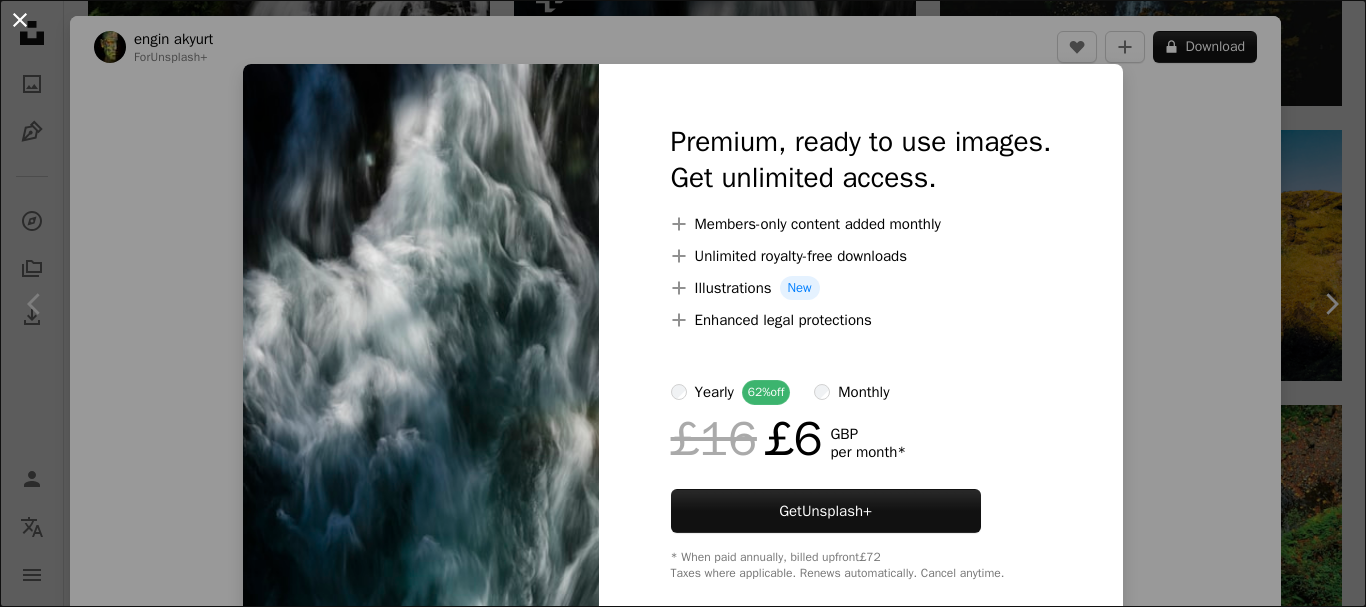 click on "An X shape" at bounding box center [20, 20] 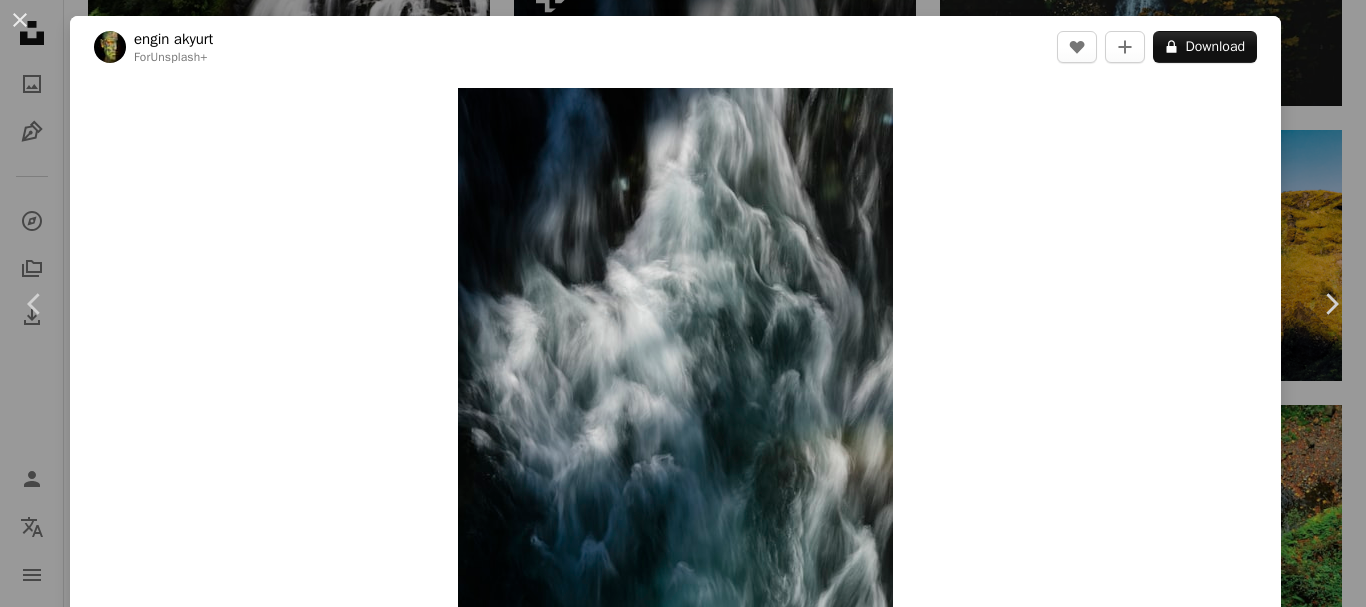 click on "An X shape" at bounding box center [20, 20] 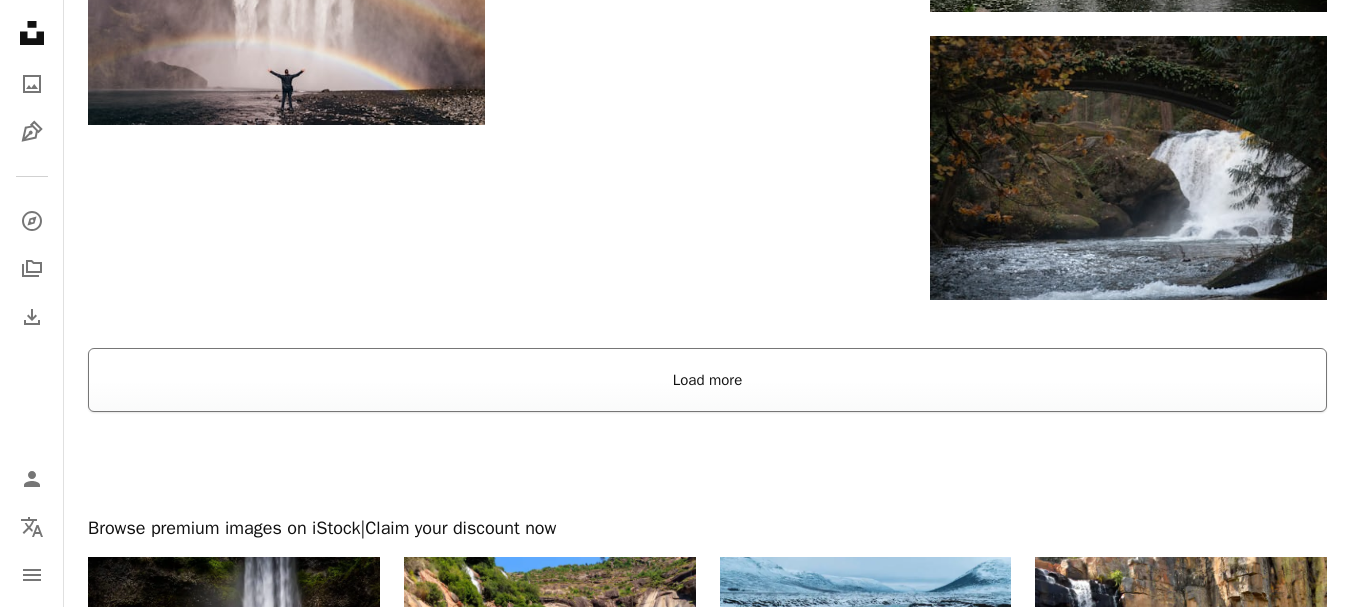 scroll, scrollTop: 7200, scrollLeft: 0, axis: vertical 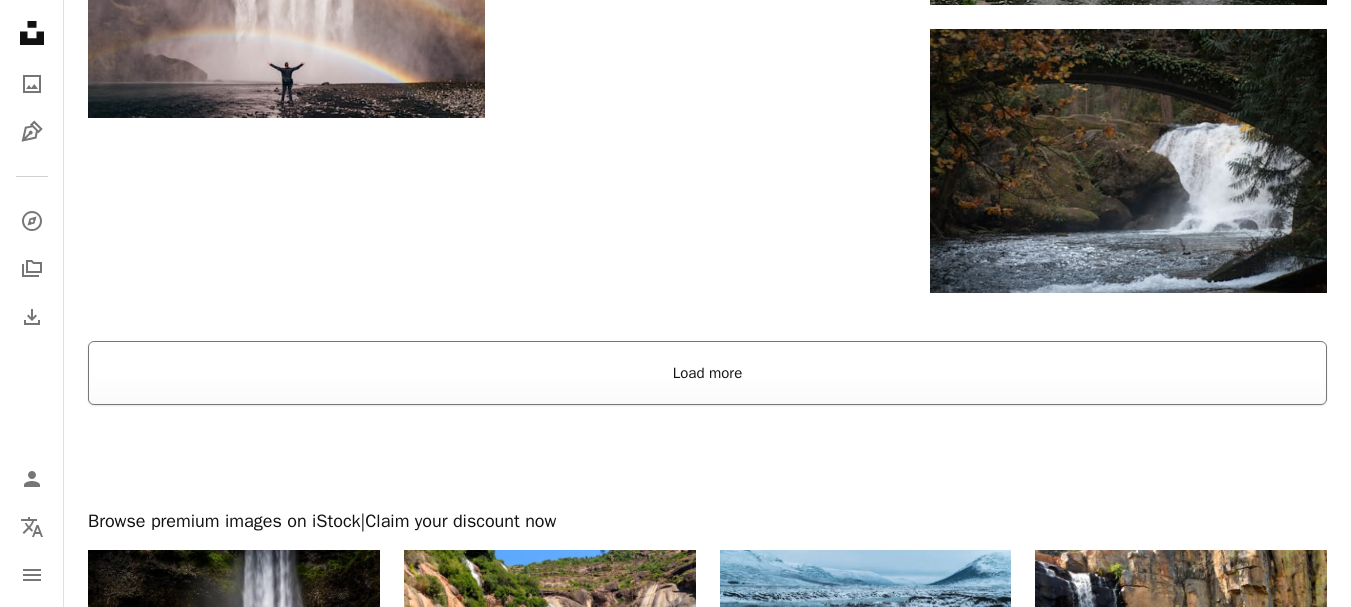 click on "Load more" at bounding box center (707, 373) 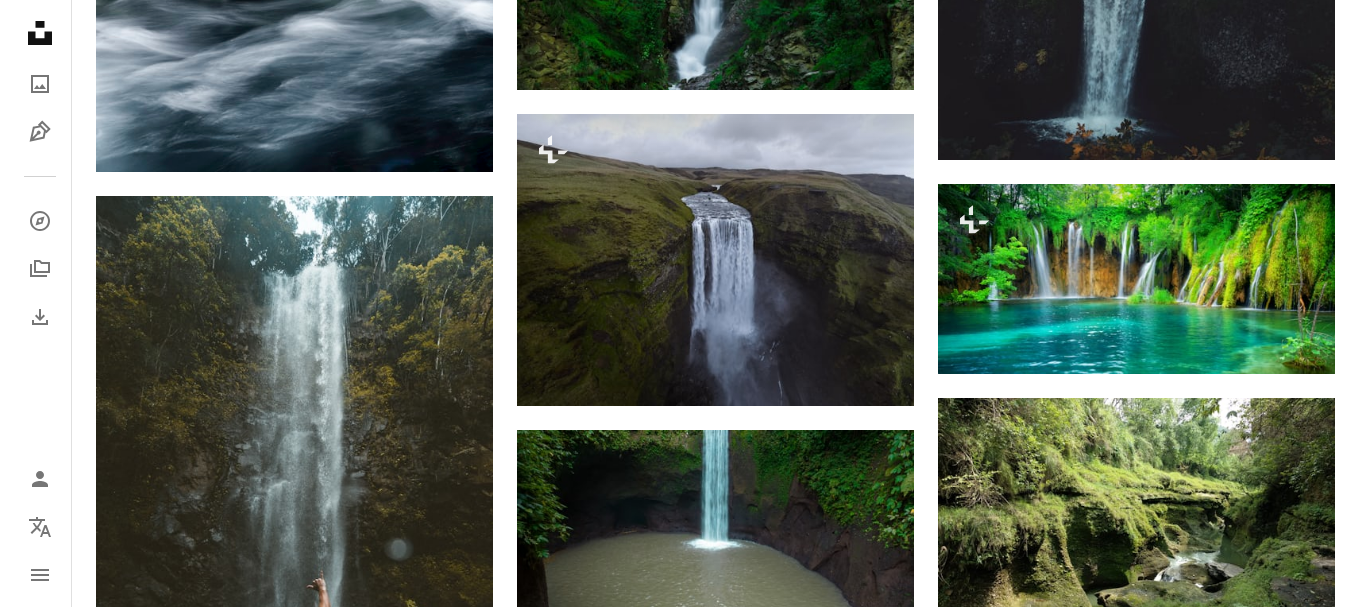 scroll, scrollTop: 10400, scrollLeft: 0, axis: vertical 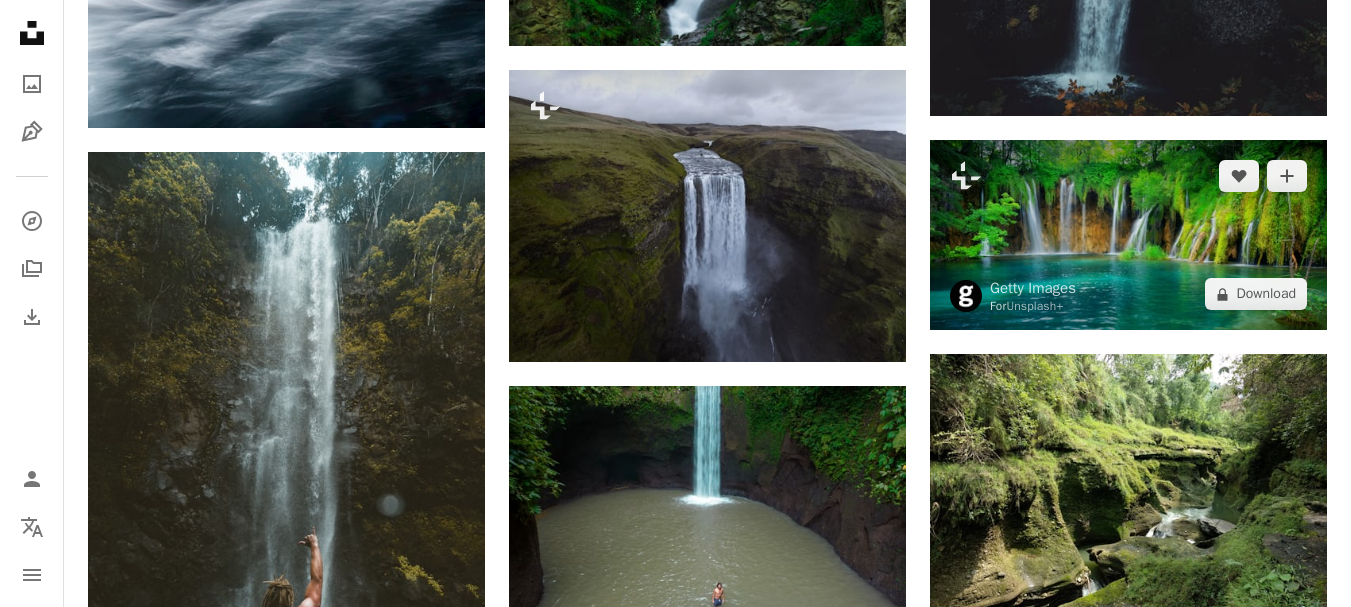 drag, startPoint x: 1090, startPoint y: 222, endPoint x: 1035, endPoint y: 206, distance: 57.280014 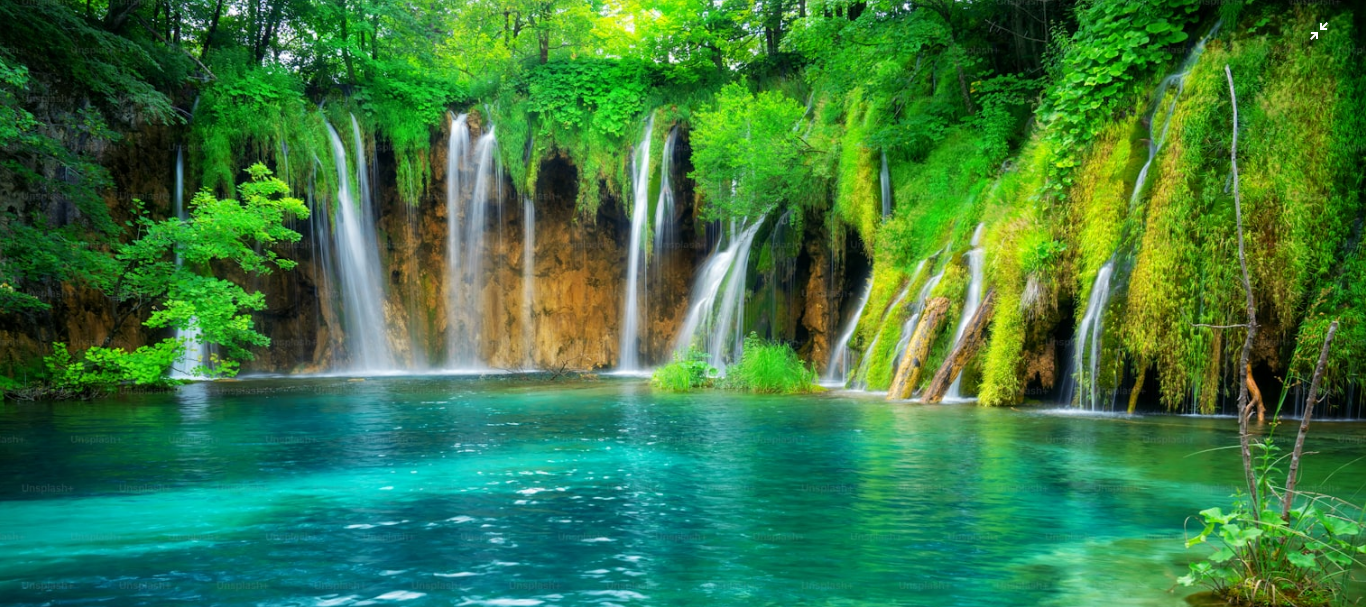 scroll, scrollTop: 0, scrollLeft: 0, axis: both 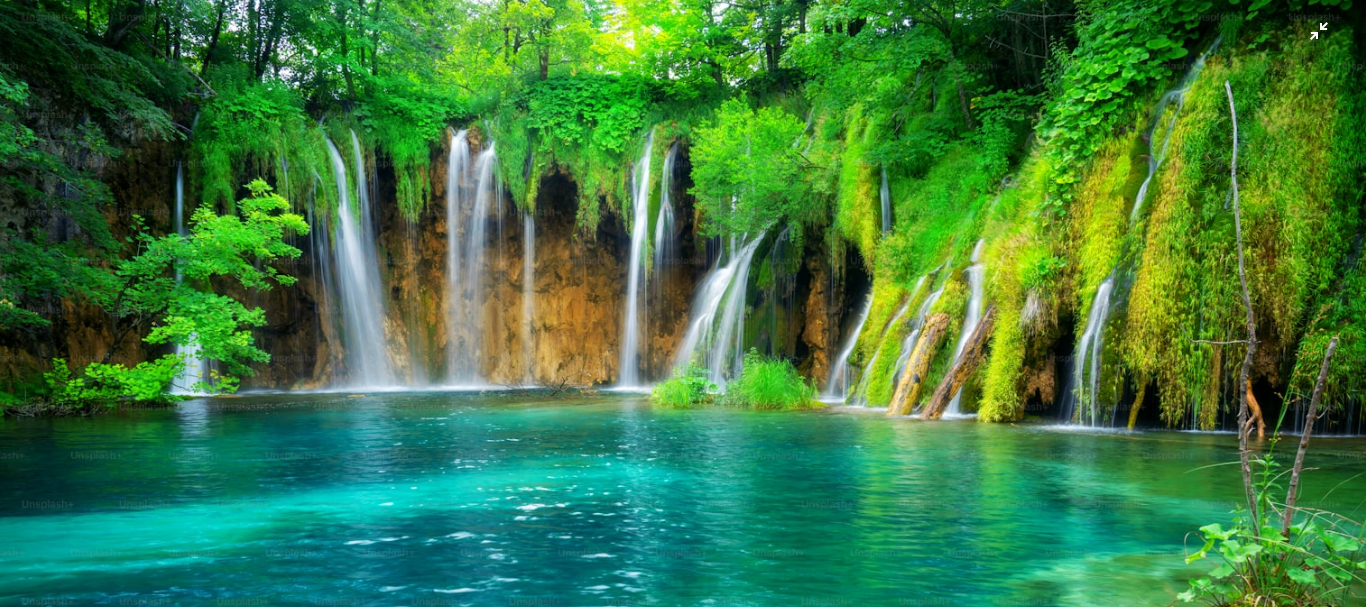 click at bounding box center (683, 325) 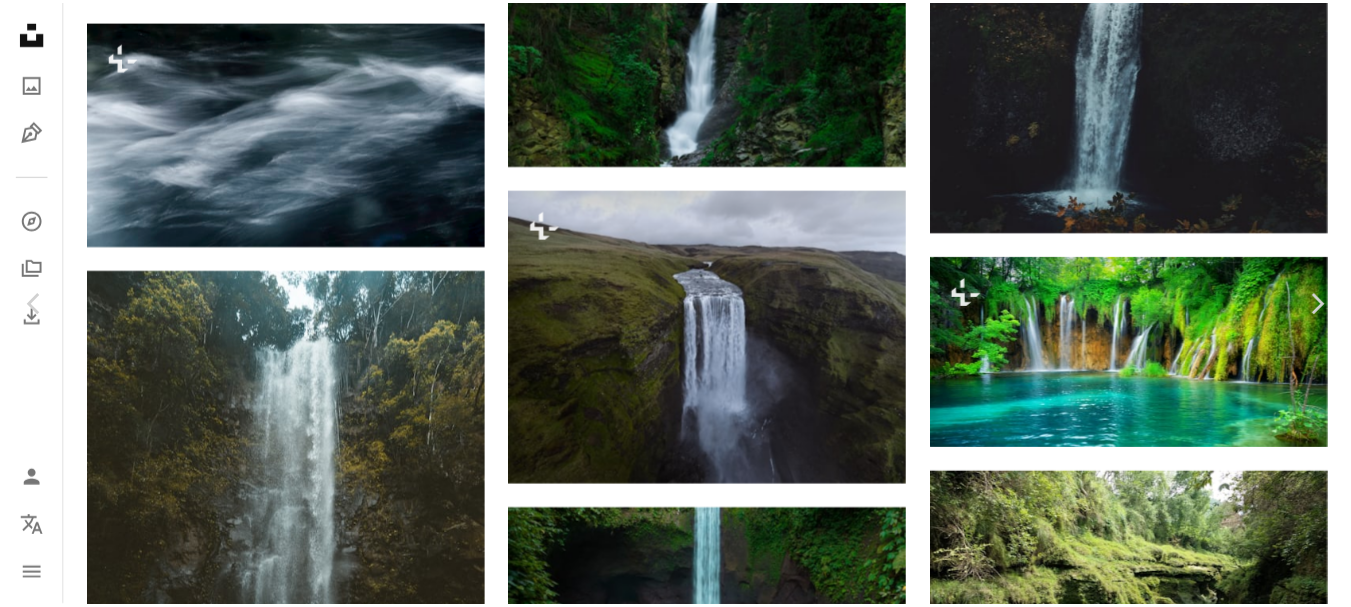 scroll, scrollTop: 28, scrollLeft: 0, axis: vertical 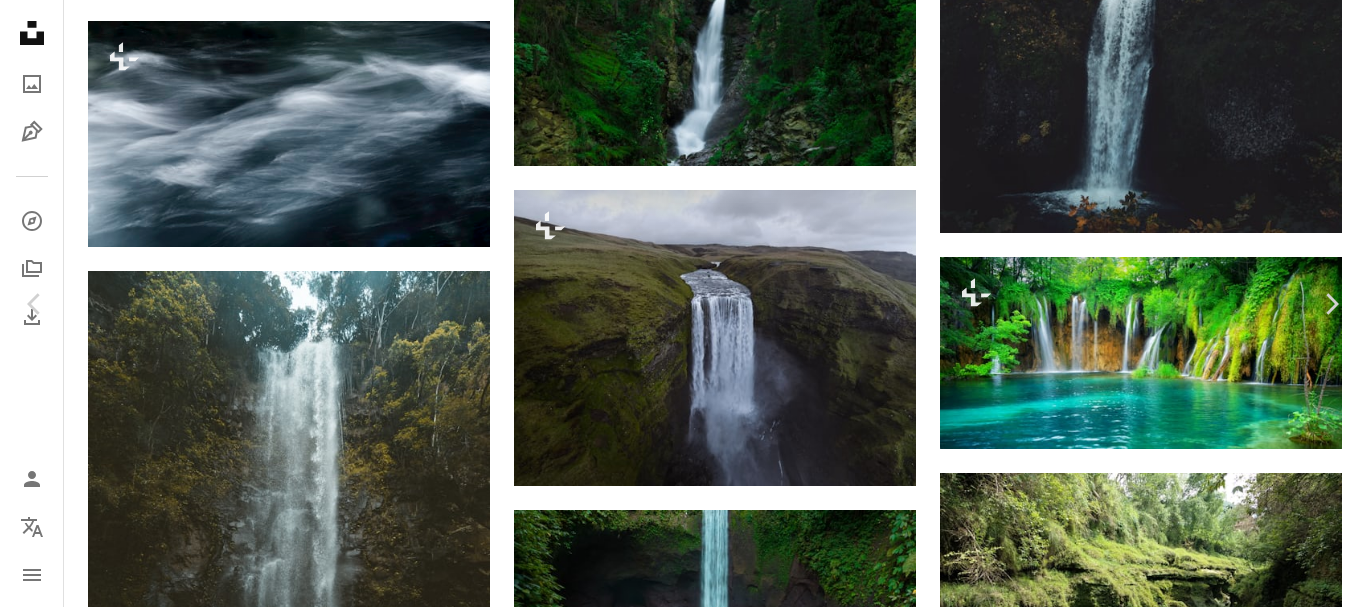 click on "An X shape" at bounding box center [20, 20] 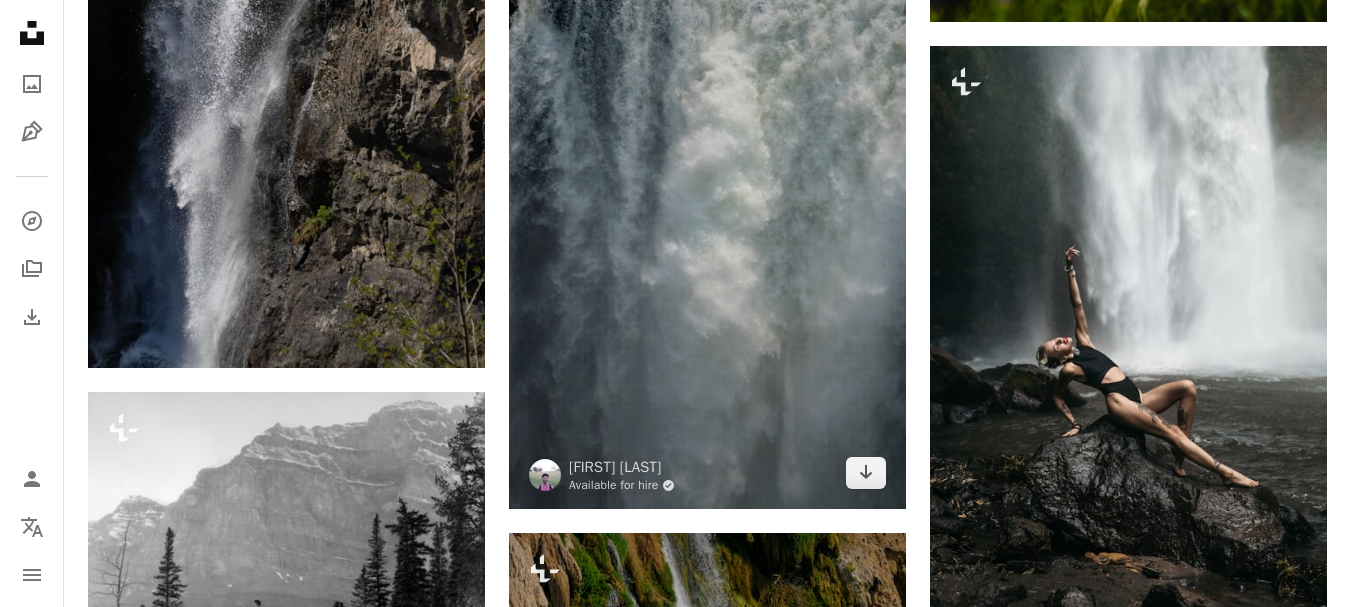 scroll, scrollTop: 17300, scrollLeft: 0, axis: vertical 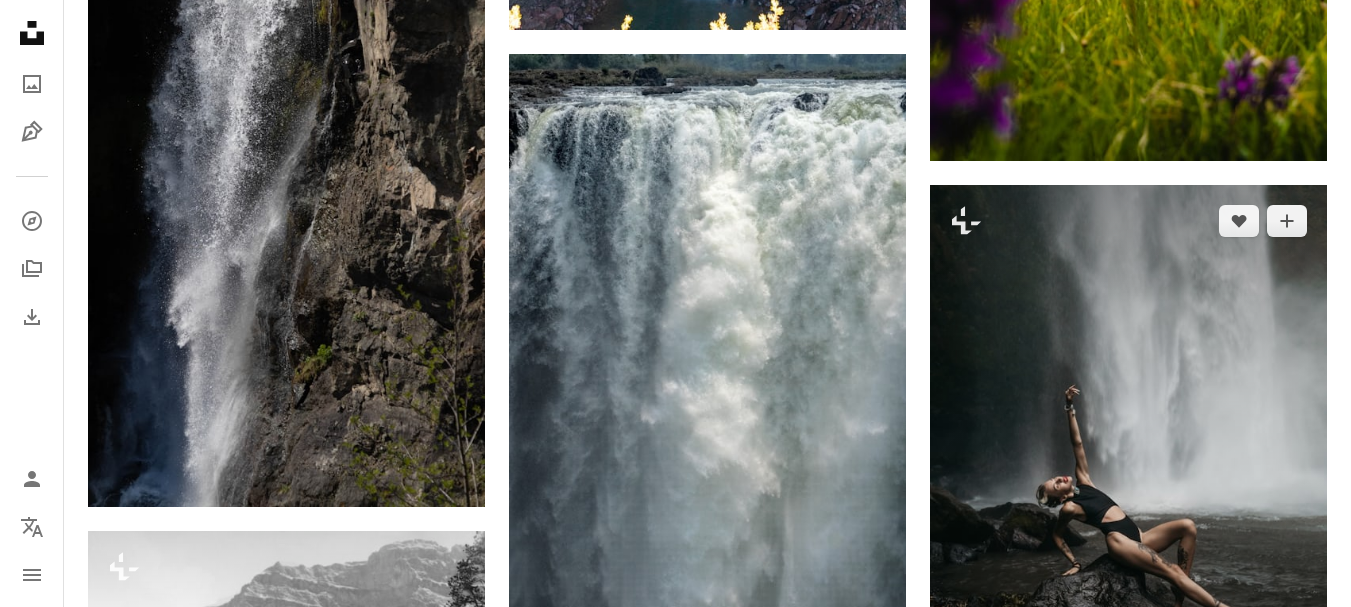 click at bounding box center [1128, 483] 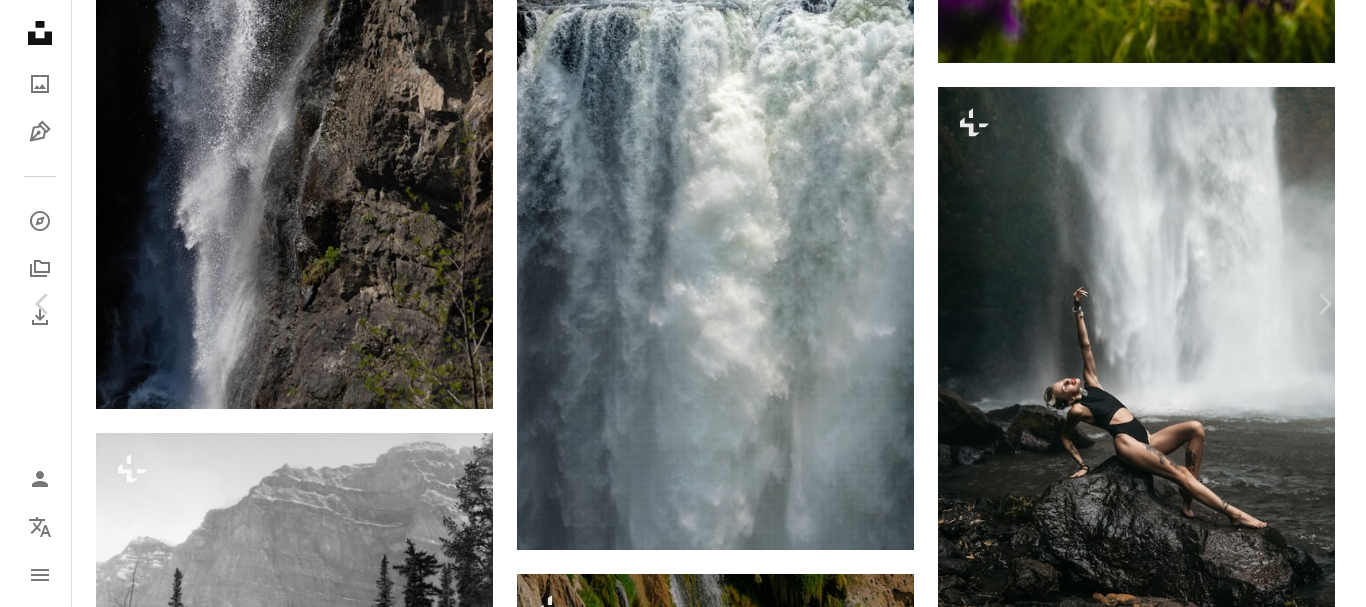 scroll, scrollTop: 18100, scrollLeft: 0, axis: vertical 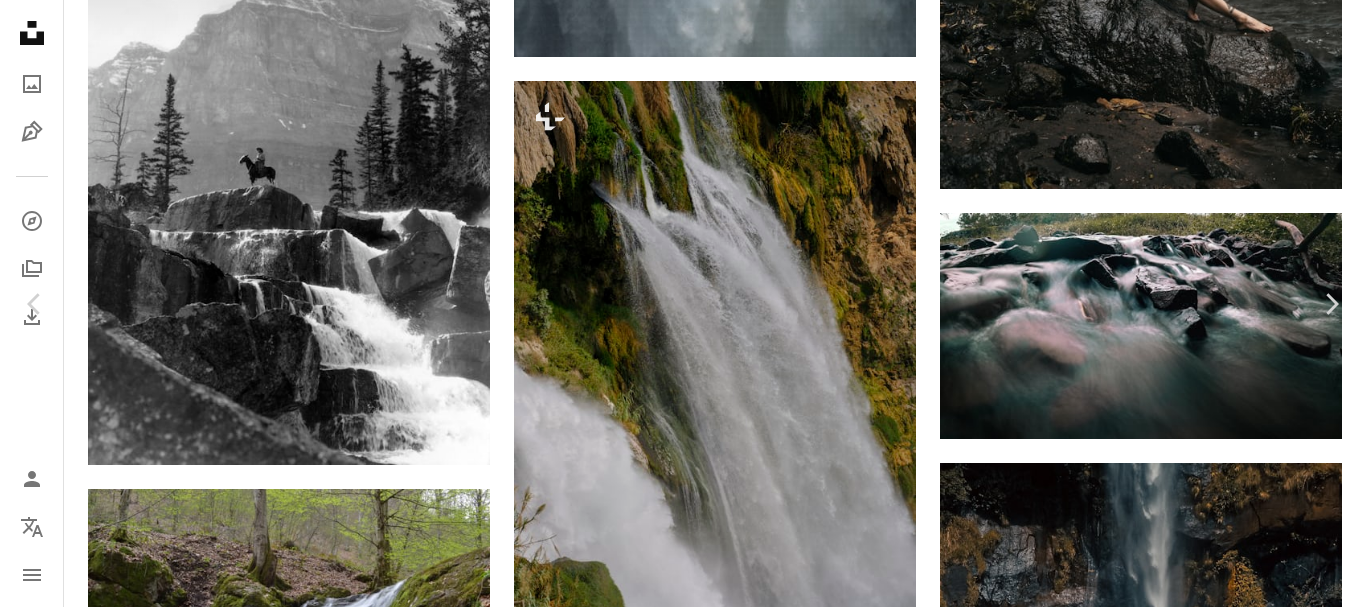 click on "An X shape" at bounding box center [20, 20] 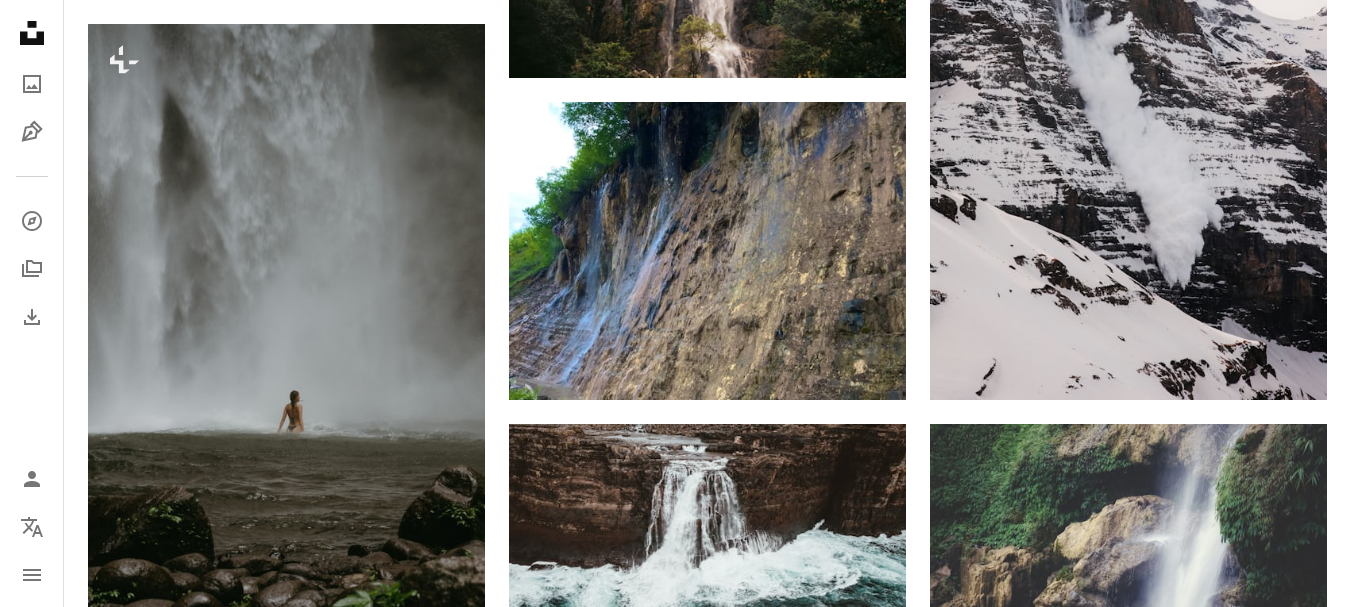 scroll, scrollTop: 23400, scrollLeft: 0, axis: vertical 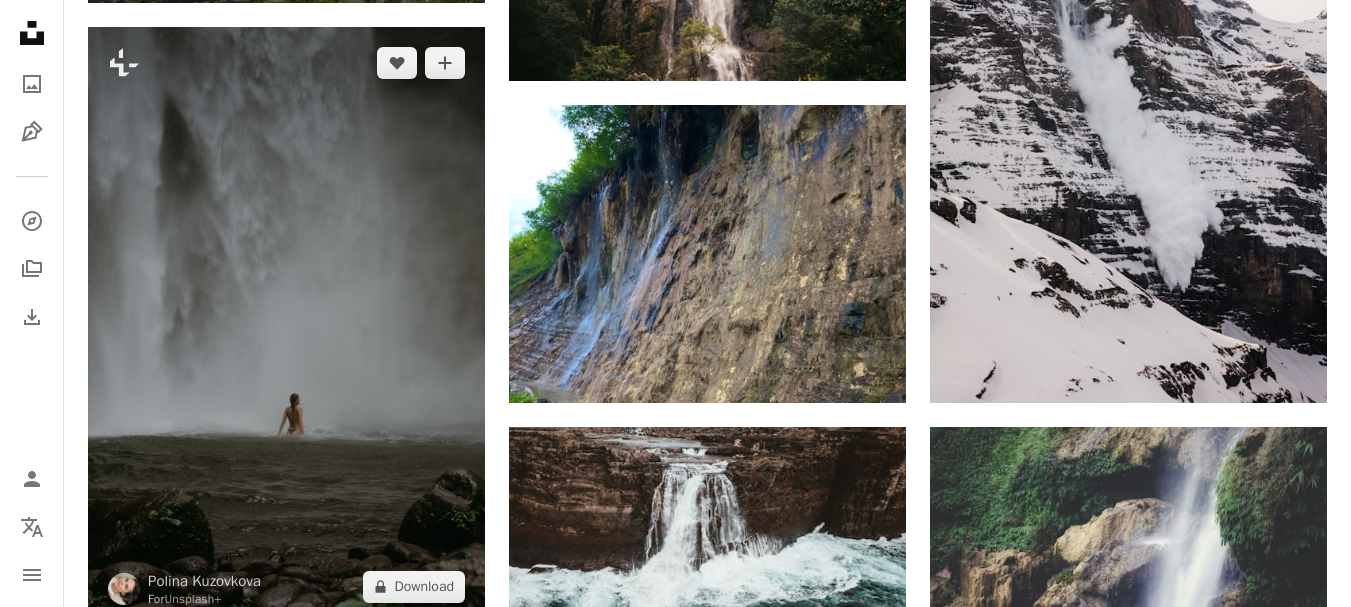 click at bounding box center [286, 325] 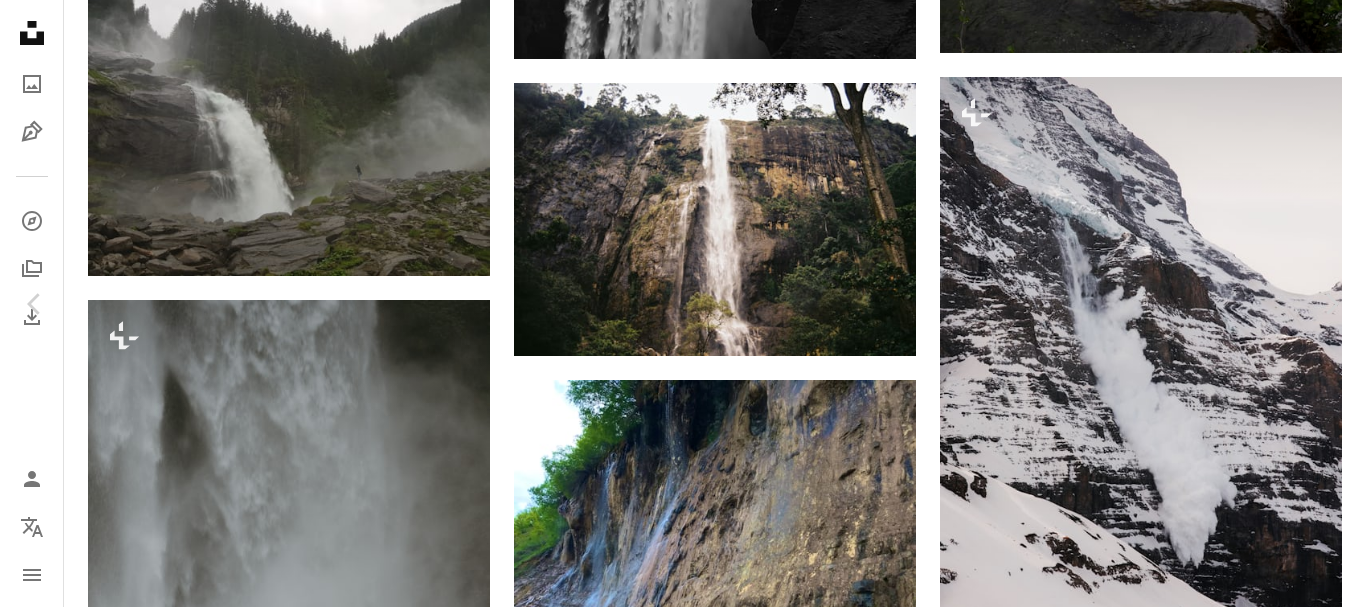 click on "An X shape" at bounding box center (20, 20) 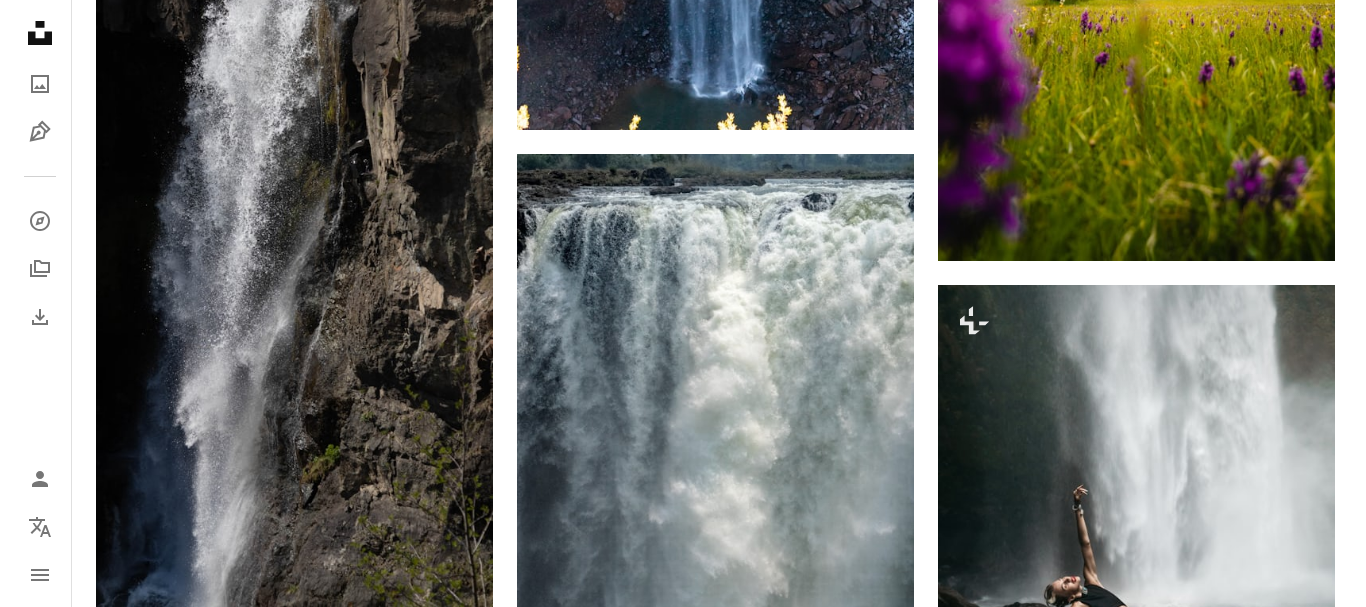 scroll, scrollTop: 17300, scrollLeft: 0, axis: vertical 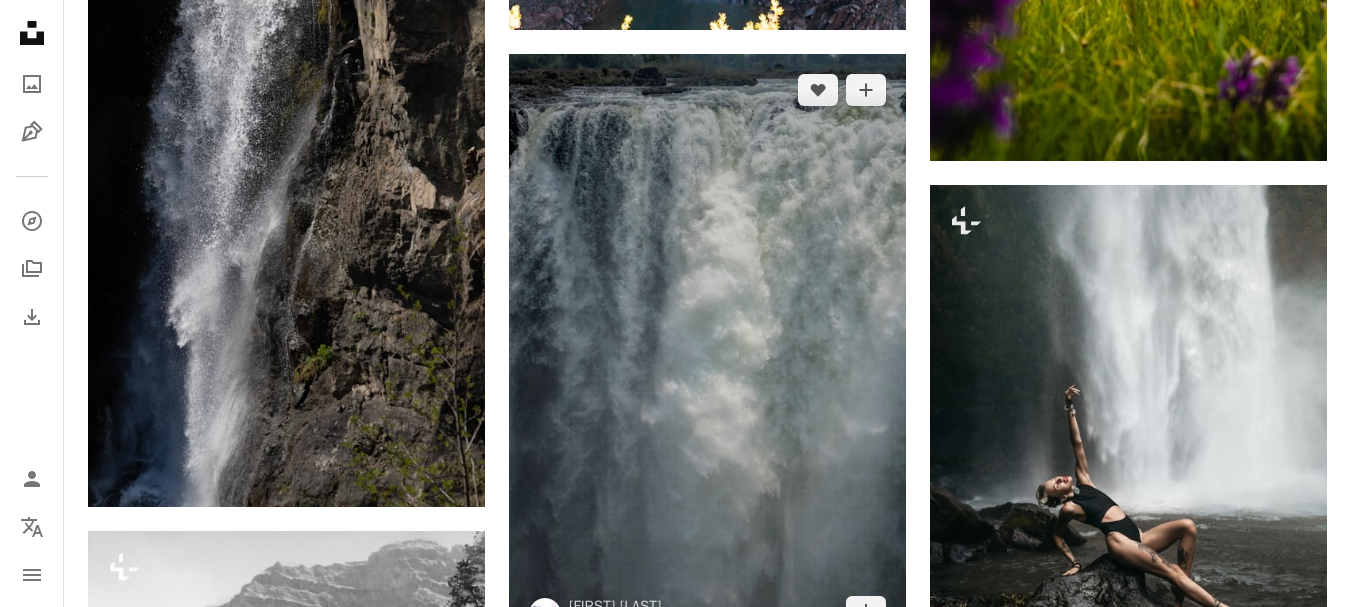 click at bounding box center [707, 351] 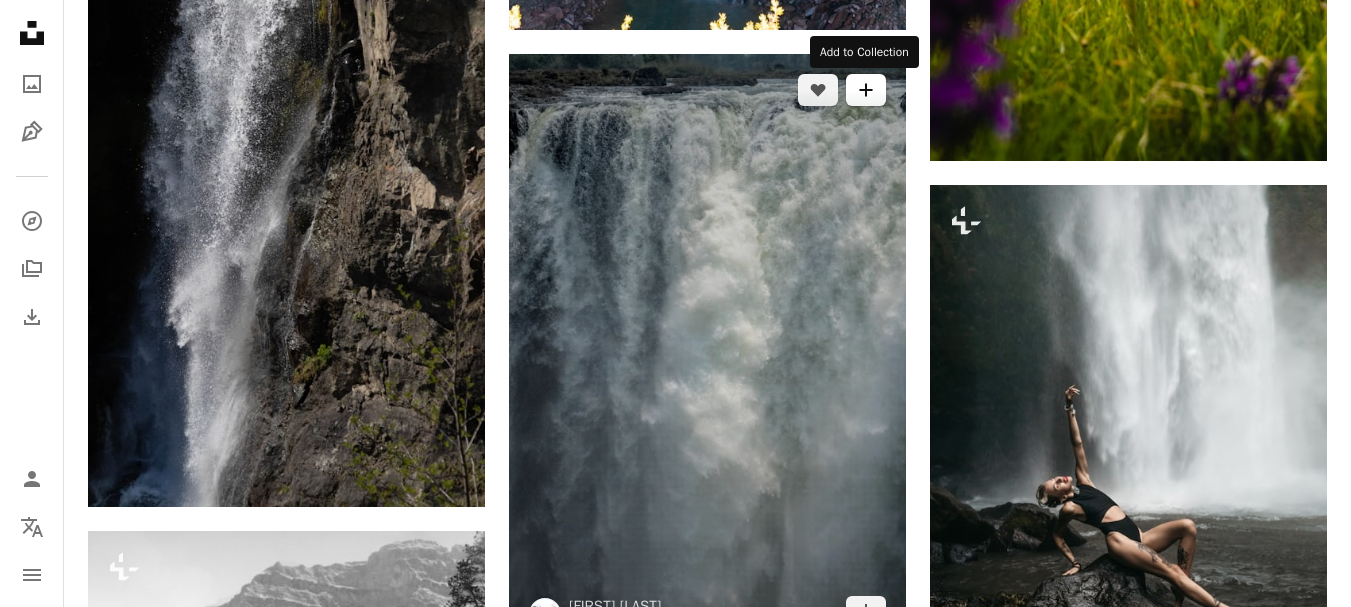 click on "A plus sign" at bounding box center [866, 90] 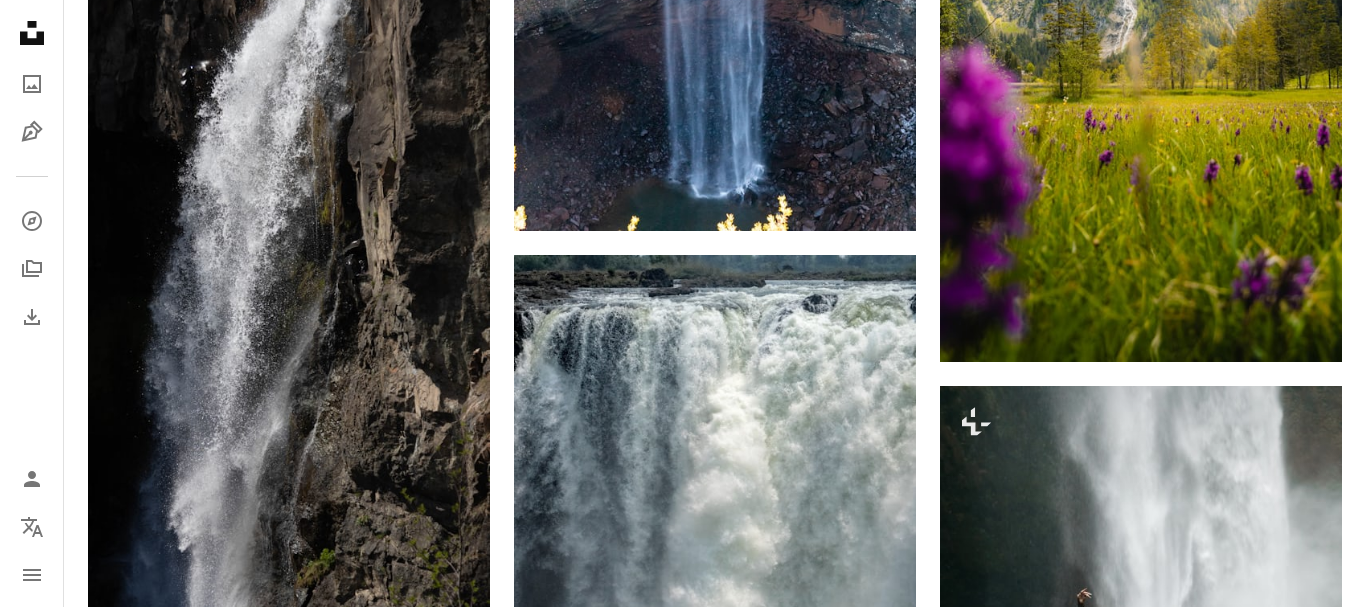 click on "An X shape Join Unsplash Already have an account?  Login First name Last name Email Username  (only letters, numbers and underscores) Password  (min. 8 char) Join By joining, you agree to the  Terms  and  Privacy Policy ." at bounding box center (683, 10158) 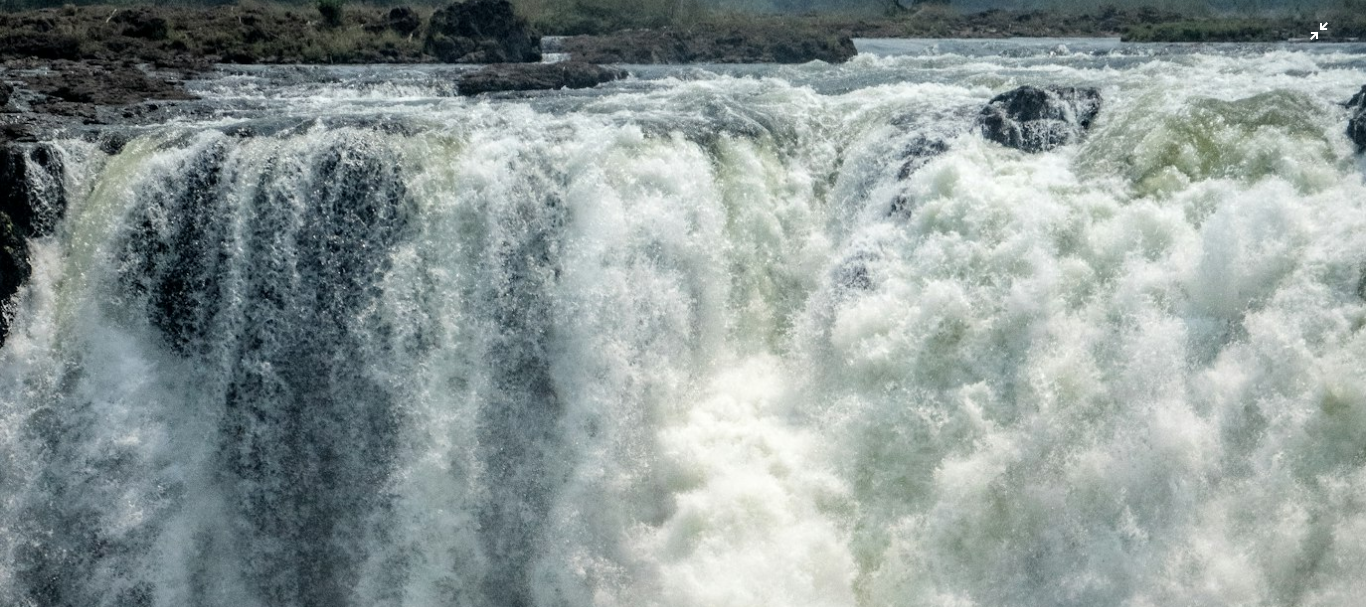 scroll, scrollTop: 0, scrollLeft: 0, axis: both 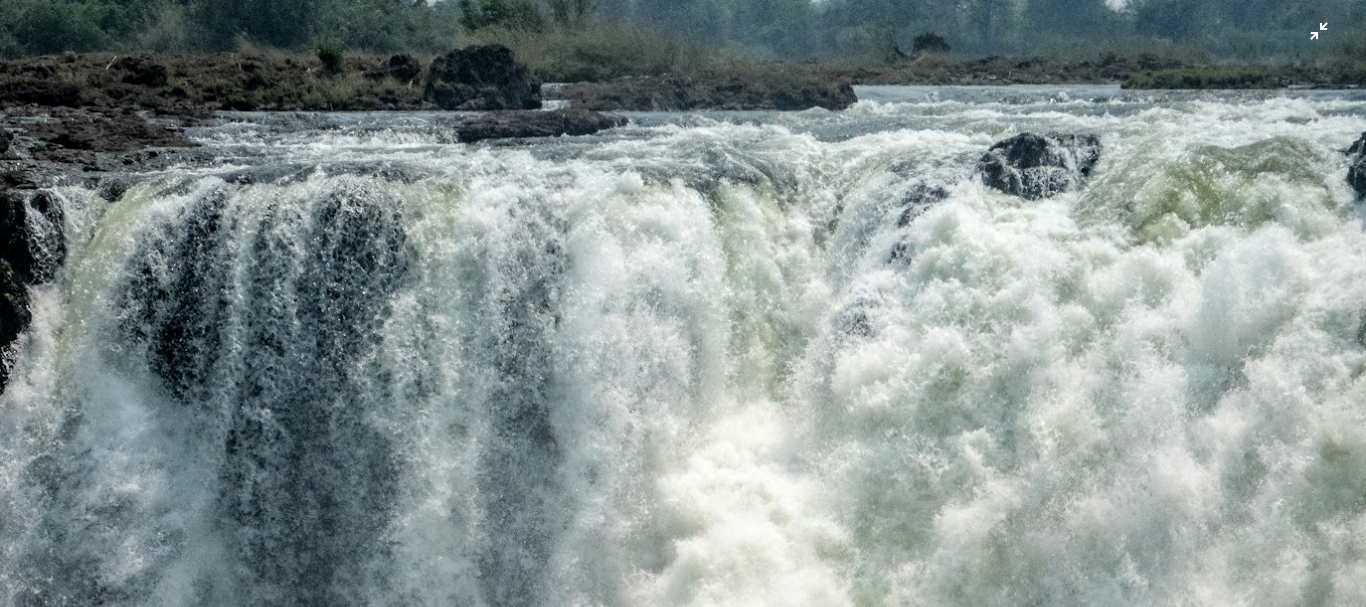 click at bounding box center [683, 1024] 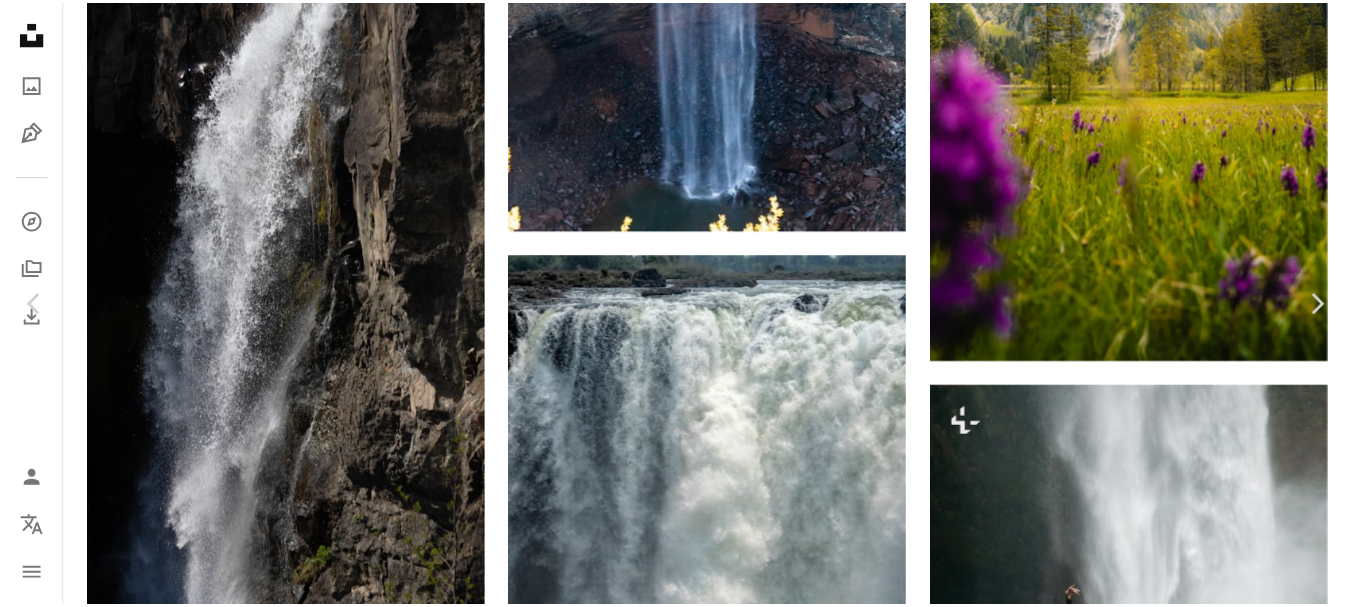 scroll, scrollTop: 62, scrollLeft: 0, axis: vertical 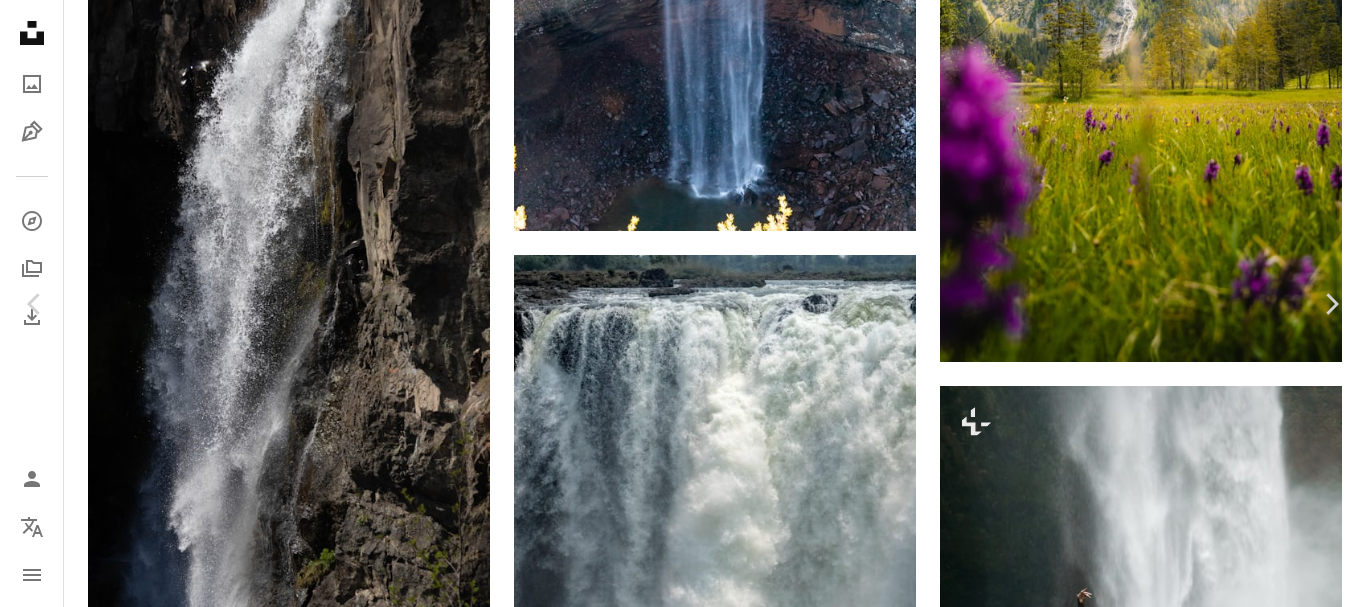 click on "Chevron down" 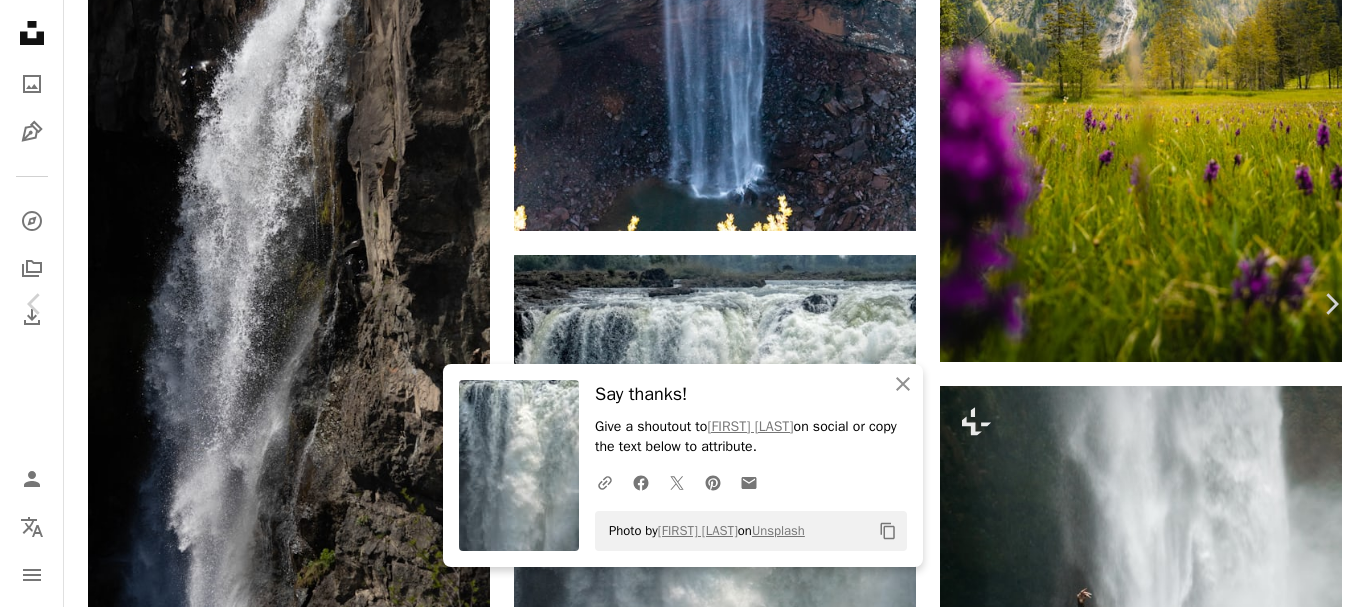 click on "An X shape Chevron left Chevron right An X shape Close Say thanks! Give a shoutout to  [FIRST] [LAST]  on social or copy the text below to attribute. A URL sharing icon (chains) Facebook icon X (formerly Twitter) icon Pinterest icon An envelope Photo by  [FIRST] [LAST]  on  Unsplash
Copy content [FIRST] [LAST] Available for hire A checkmark inside of a circle A heart A plus sign Download free Chevron down Zoom in Views 13,181 Downloads 115 A forward-right arrow Share Info icon Info More Actions Calendar outlined Published on  June 23, 2022 Camera SONY, ILCE-7R Safety Free to use under the  Unsplash License waterfall waterfall wallpaper movement motion [LOCATION] still water mother nature waterfall landscape grey river outdoors Free images Browse premium related images on iStock  |  Save 20% with code UNSPLASH20 View more on iStock  ↗ Related images A heart A plus sign [FIRST]_[LAST] Available for hire A checkmark inside of a circle Arrow pointing down A heart A plus sign [FIRST]_[LAST] Available for hire" at bounding box center (683, 10158) 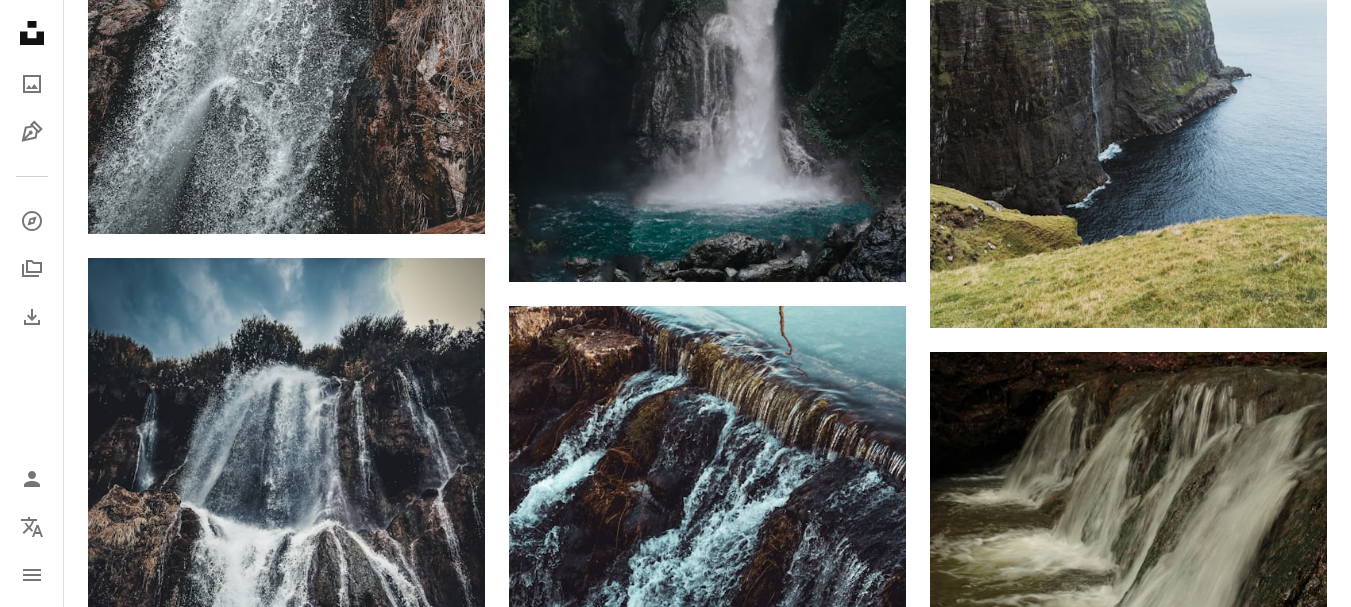 scroll, scrollTop: 21500, scrollLeft: 0, axis: vertical 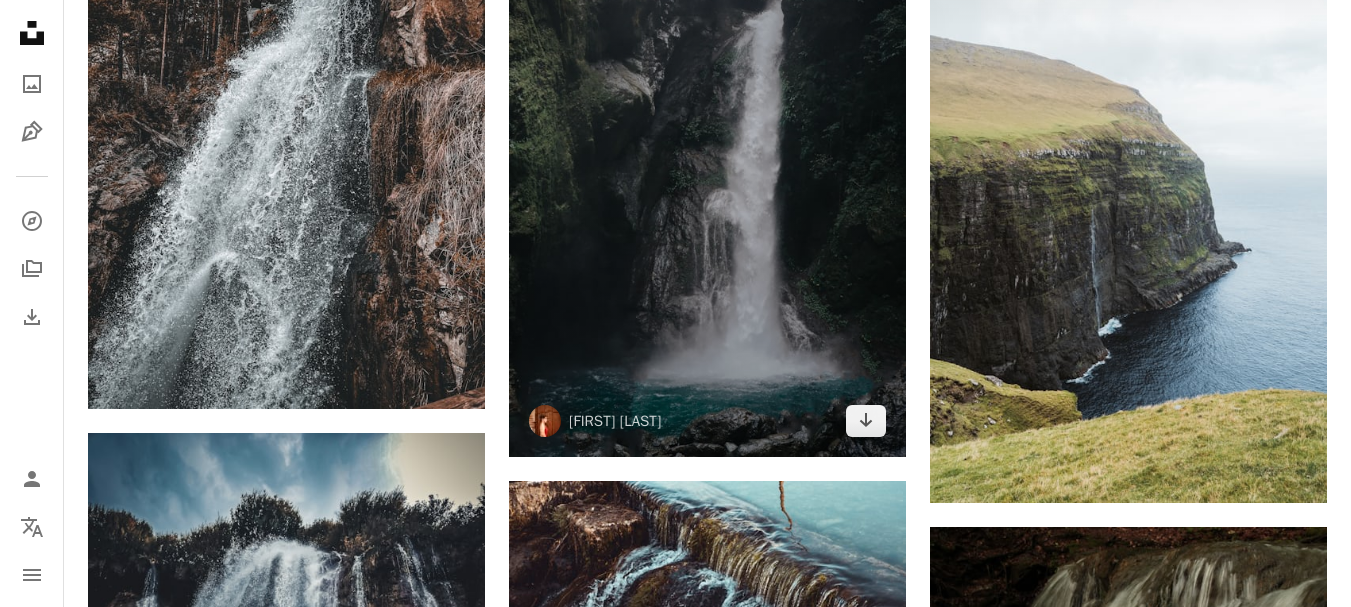 click at bounding box center (707, 160) 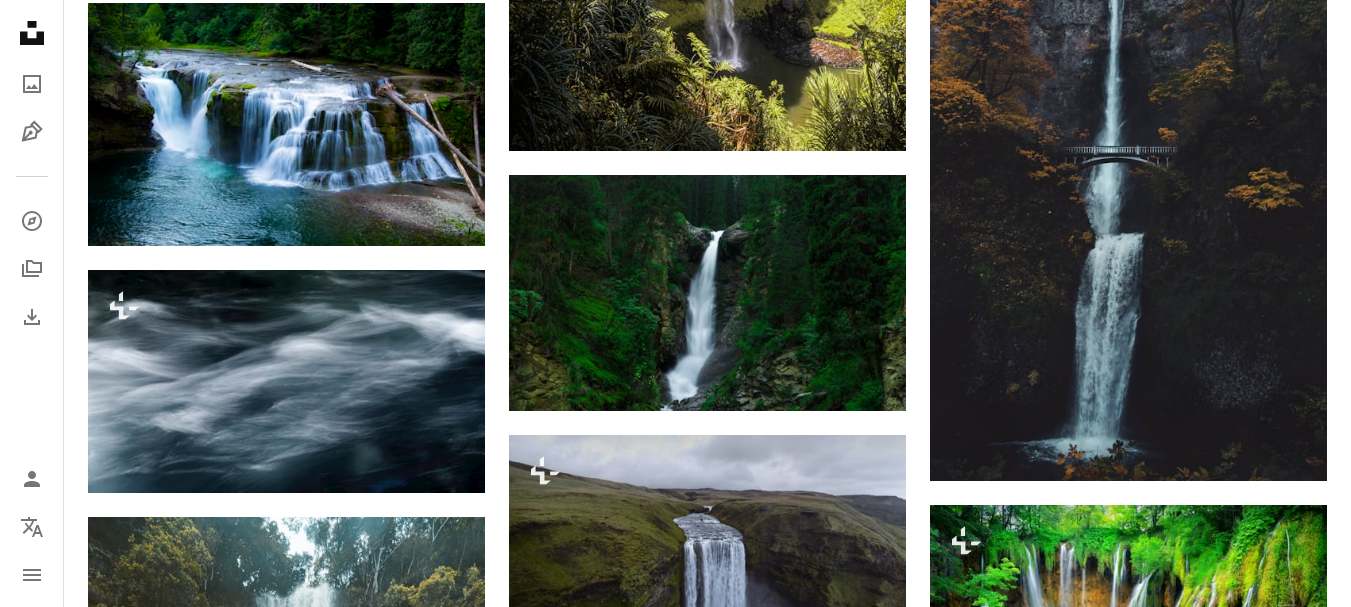 scroll, scrollTop: 10000, scrollLeft: 0, axis: vertical 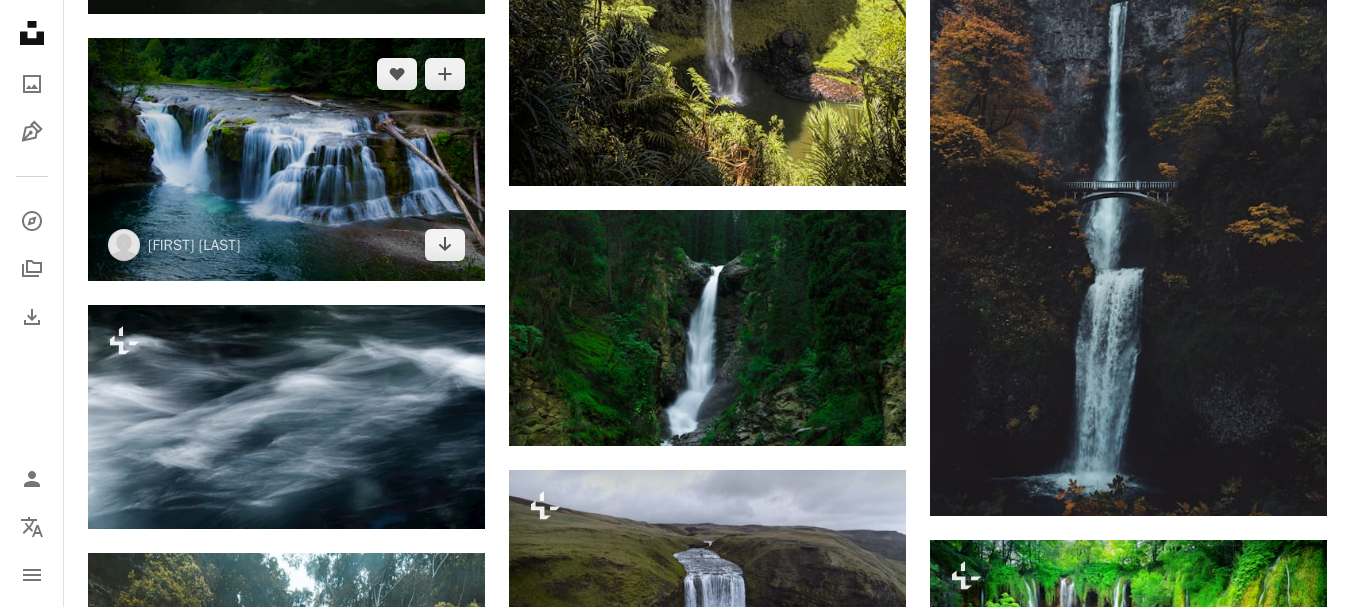 click at bounding box center (286, 159) 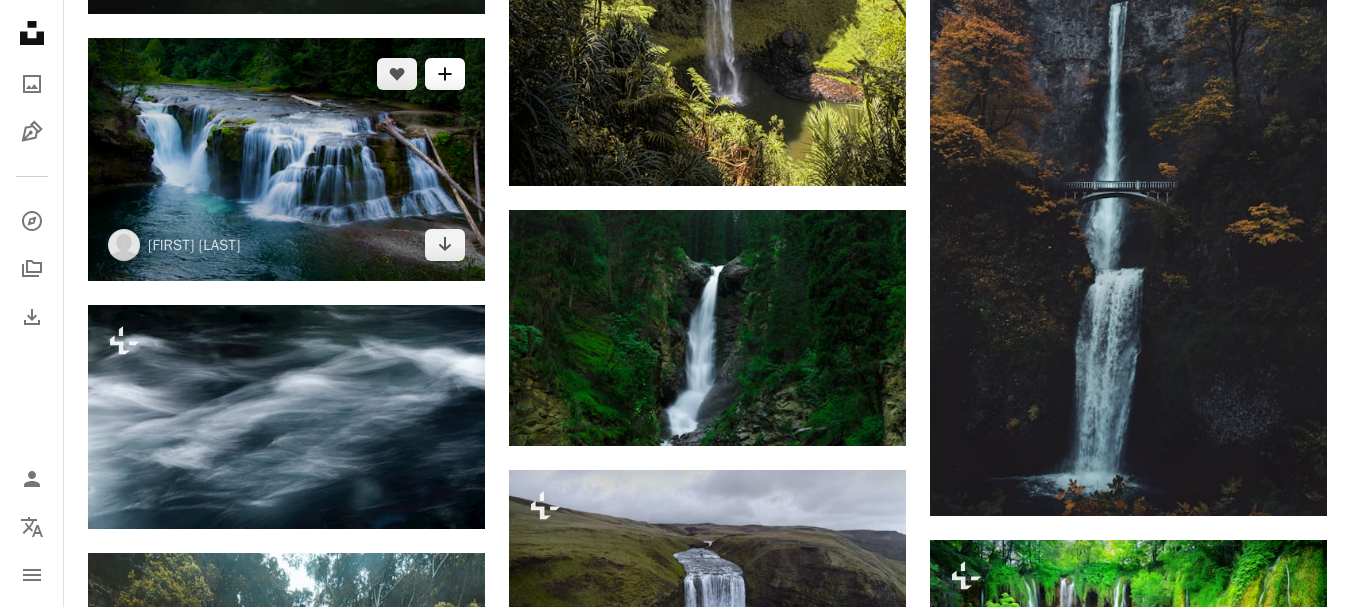 click on "A plus sign" at bounding box center [445, 74] 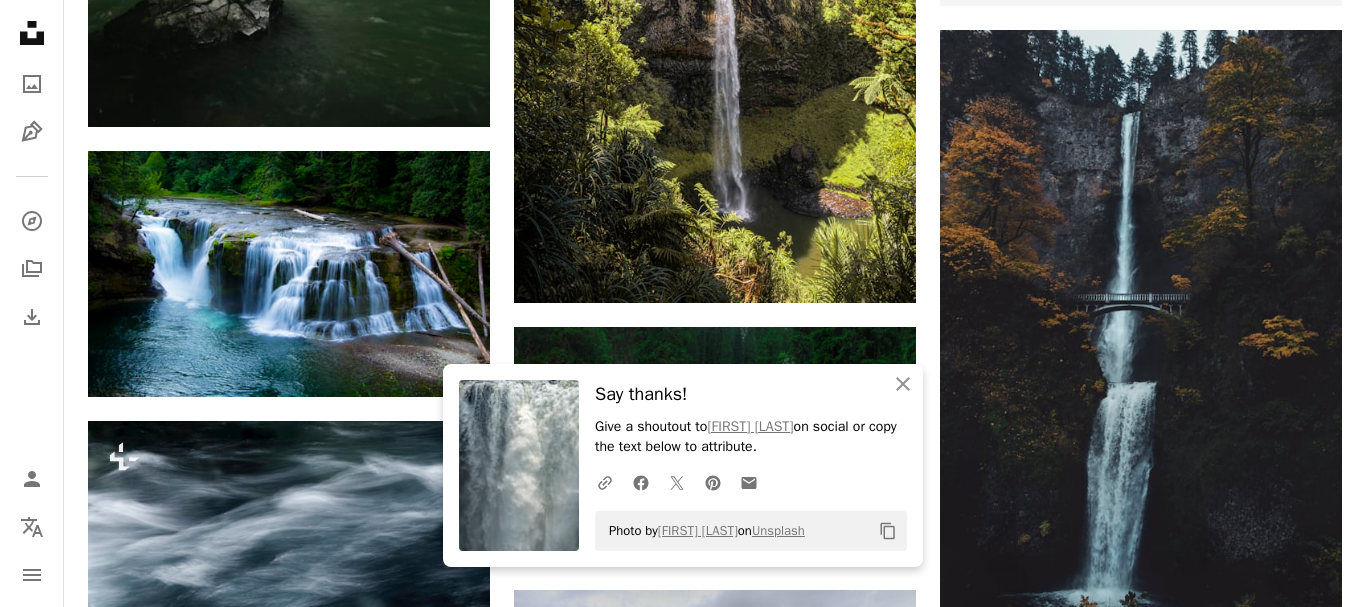 click on "An X shape An X shape Close Say thanks! Give a shoutout to  [FIRST] [LAST]  on social or copy the text below to attribute. A URL sharing icon (chains) Facebook icon X (formerly Twitter) icon Pinterest icon An envelope Photo by  [FIRST] [LAST]  on  Unsplash
Copy content Join Unsplash Already have an account?  Login First name Last name Email Username  (only letters, numbers and underscores) Password  (min. 8 char) Join By joining, you agree to the  Terms  and  Privacy Policy ." at bounding box center [683, 17458] 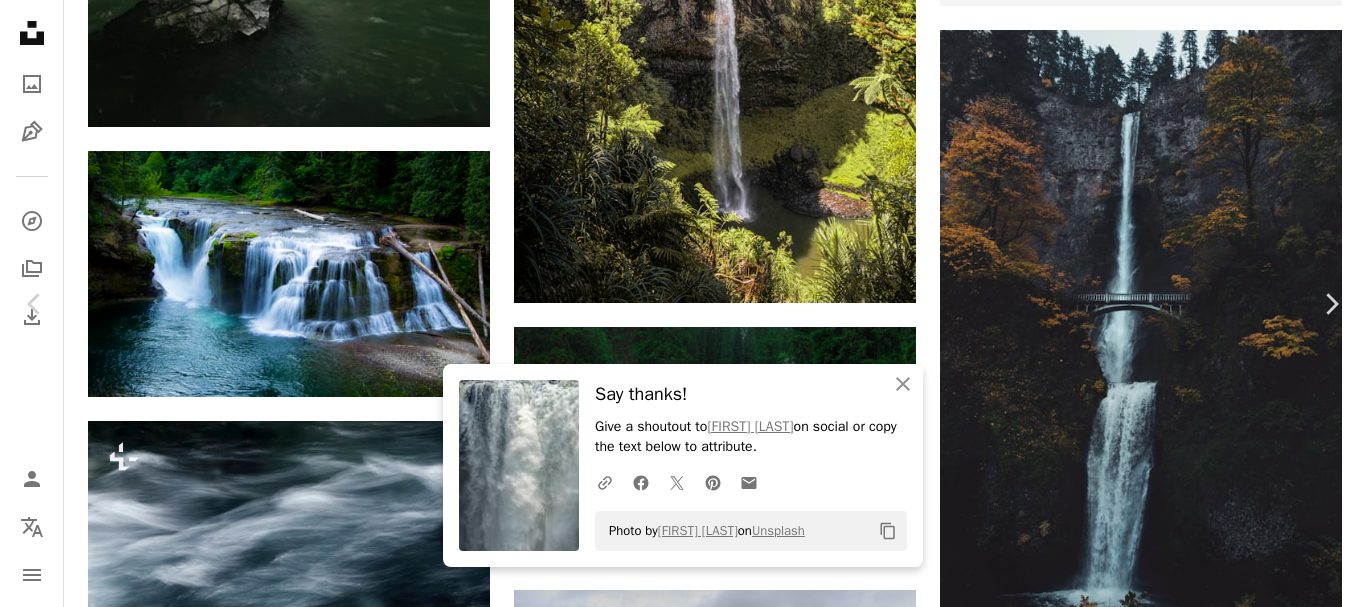 click on "Chevron down" 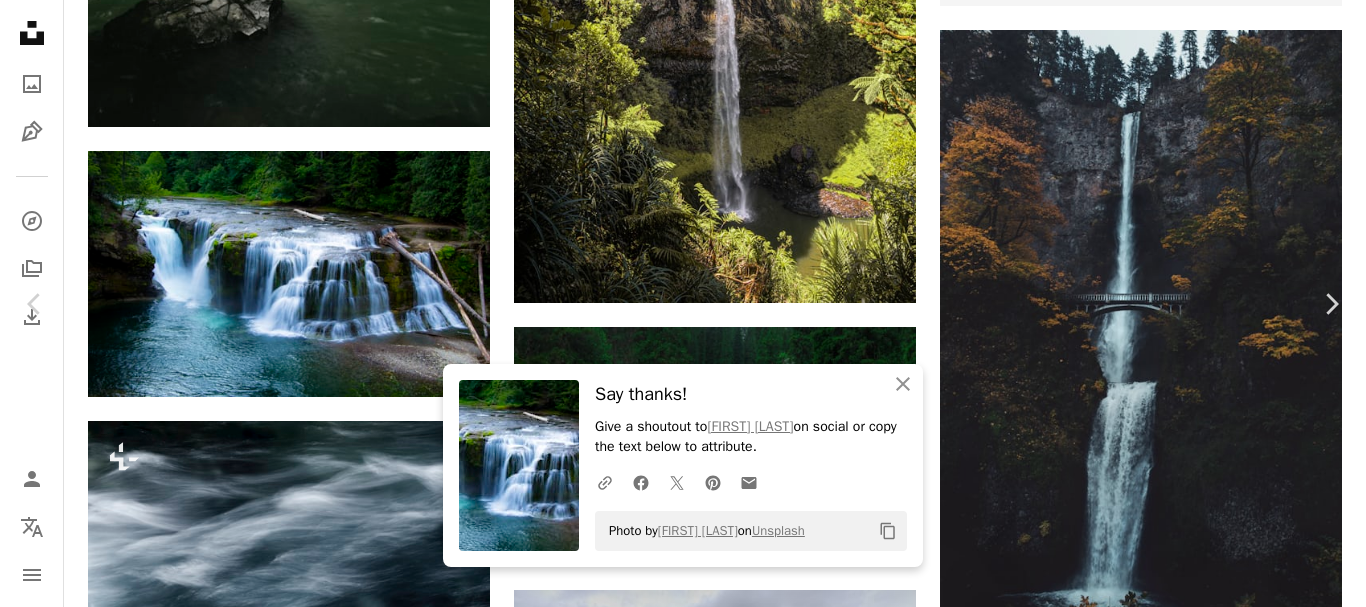 click on "An X shape" at bounding box center [20, 20] 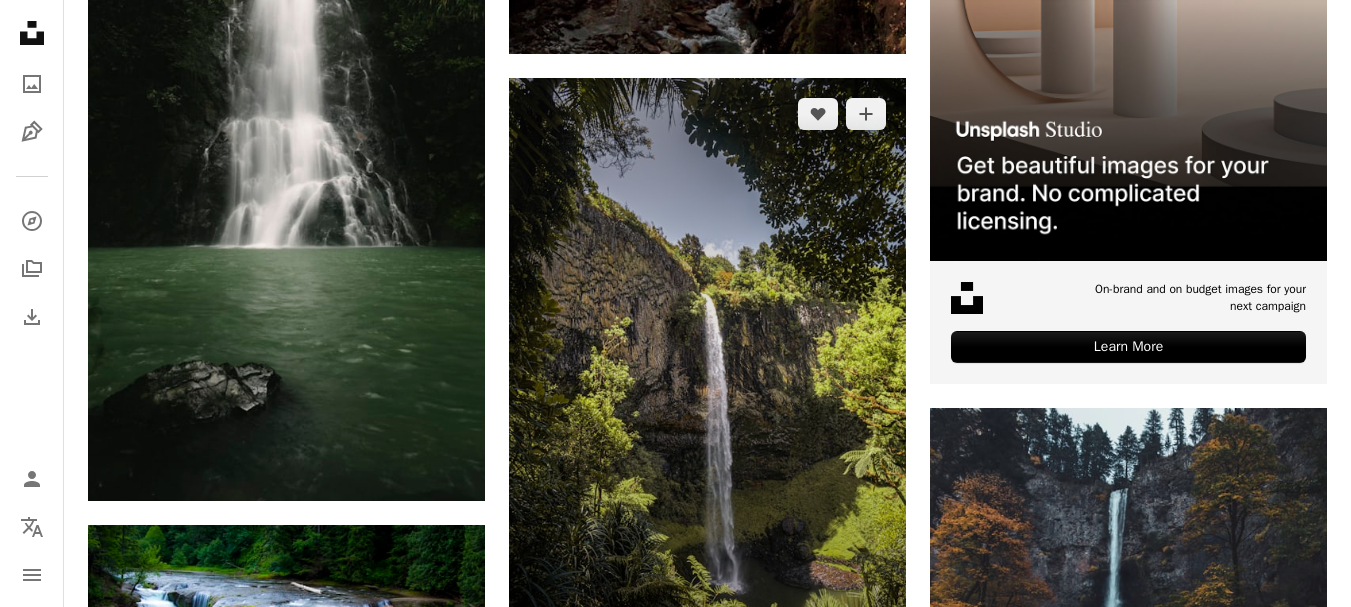 scroll, scrollTop: 9500, scrollLeft: 0, axis: vertical 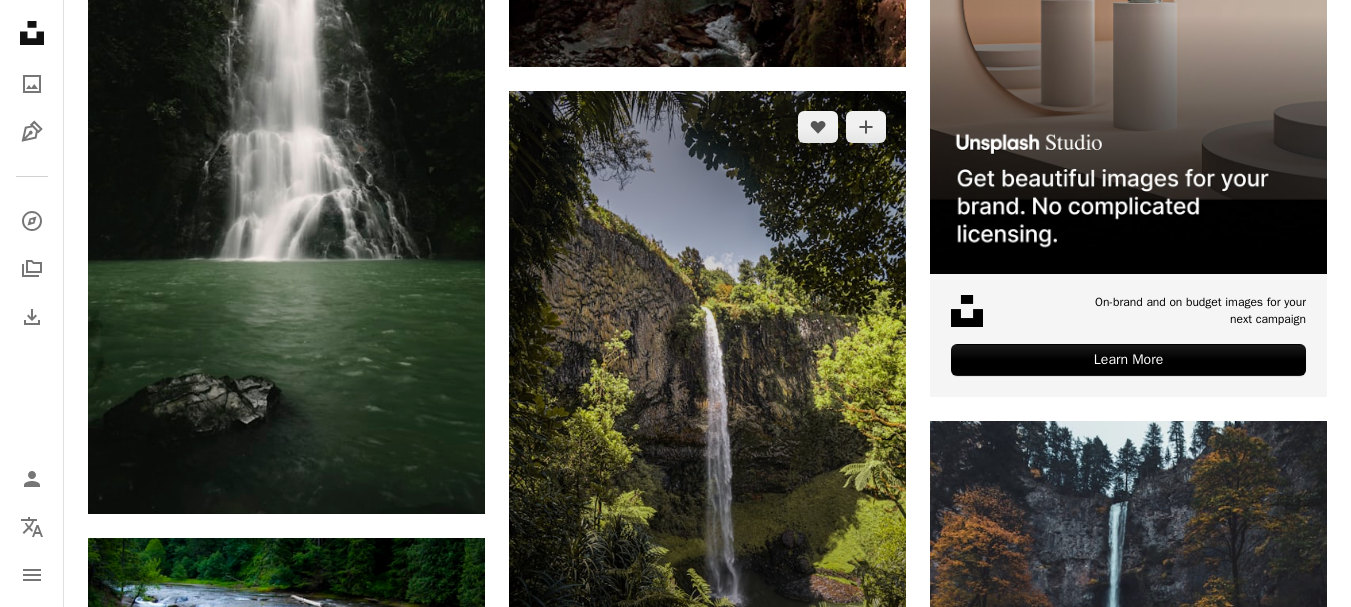 click at bounding box center (707, 389) 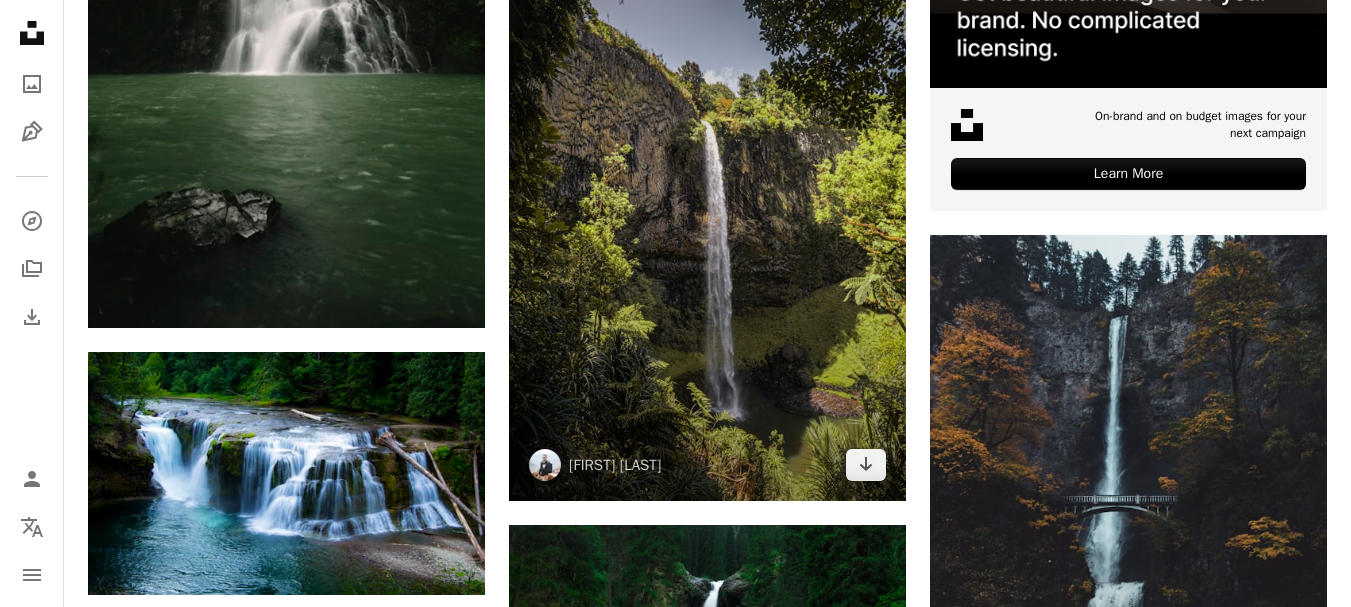 scroll, scrollTop: 9700, scrollLeft: 0, axis: vertical 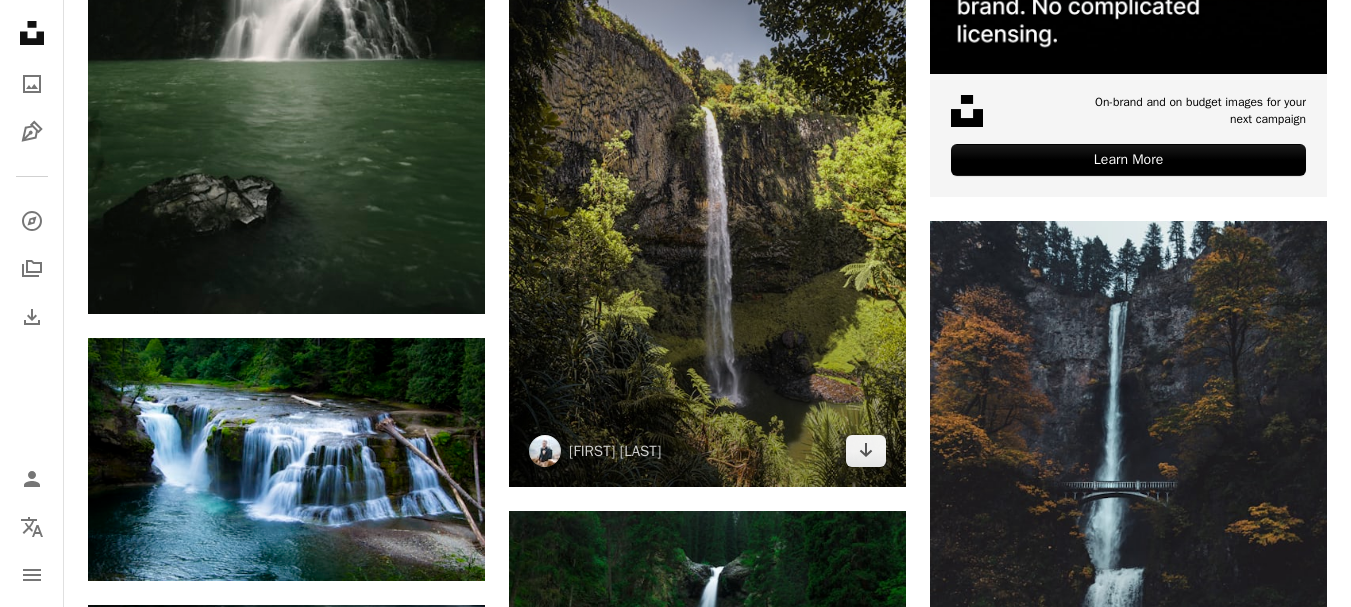 click at bounding box center (707, 189) 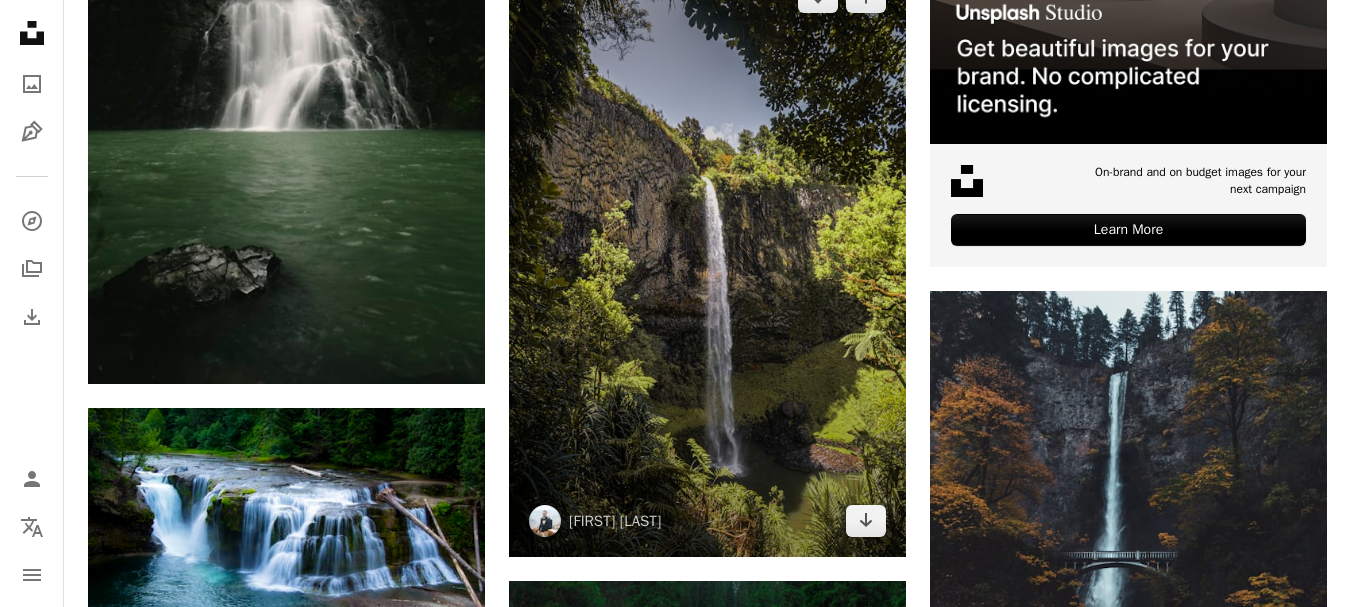 scroll, scrollTop: 9600, scrollLeft: 0, axis: vertical 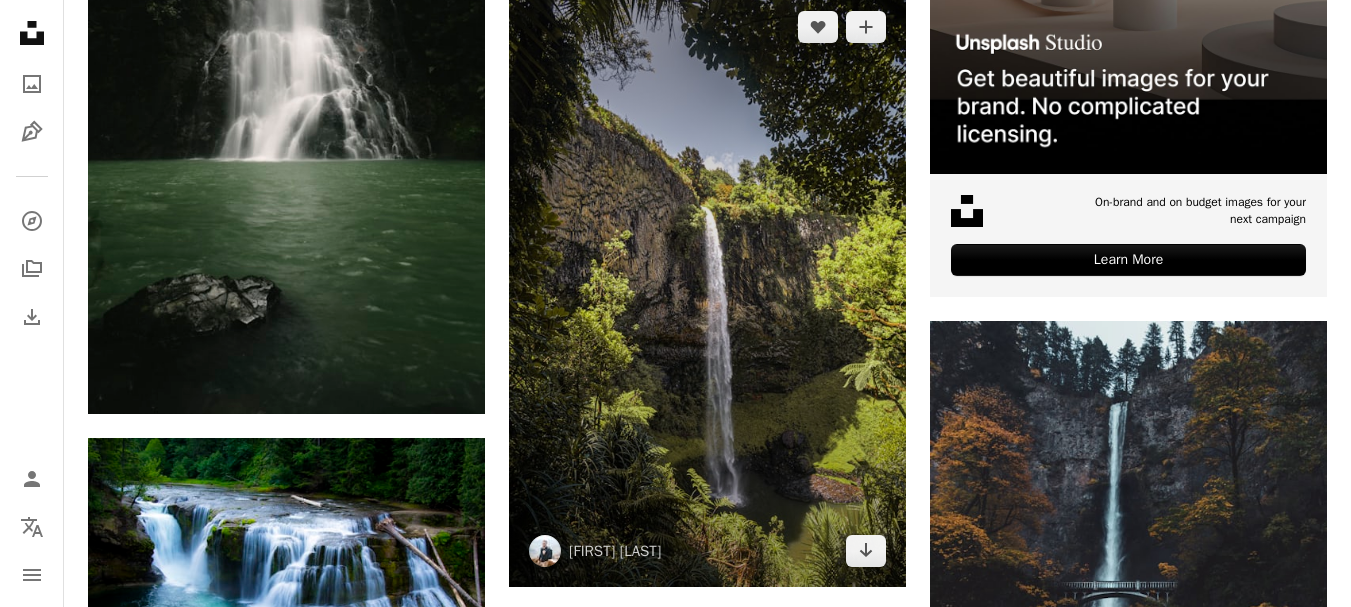 click at bounding box center (707, 289) 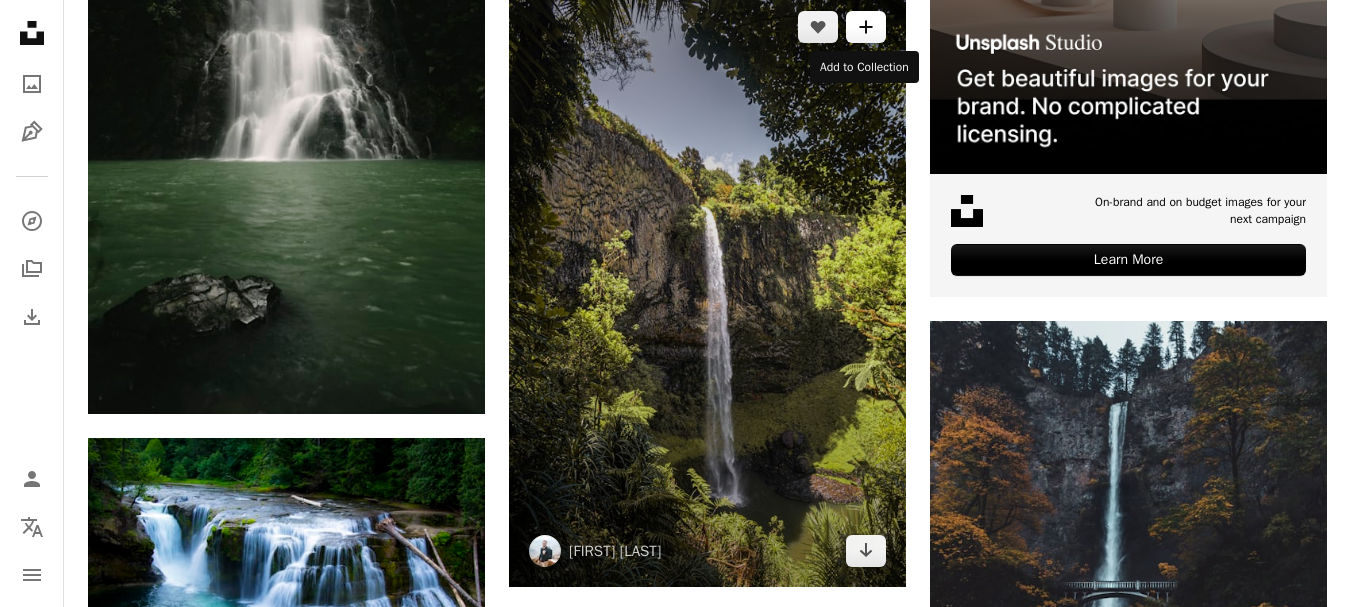 click on "A plus sign" 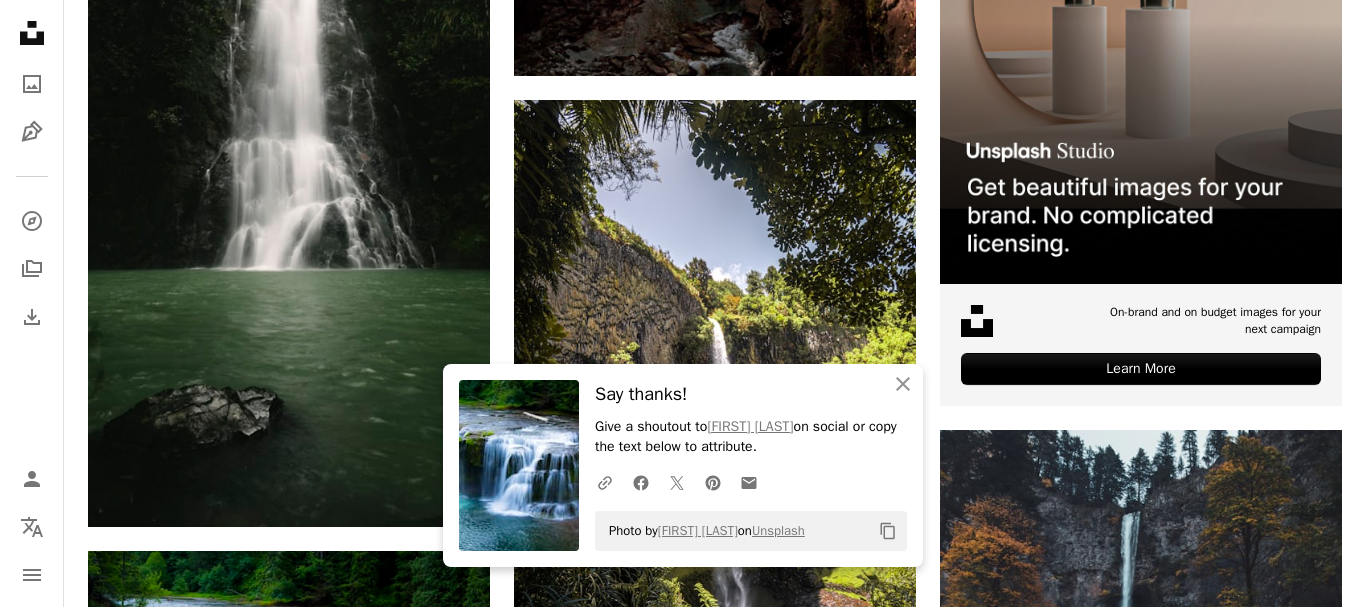 click on "An X shape An X shape Close Say thanks! Give a shoutout to  [FIRST] [LAST]  on social or copy the text below to attribute. A URL sharing icon (chains) Facebook icon X (formerly Twitter) icon Pinterest icon An envelope Photo by  [FIRST] [LAST]  on  Unsplash
Copy content Join Unsplash Already have an account?  Login First name Last name Email Username  (only letters, numbers and underscores) Password  (min. 8 char) Join By joining, you agree to the  Terms  and  Privacy Policy ." at bounding box center [683, 17858] 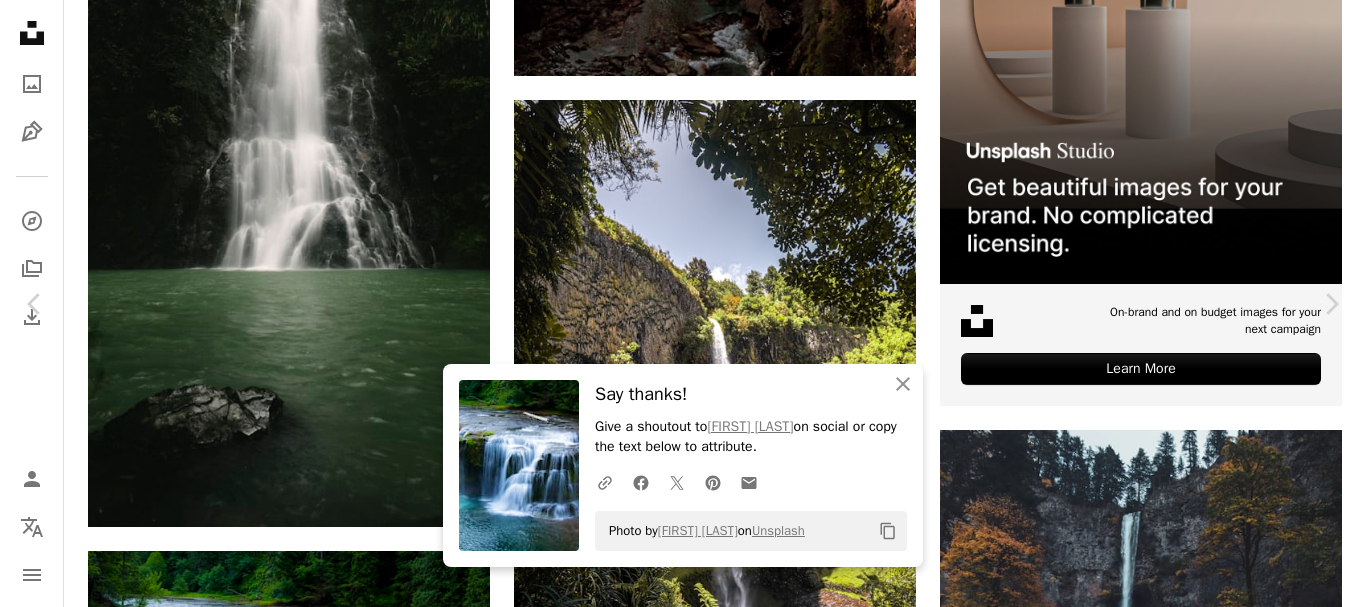 click on "[FIRST] [LAST] [FIRST] [LAST]" at bounding box center (675, 17602) 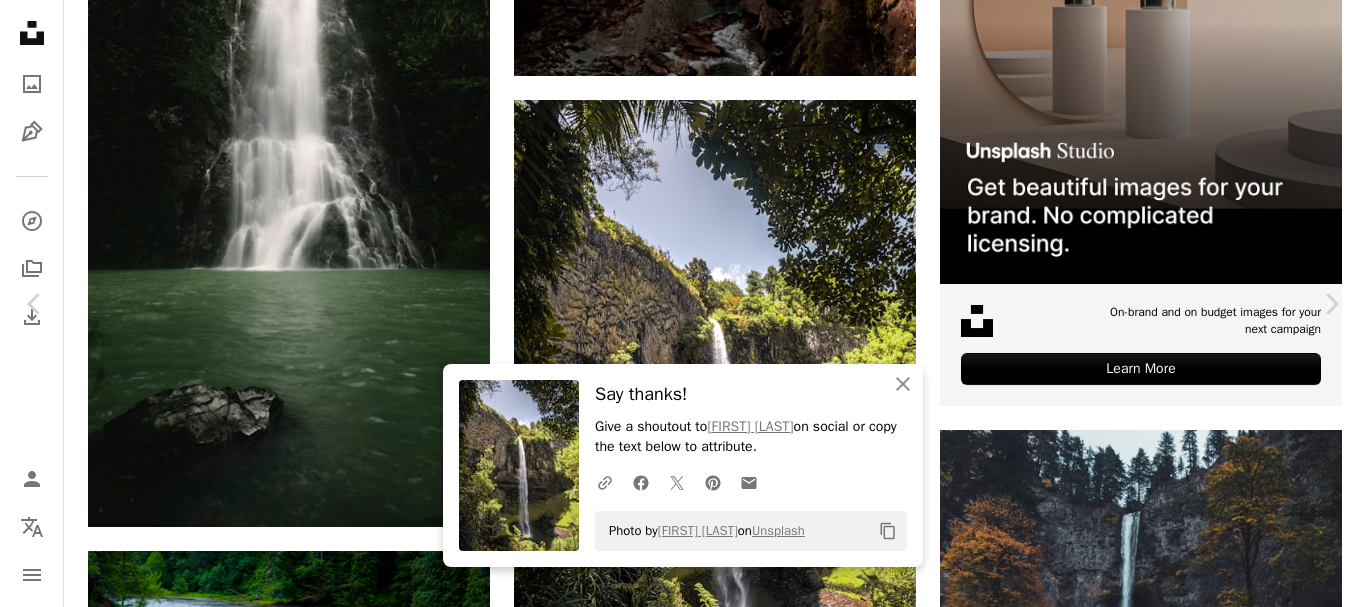 click on "An X shape" at bounding box center [20, 20] 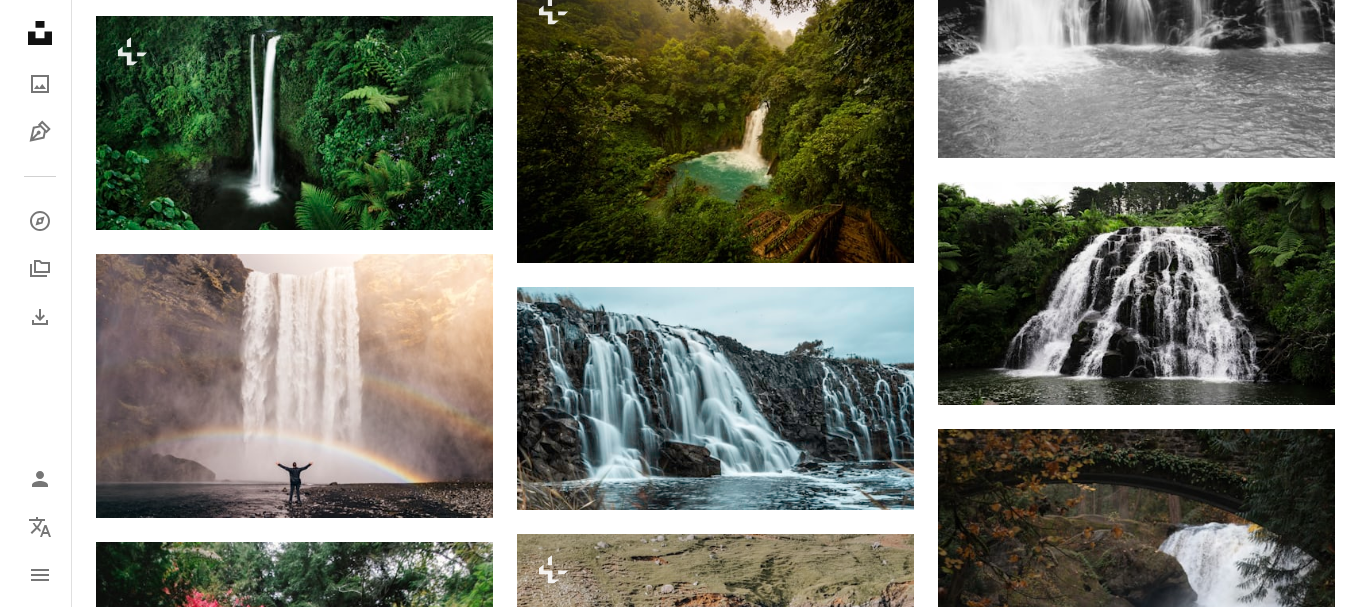 scroll, scrollTop: 7300, scrollLeft: 0, axis: vertical 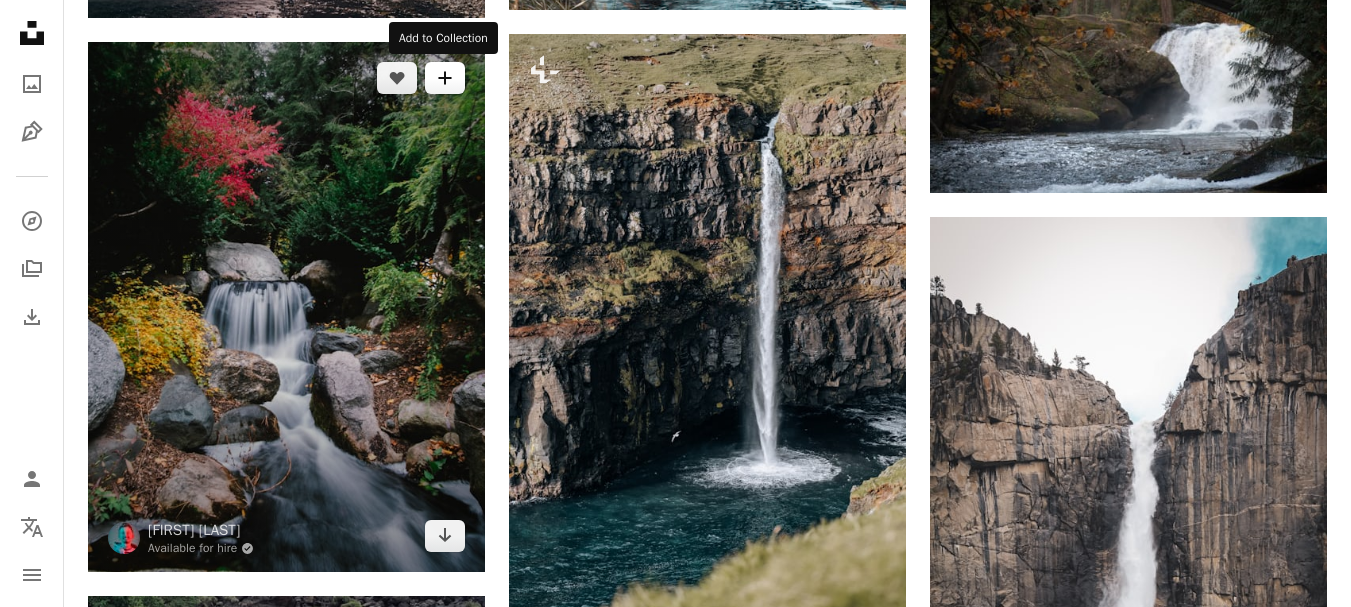 click on "A plus sign" 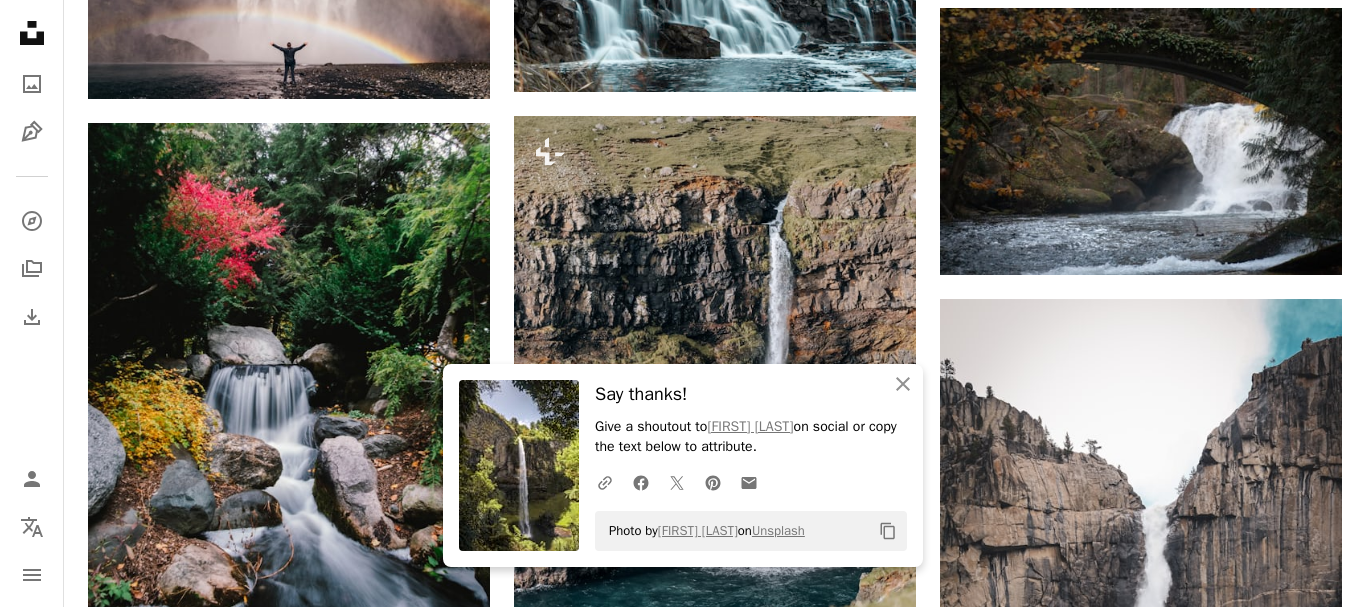 click on "An X shape An X shape Close Say thanks! Give a shoutout to  [PERSON]  on social or copy the text below to attribute. A URL sharing icon (chains) Facebook icon X (formerly Twitter) icon Pinterest icon An envelope Photo by  [PERSON]  on  Unsplash
Copy content Join Unsplash Already have an account?  Login First name Last name Email Username  (only letters, numbers and underscores) Password  (min. 8 char) Join By joining, you agree to the  Terms  and  Privacy Policy ." at bounding box center [683, 20158] 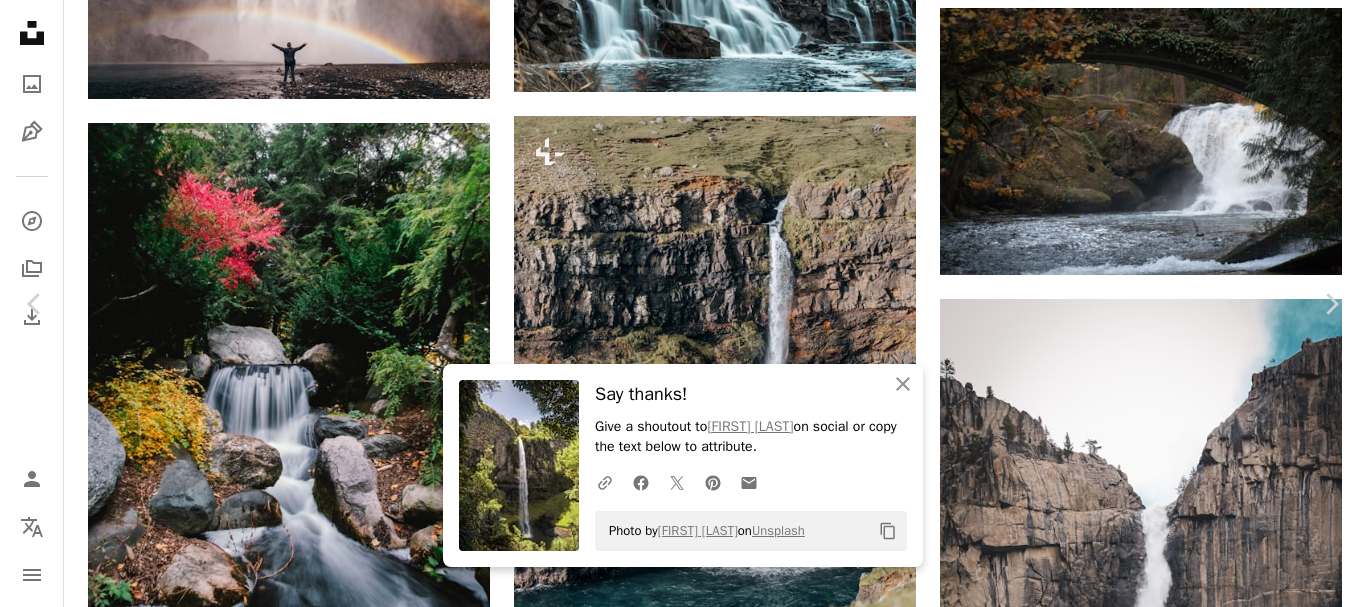 click on "Chevron down" 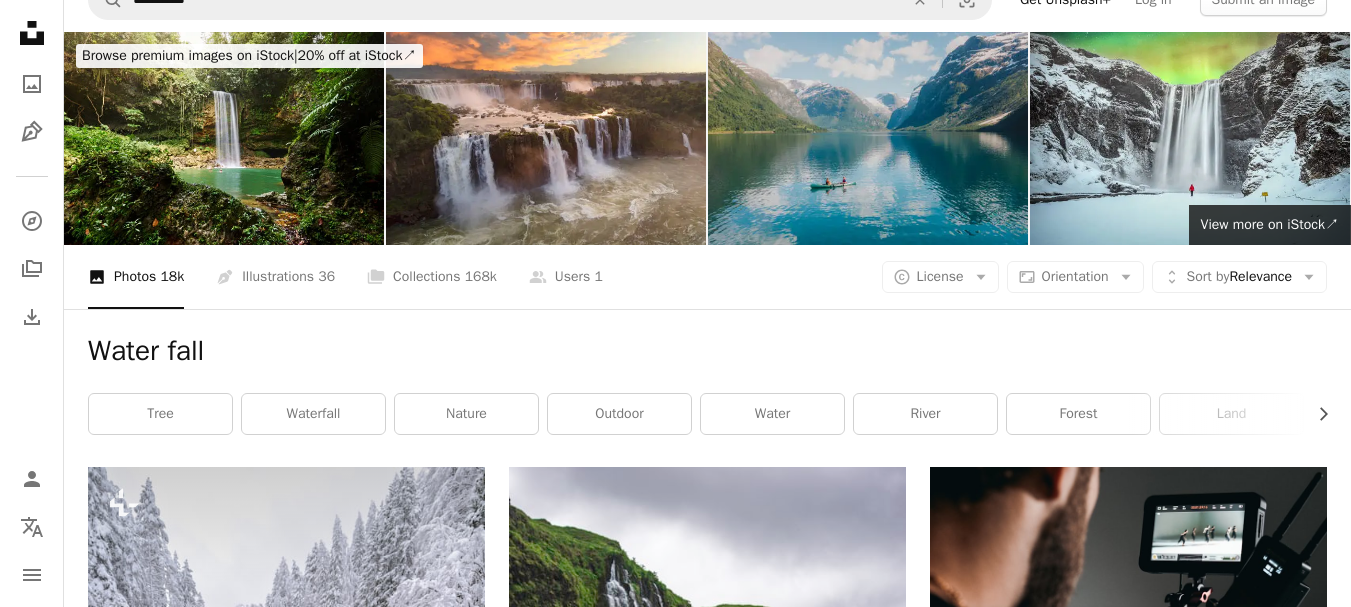 scroll, scrollTop: 0, scrollLeft: 0, axis: both 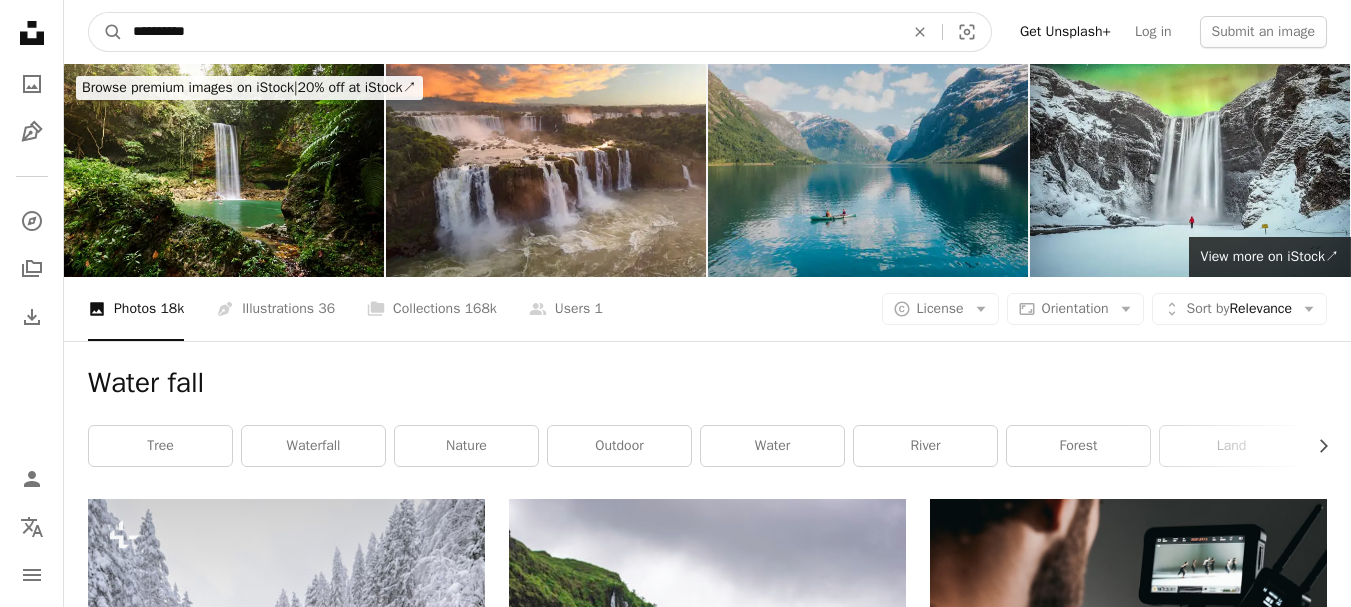 drag, startPoint x: 217, startPoint y: 19, endPoint x: 58, endPoint y: 39, distance: 160.25293 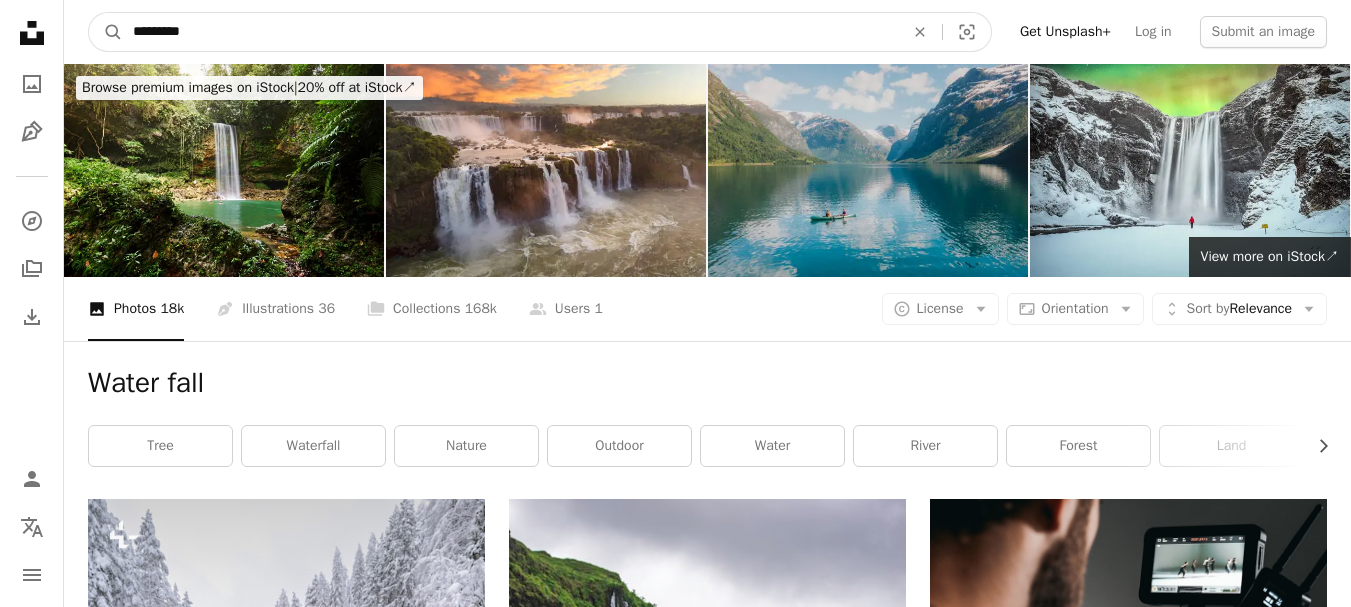 type on "*********" 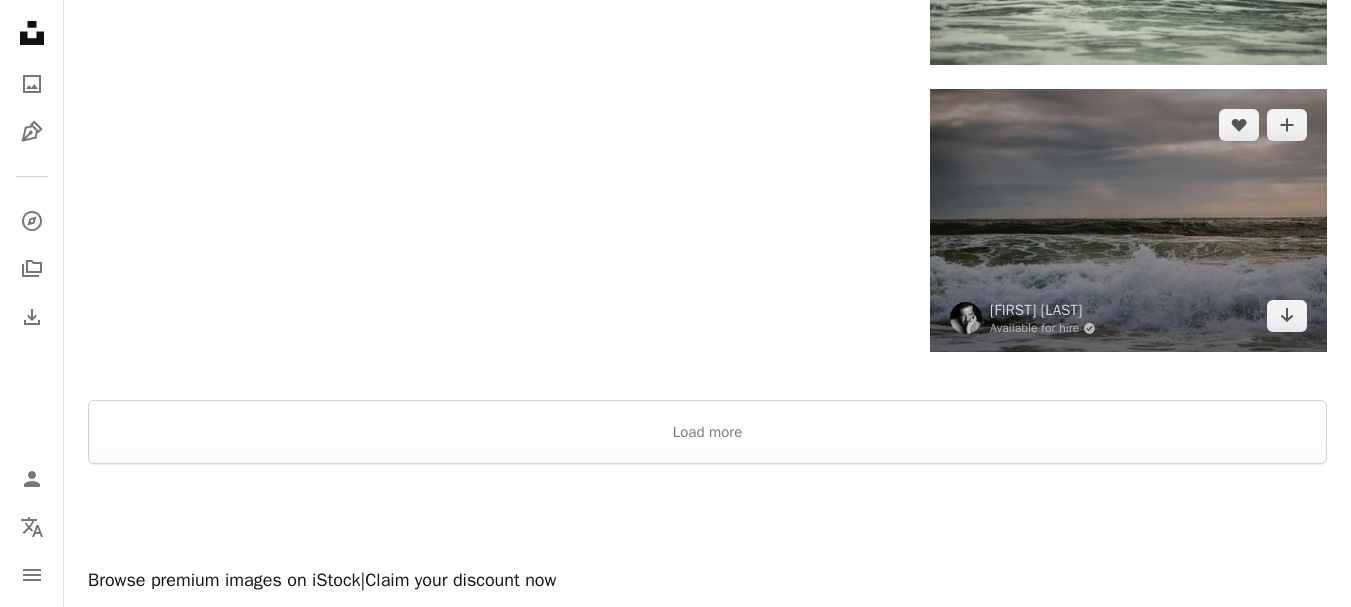scroll, scrollTop: 3200, scrollLeft: 0, axis: vertical 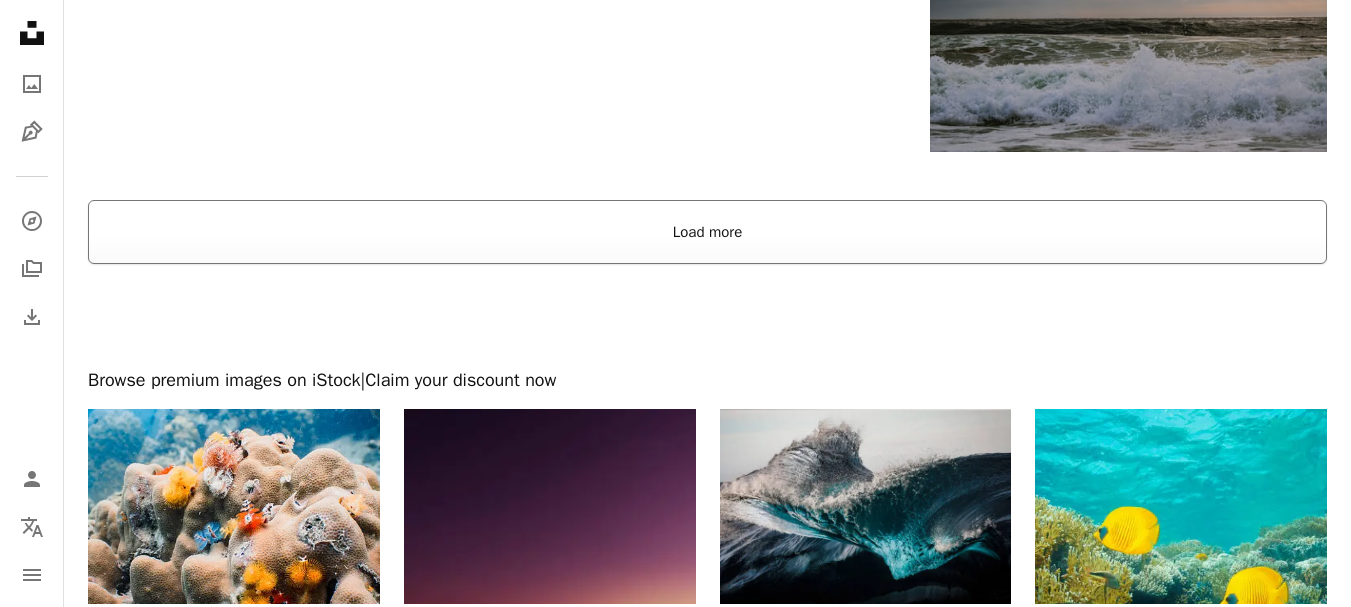 click on "Load more" at bounding box center [707, 232] 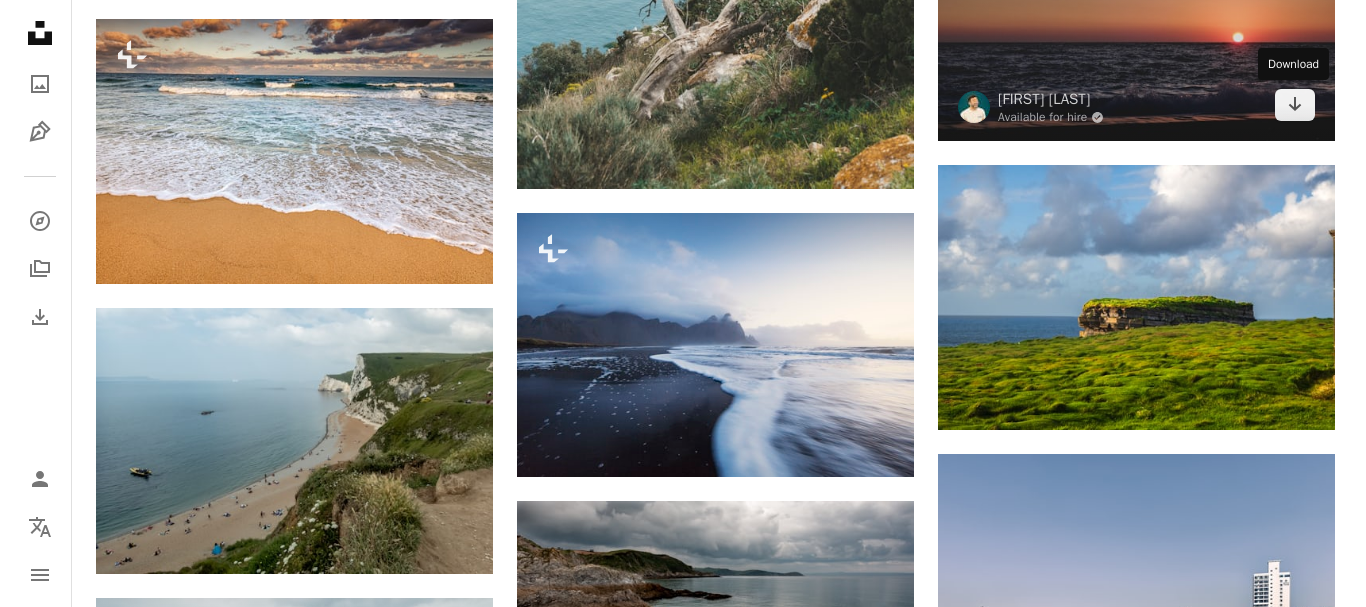 scroll, scrollTop: 12800, scrollLeft: 0, axis: vertical 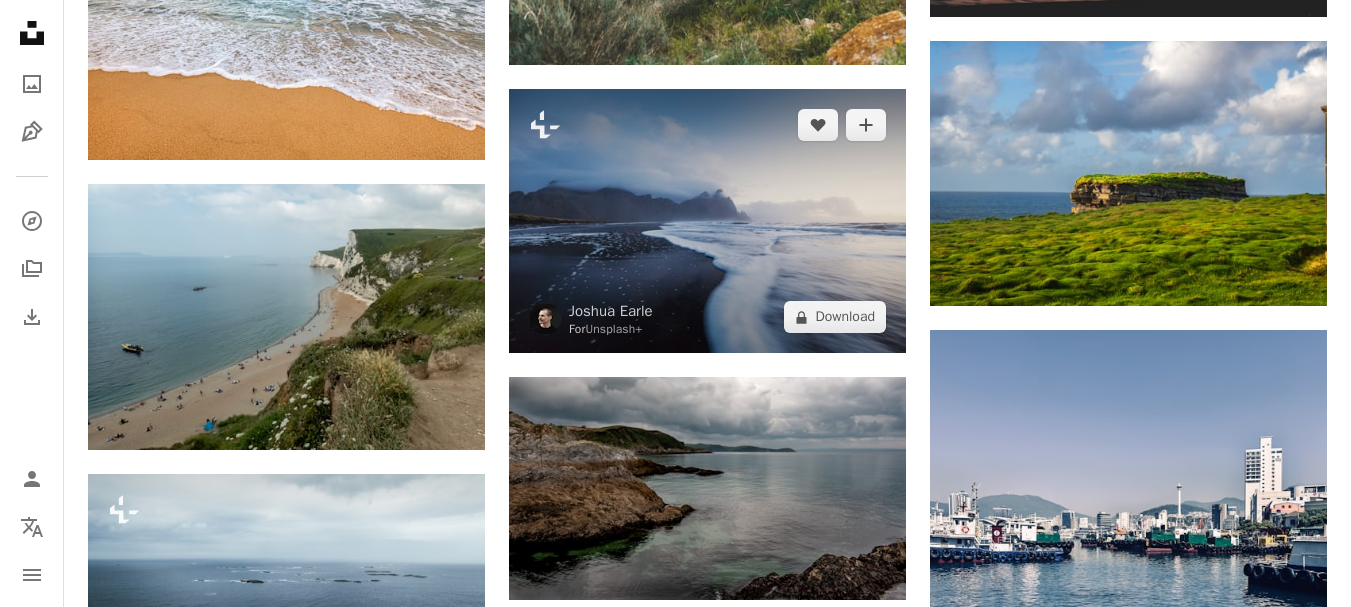 click at bounding box center (707, 221) 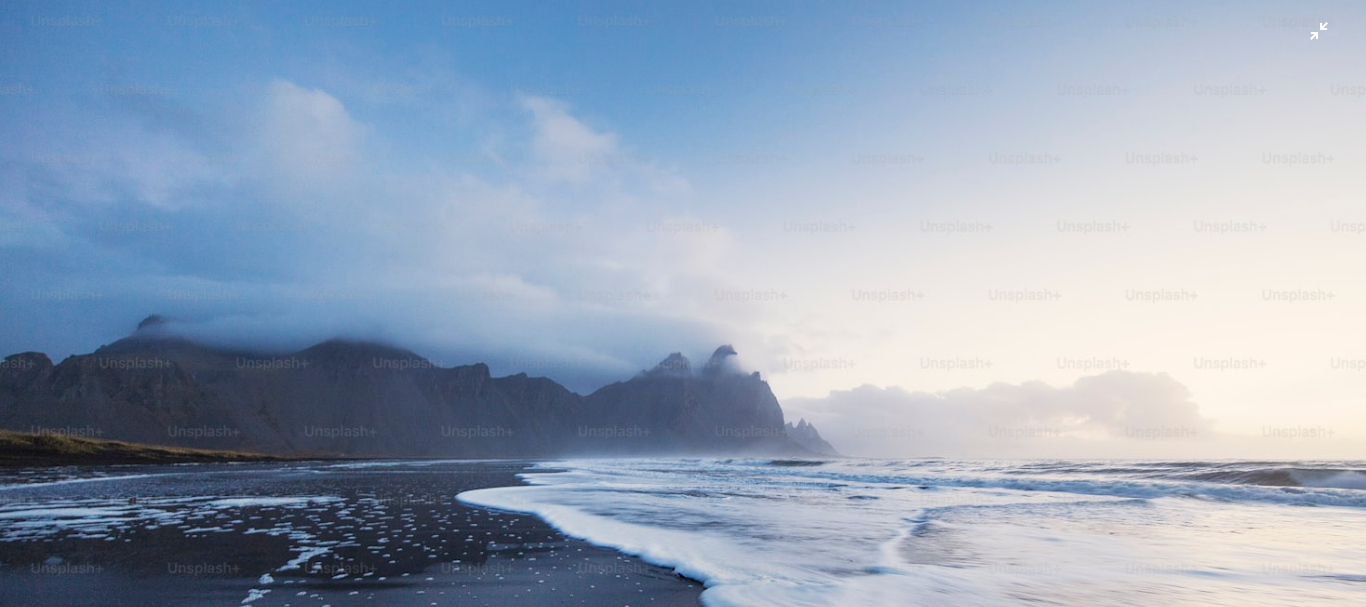 click at bounding box center [683, 455] 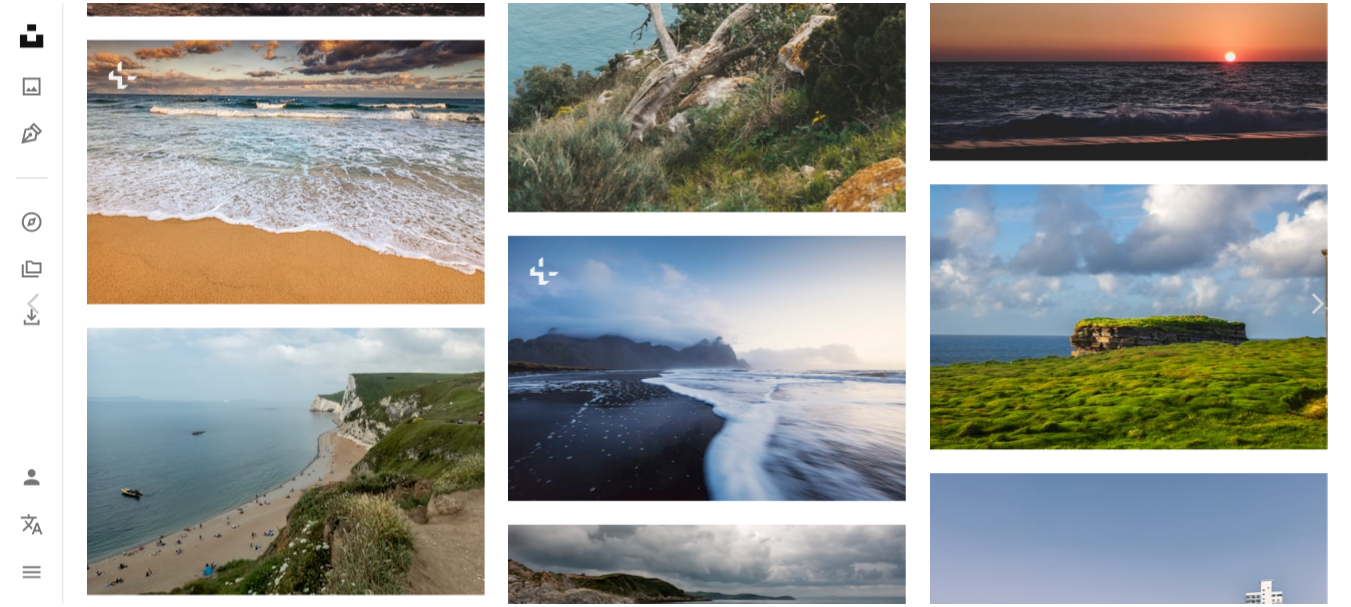 scroll, scrollTop: 61, scrollLeft: 0, axis: vertical 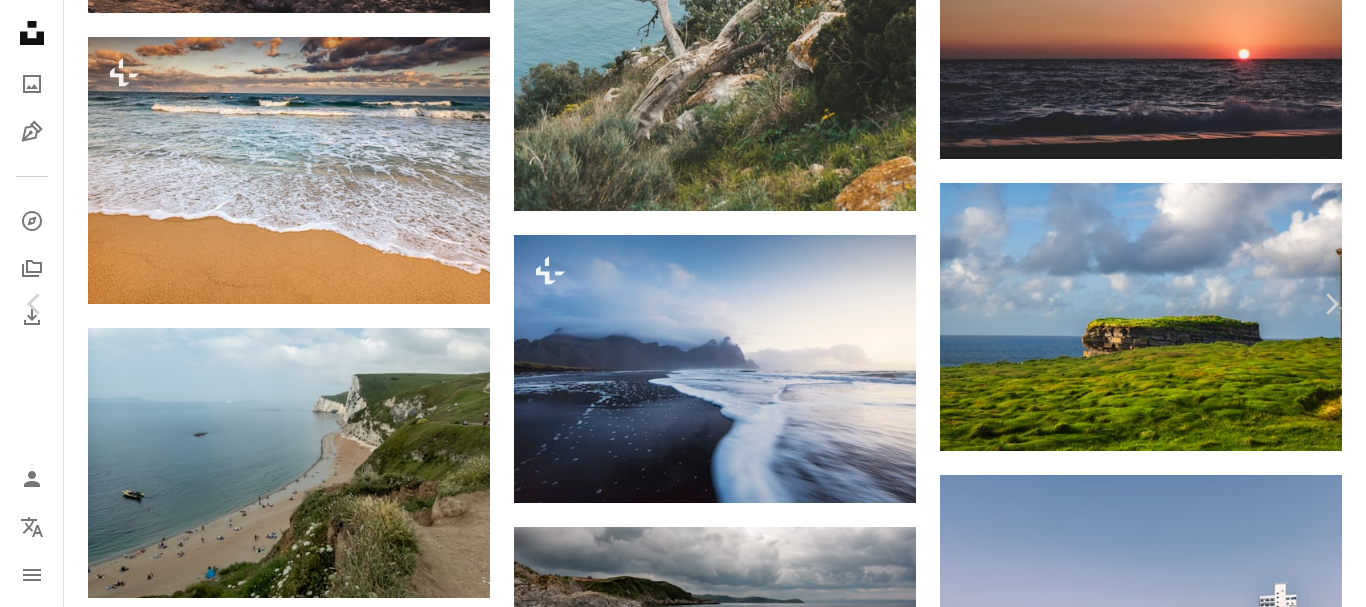 click on "A lock Download" at bounding box center [1205, 3172] 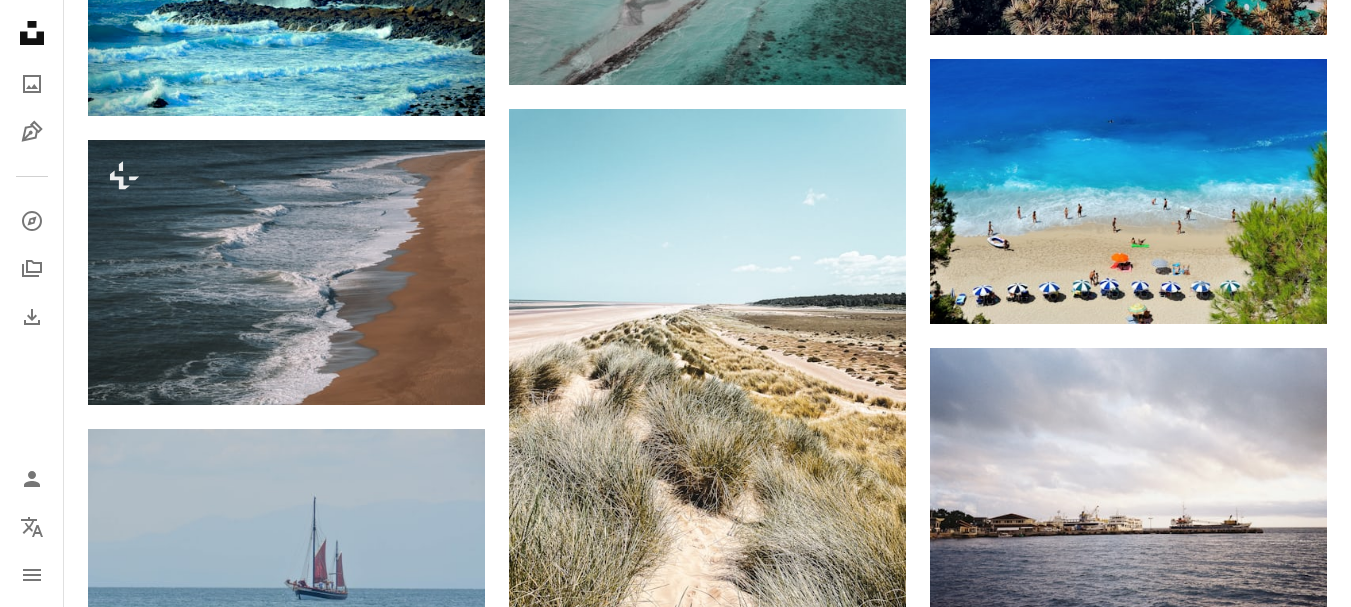 scroll, scrollTop: 16900, scrollLeft: 0, axis: vertical 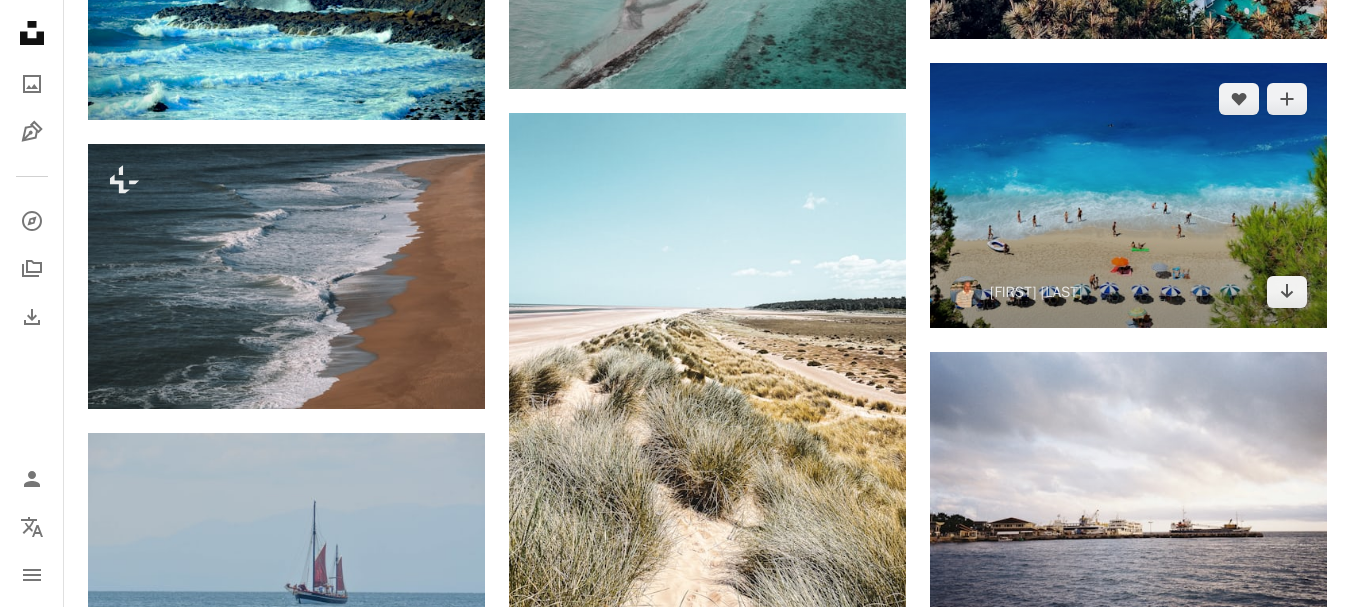 click at bounding box center (1128, 195) 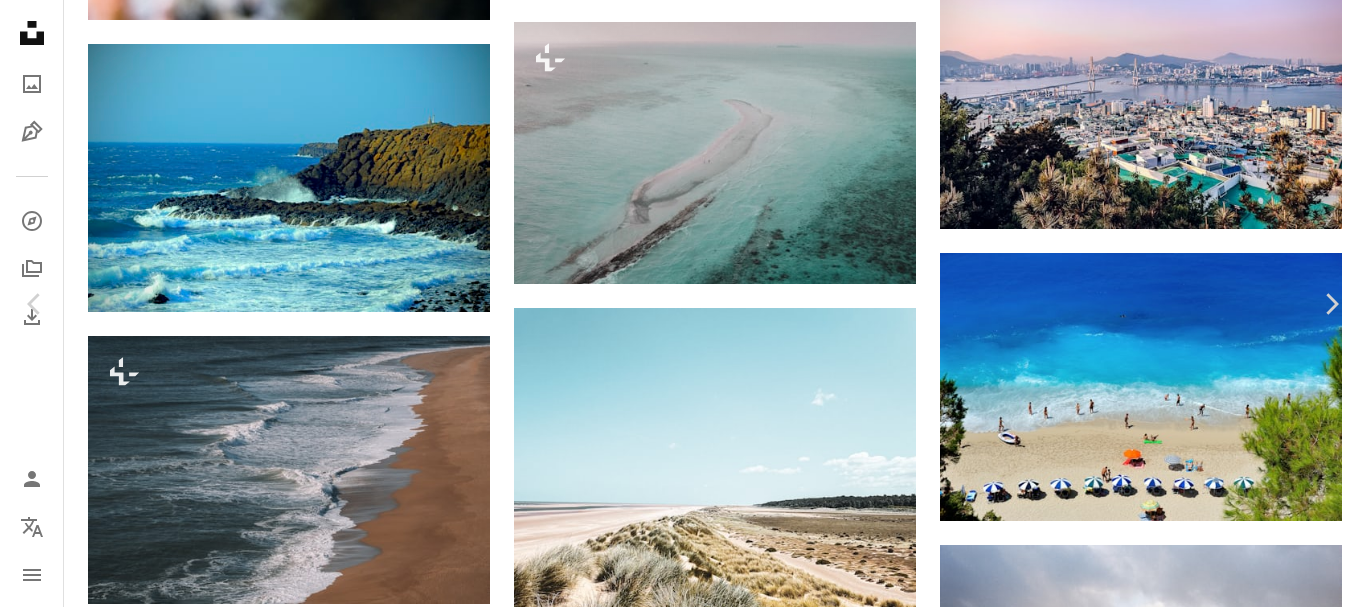 click on "Chevron down" 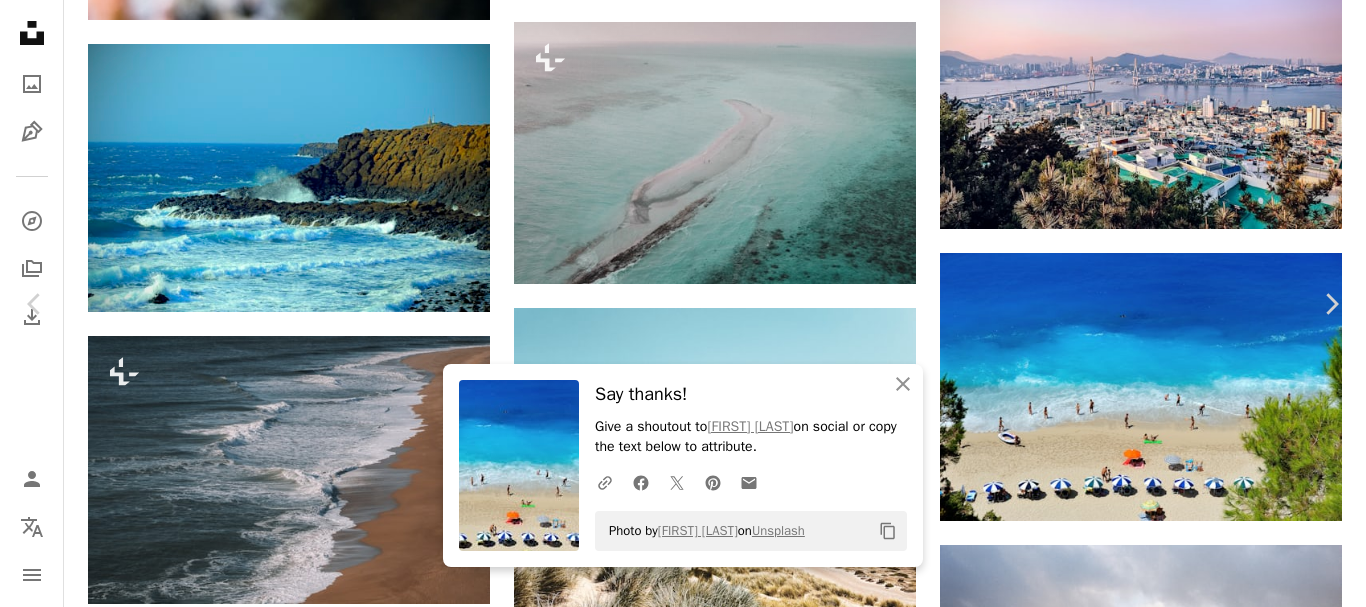 click on "An X shape" at bounding box center [20, 20] 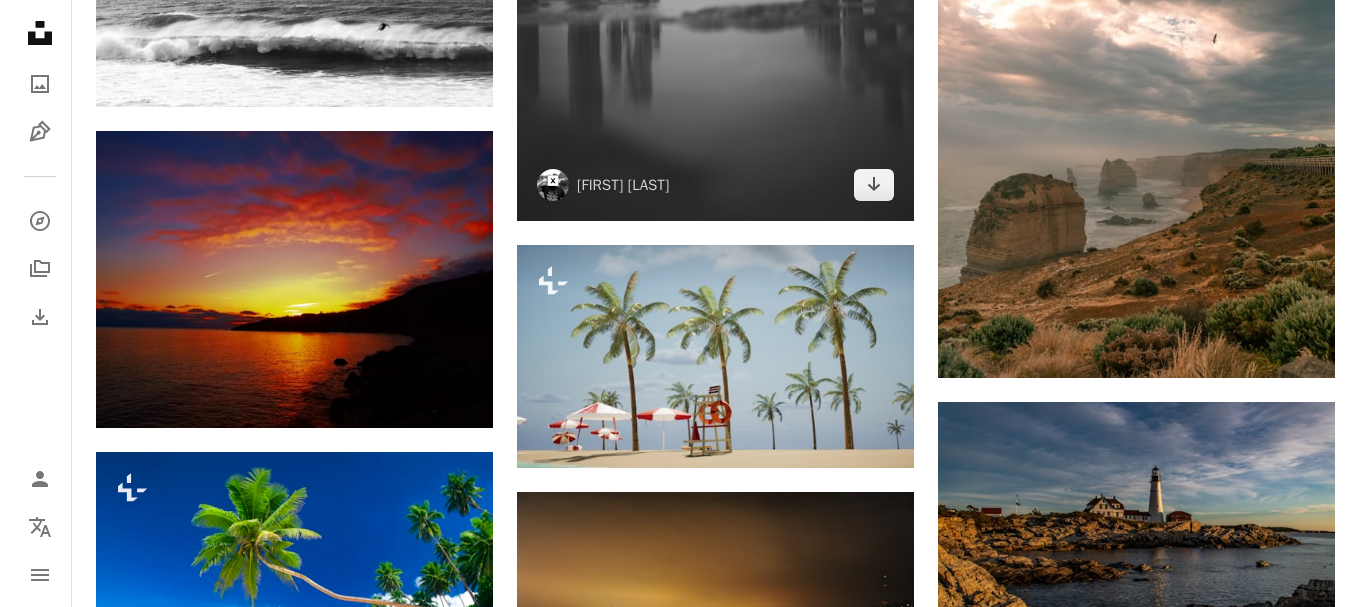 scroll, scrollTop: 20000, scrollLeft: 0, axis: vertical 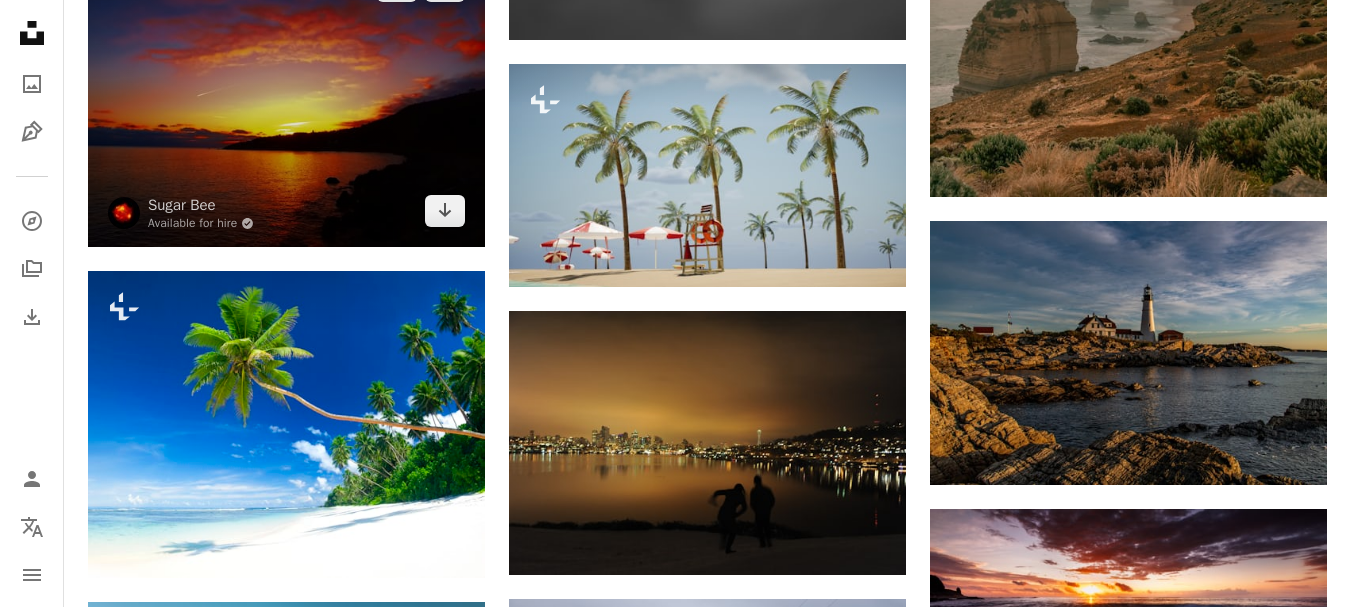 click at bounding box center [286, 99] 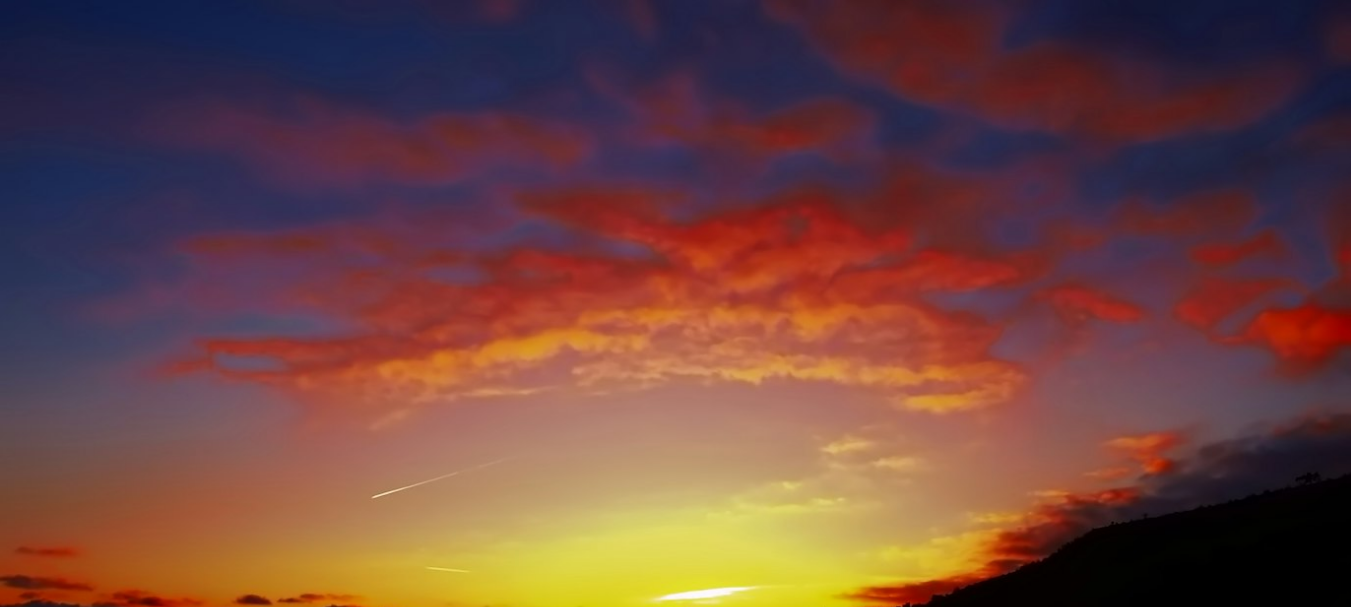 click at bounding box center [675, 506] 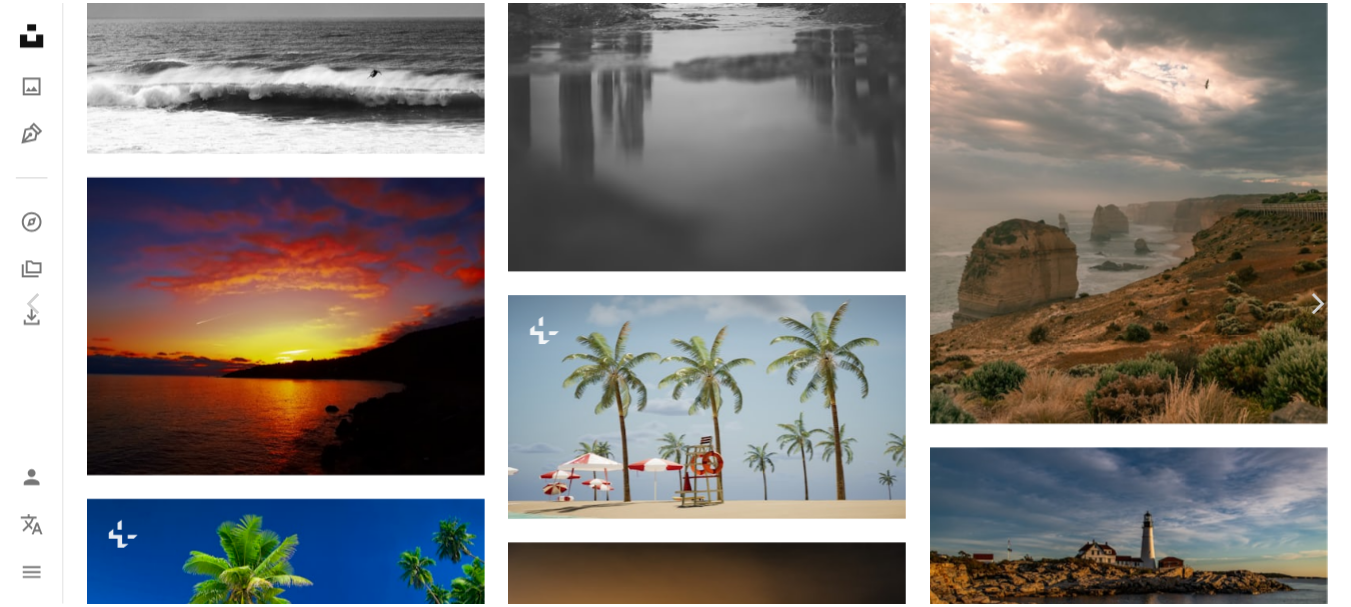 scroll, scrollTop: 61, scrollLeft: 0, axis: vertical 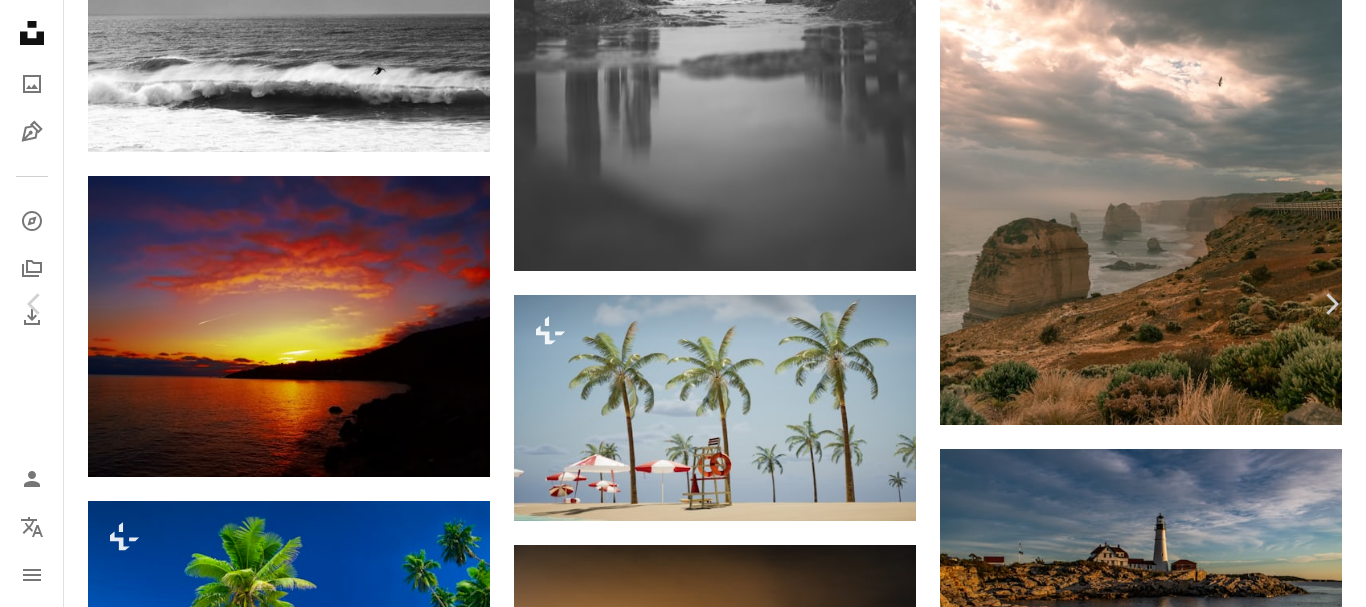 click on "Chevron down" 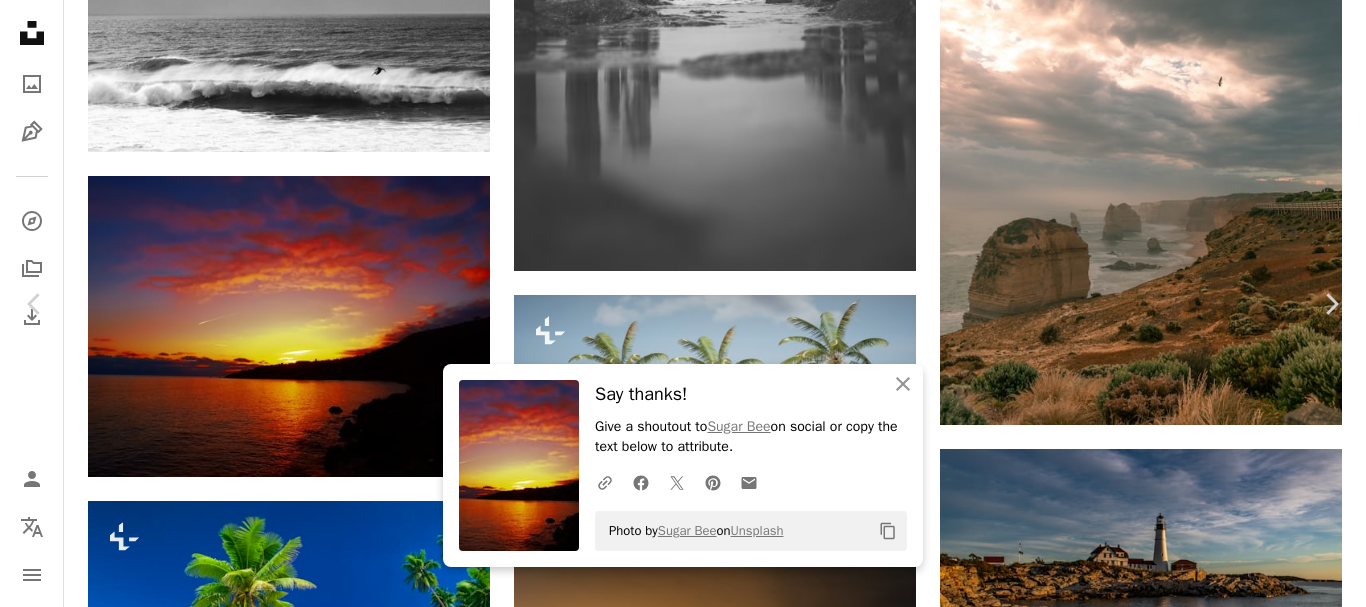 click on "An X shape" at bounding box center [20, 20] 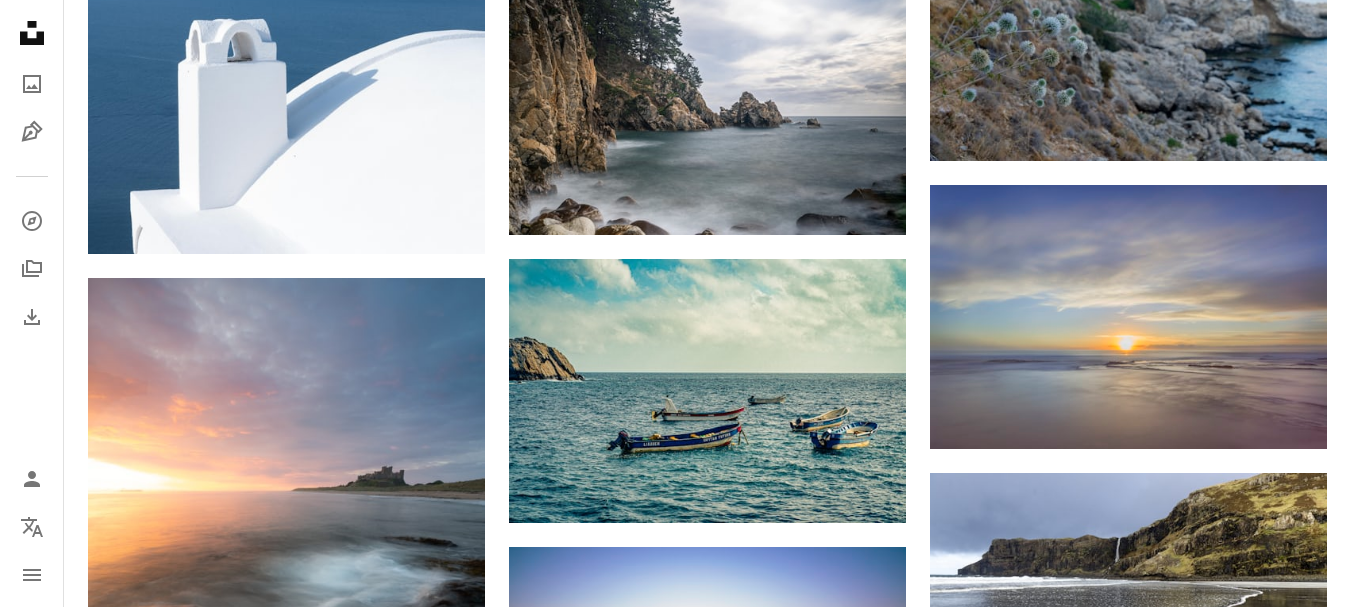 scroll, scrollTop: 23300, scrollLeft: 0, axis: vertical 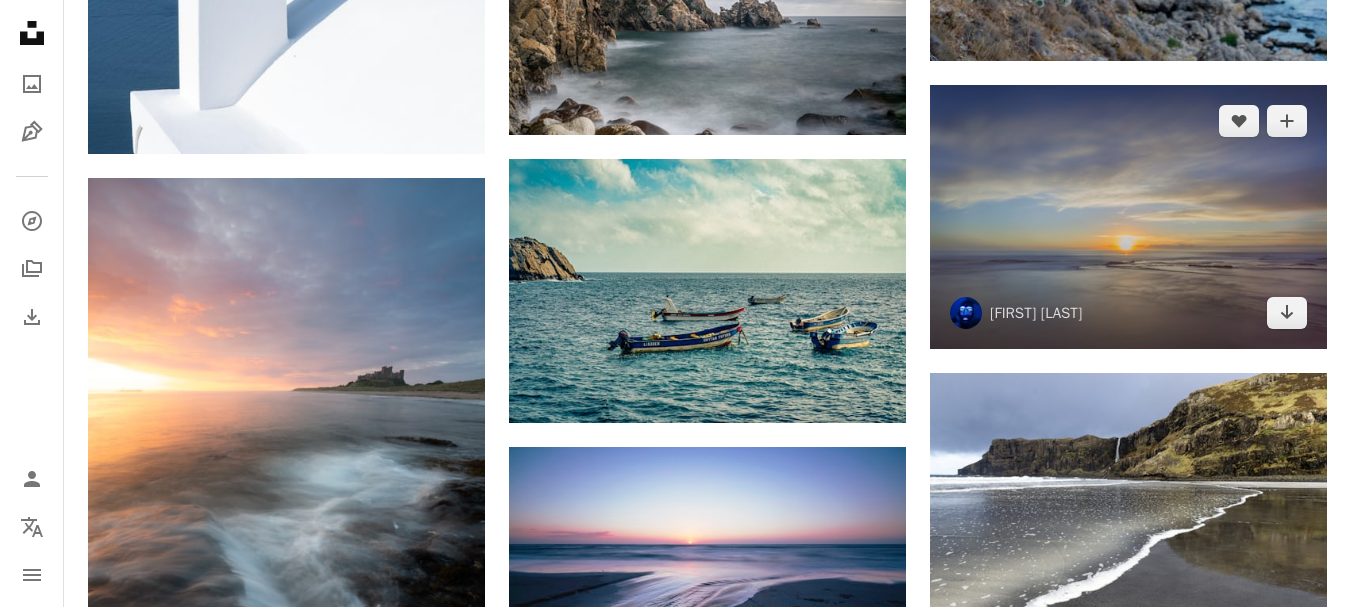 click at bounding box center (1128, 217) 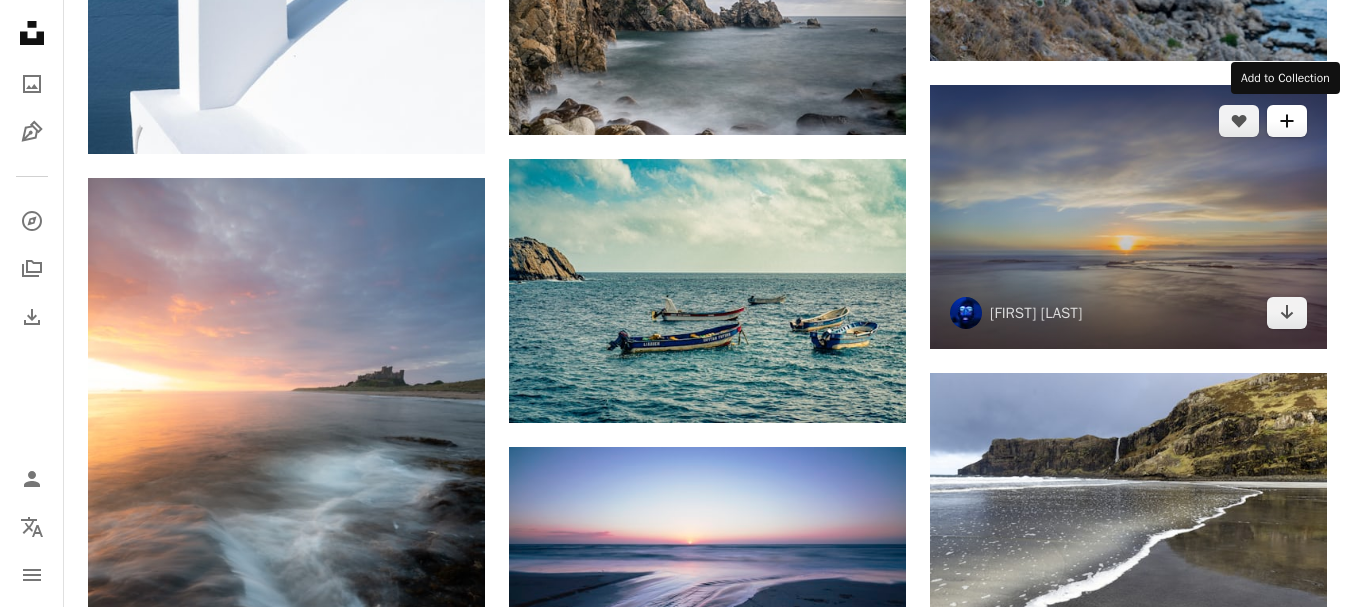 click on "A plus sign" at bounding box center (1287, 121) 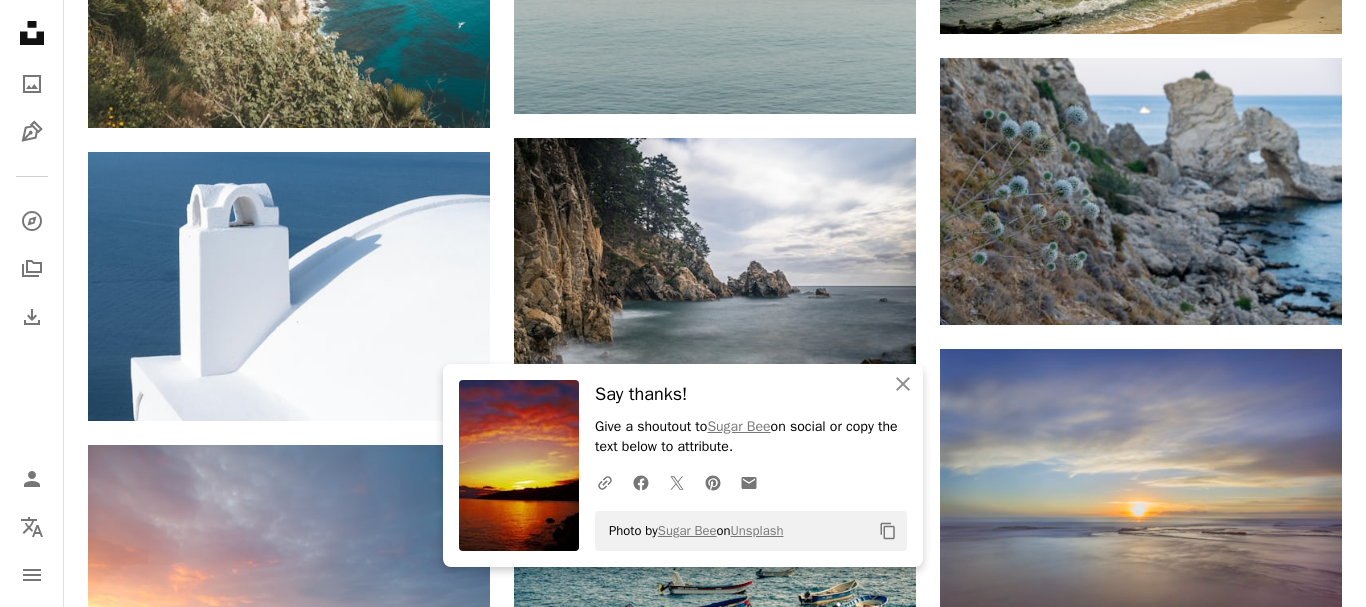 click on "An X shape An X shape Close Say thanks! Give a shoutout to  [PERSON]  on social or copy the text below to attribute. A URL sharing icon (chains) Facebook icon X (formerly Twitter) icon Pinterest icon An envelope Photo by  [PERSON]  on  Unsplash
Copy content Join Unsplash Already have an account?  Login First name Last name Email Username  (only letters, numbers and underscores) Password  (min. 8 char) Join By joining, you agree to the  Terms  and  Privacy Policy ." at bounding box center [683, 5022] 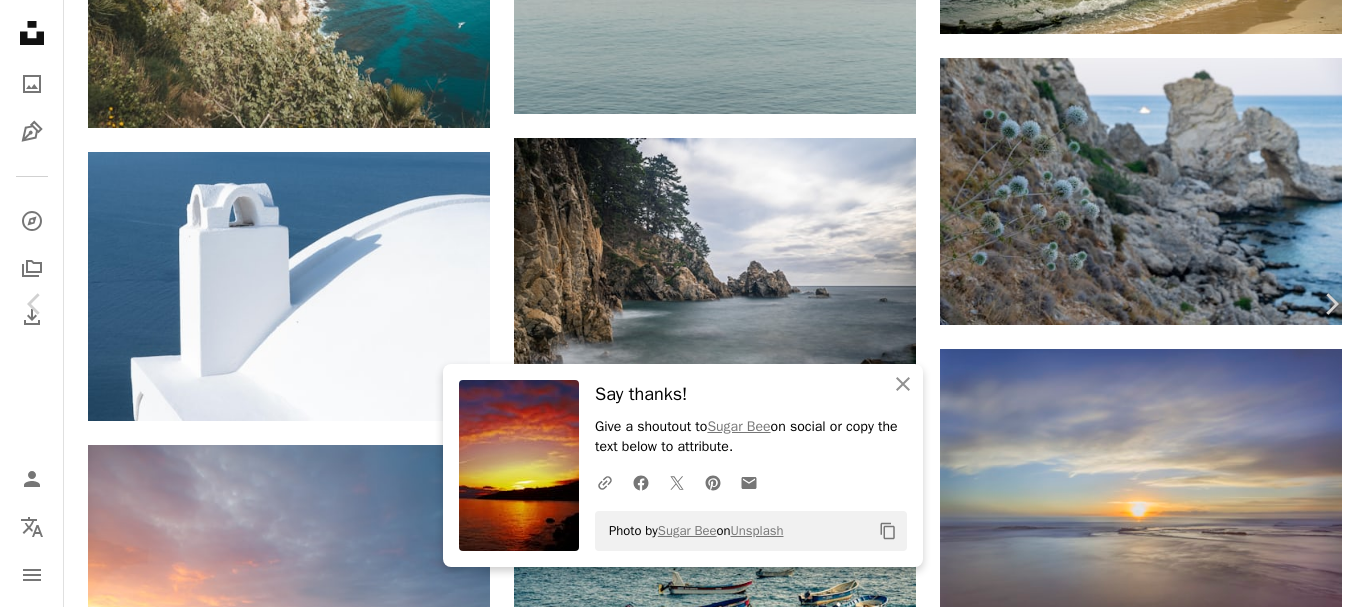 click 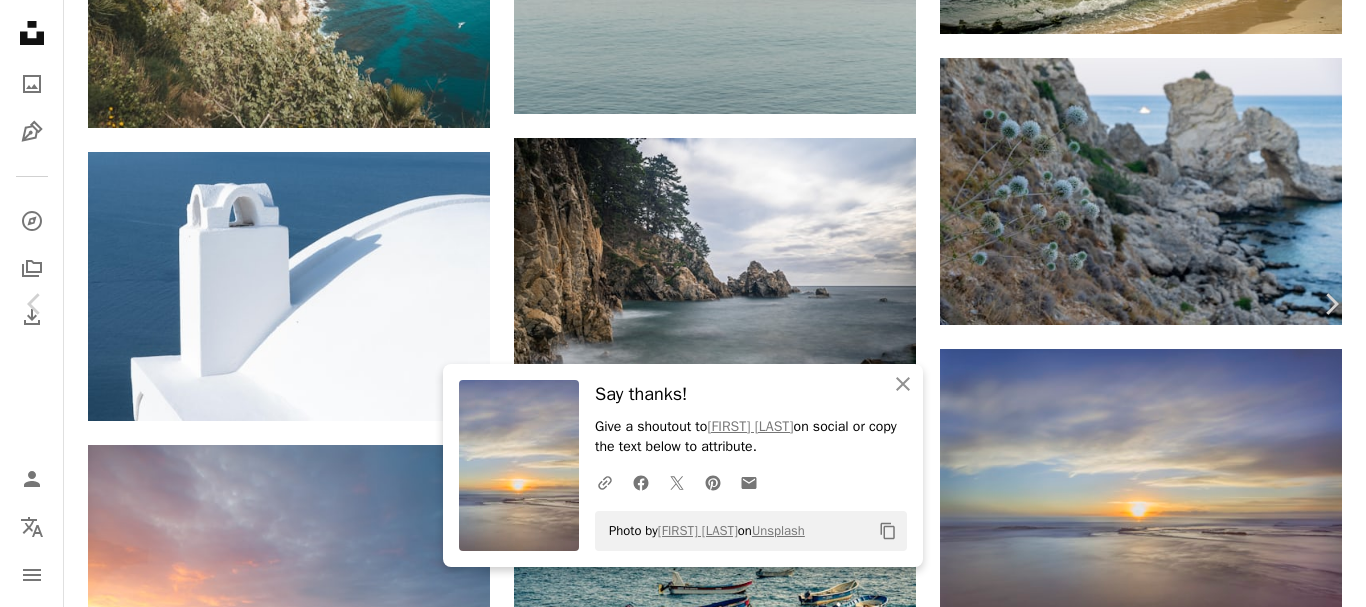 click on "An X shape" at bounding box center (20, 20) 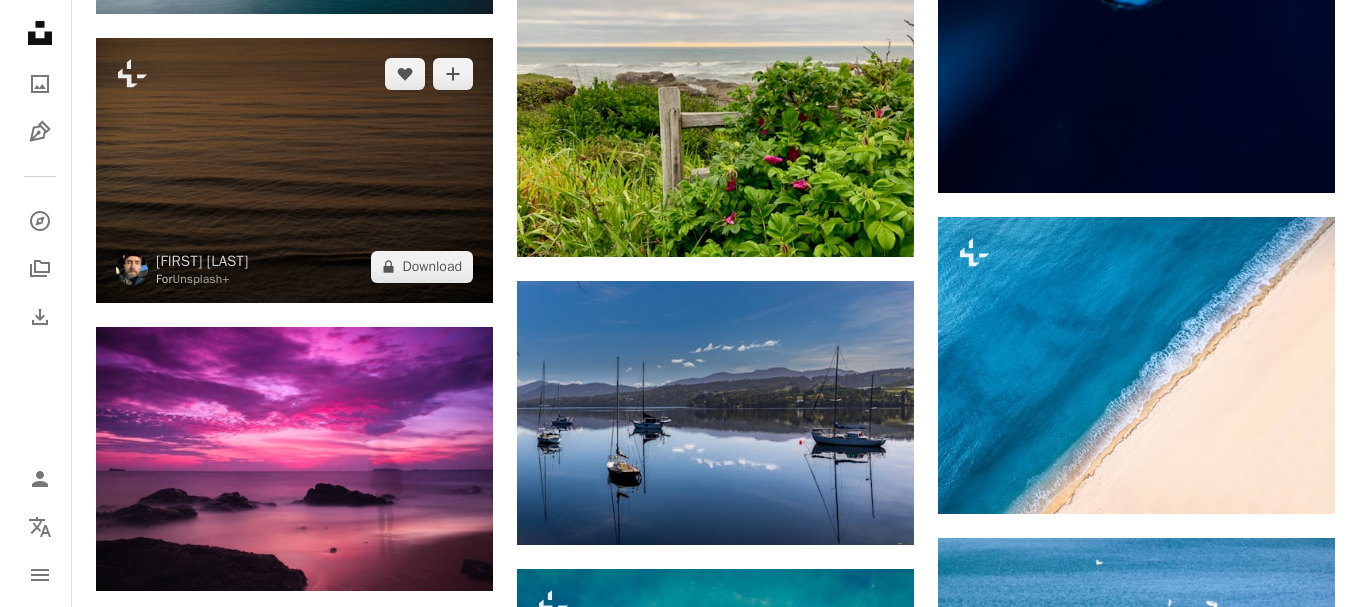scroll, scrollTop: 24500, scrollLeft: 0, axis: vertical 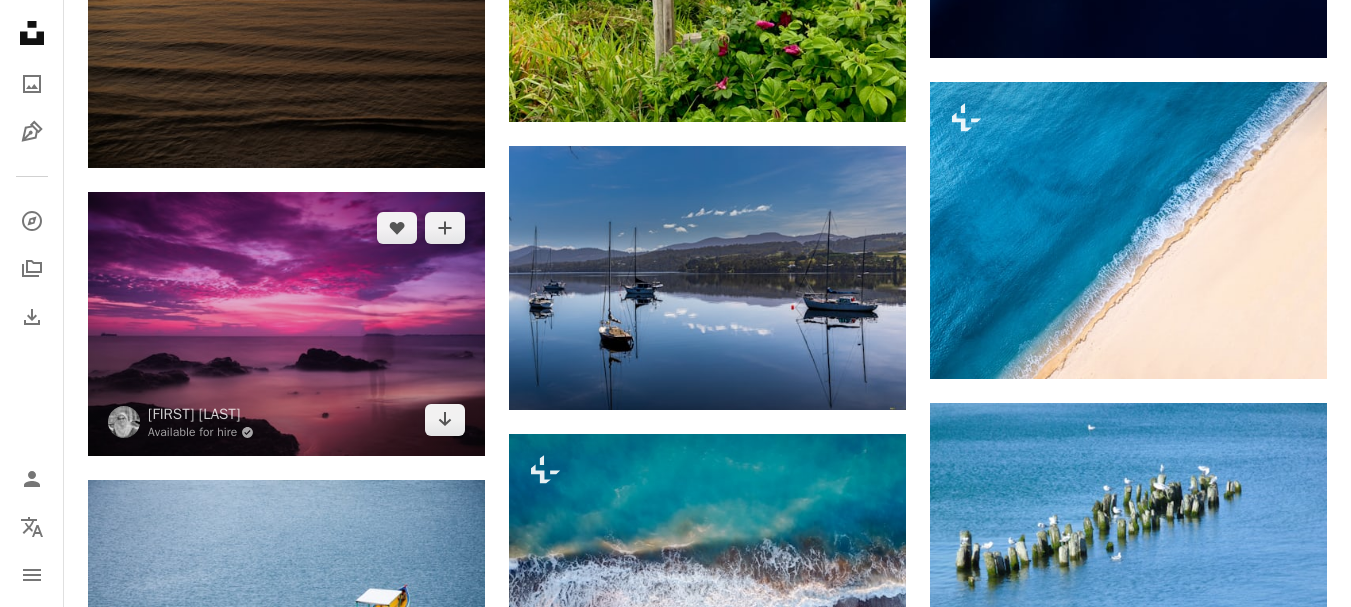 click at bounding box center (286, 324) 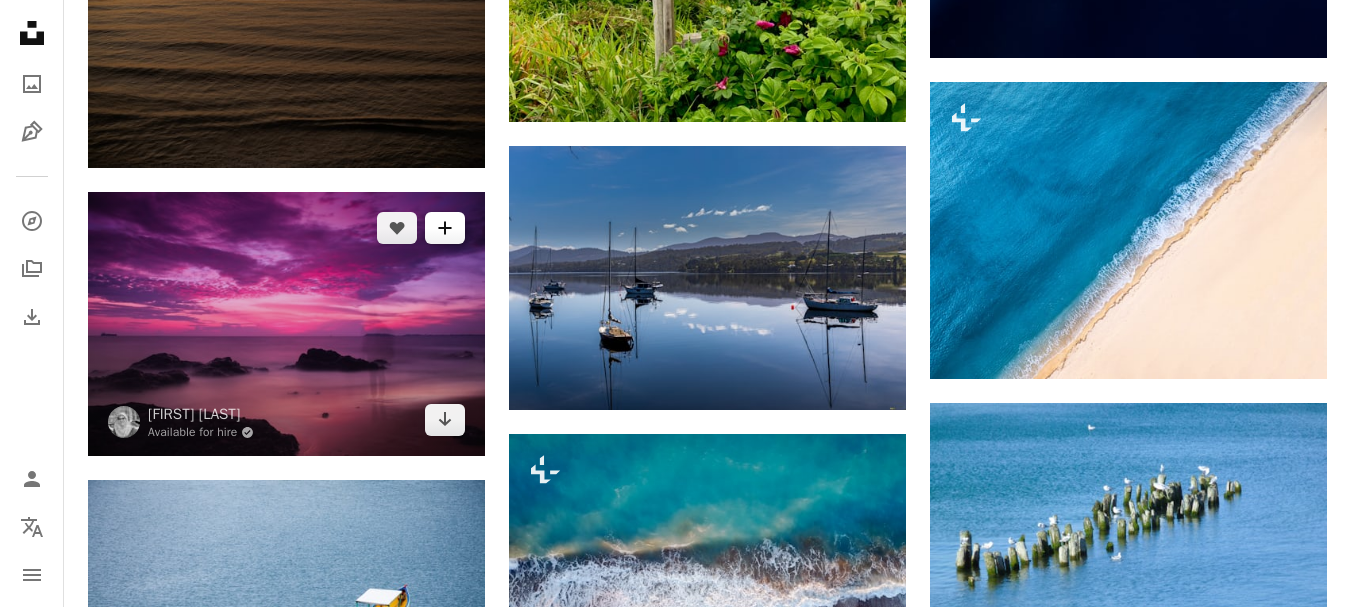 click on "A plus sign" 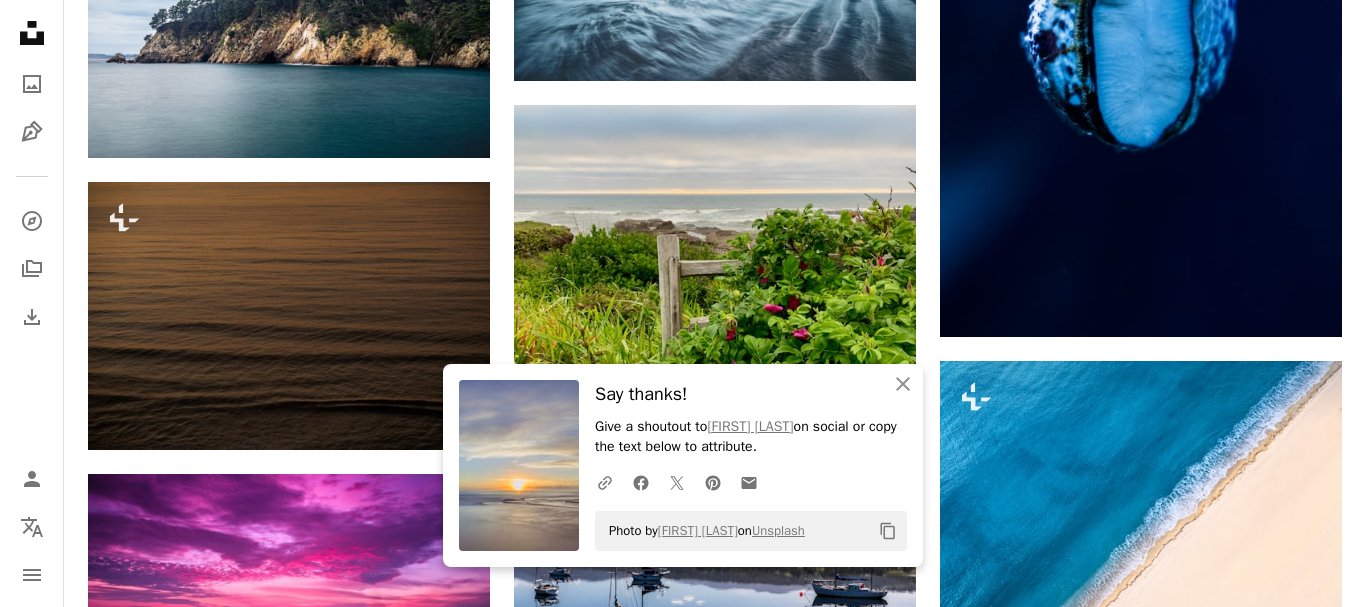 click on "An X shape An X shape Close Say thanks! Give a shoutout to [FIRST] [LAST] on social or copy the text below to attribute. A URL sharing icon (chains) Facebook icon X (formerly Twitter) icon Pinterest icon An envelope Photo by [FIRST] [LAST] on Unsplash
Copy content Join Unsplash Already have an account? Login First name Last name Email Username (only letters, numbers and underscores) Password (min. 8 char) Join By joining, you agree to the Terms and Privacy Policy." at bounding box center (683, 5589) 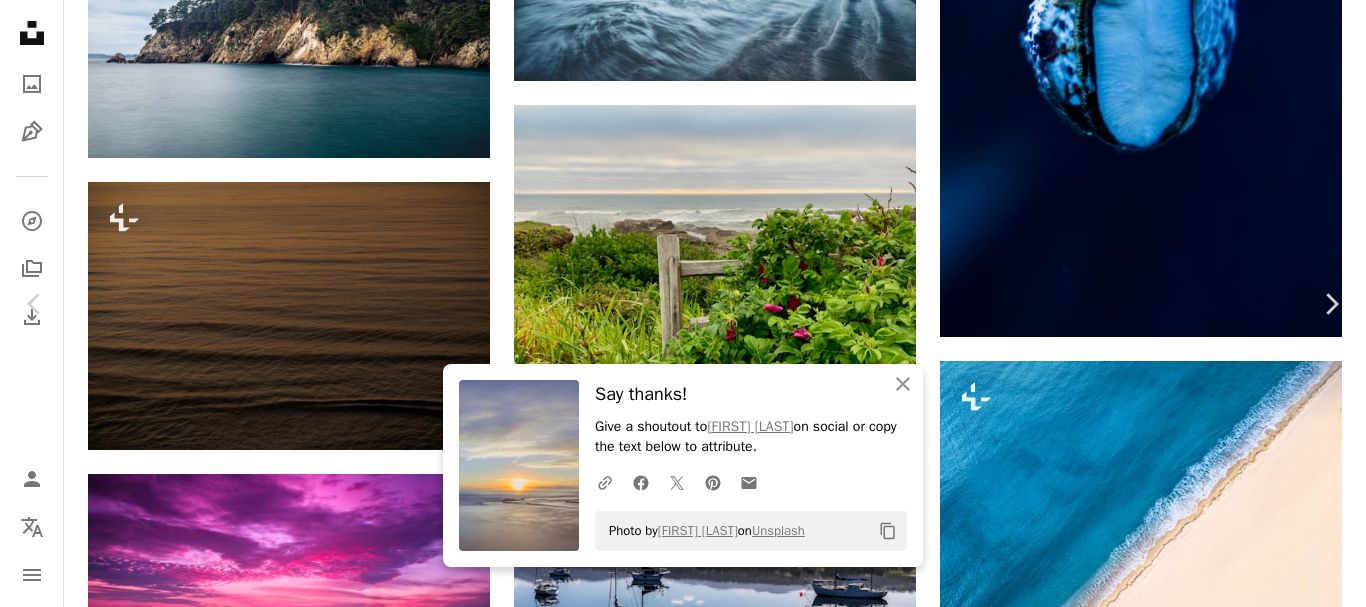 click at bounding box center (676, 5663) 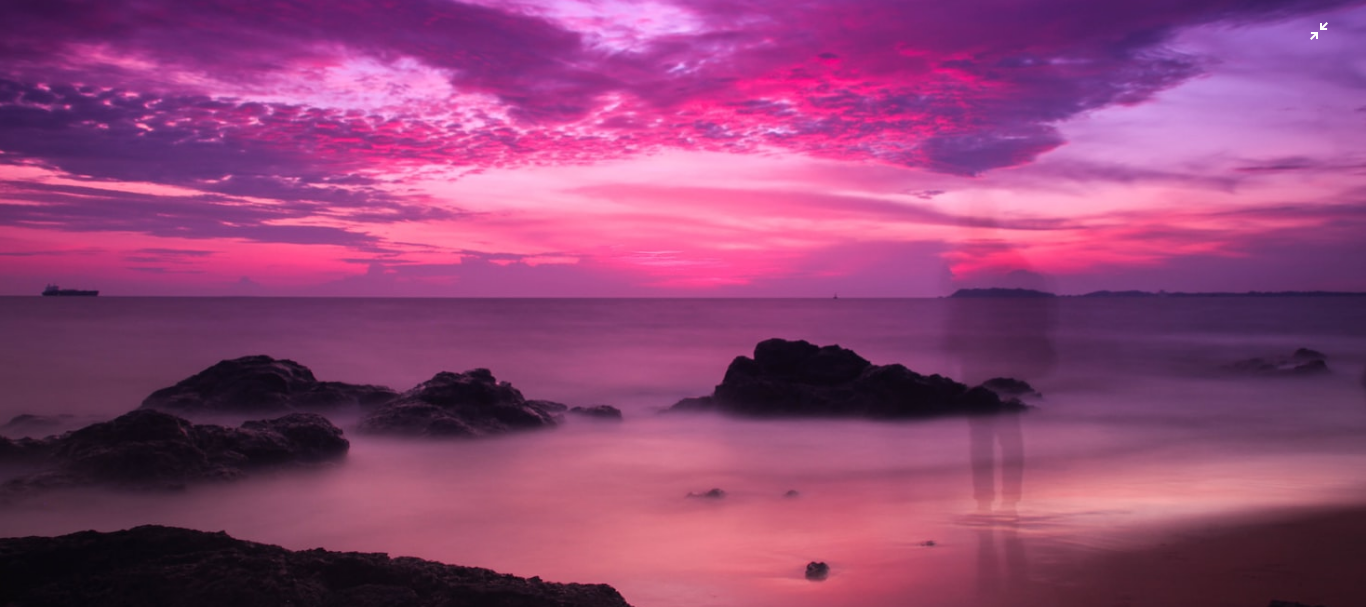 scroll, scrollTop: 0, scrollLeft: 0, axis: both 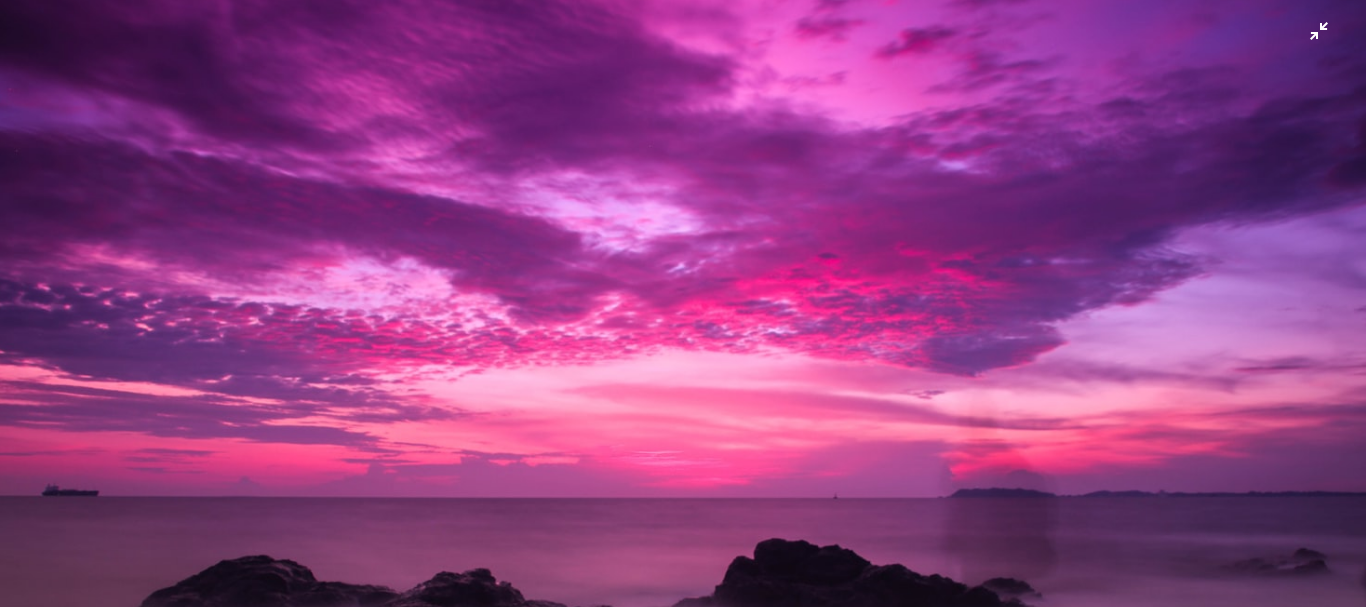 click at bounding box center [683, 455] 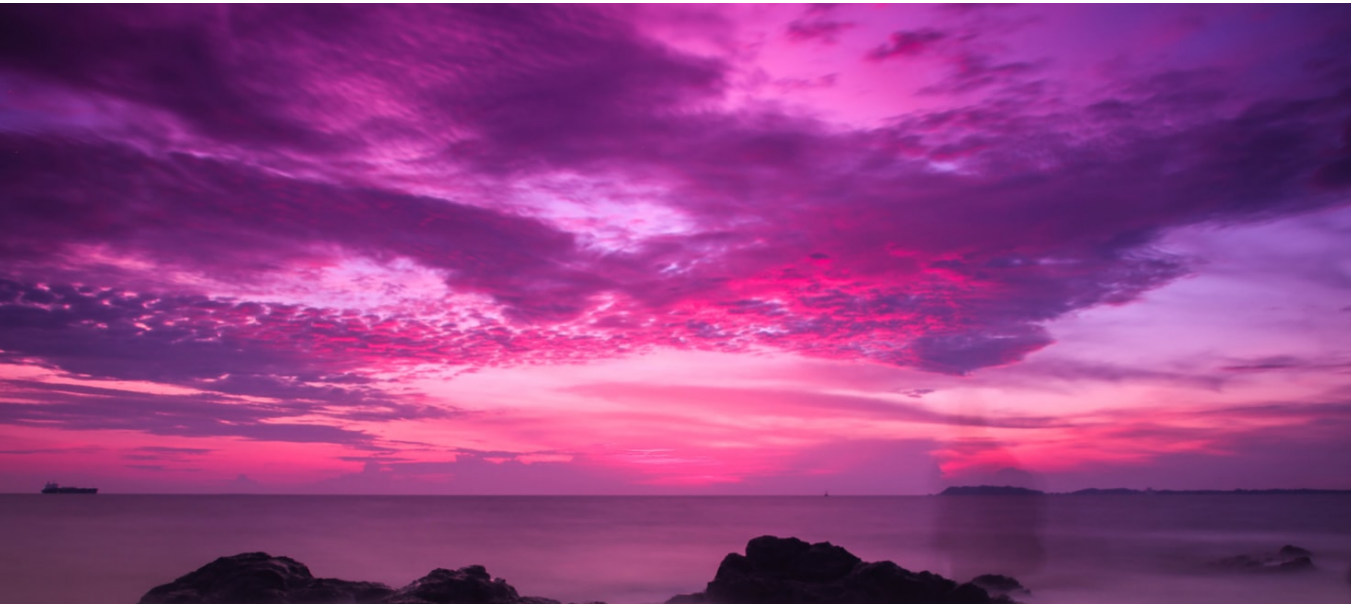 scroll, scrollTop: 61, scrollLeft: 0, axis: vertical 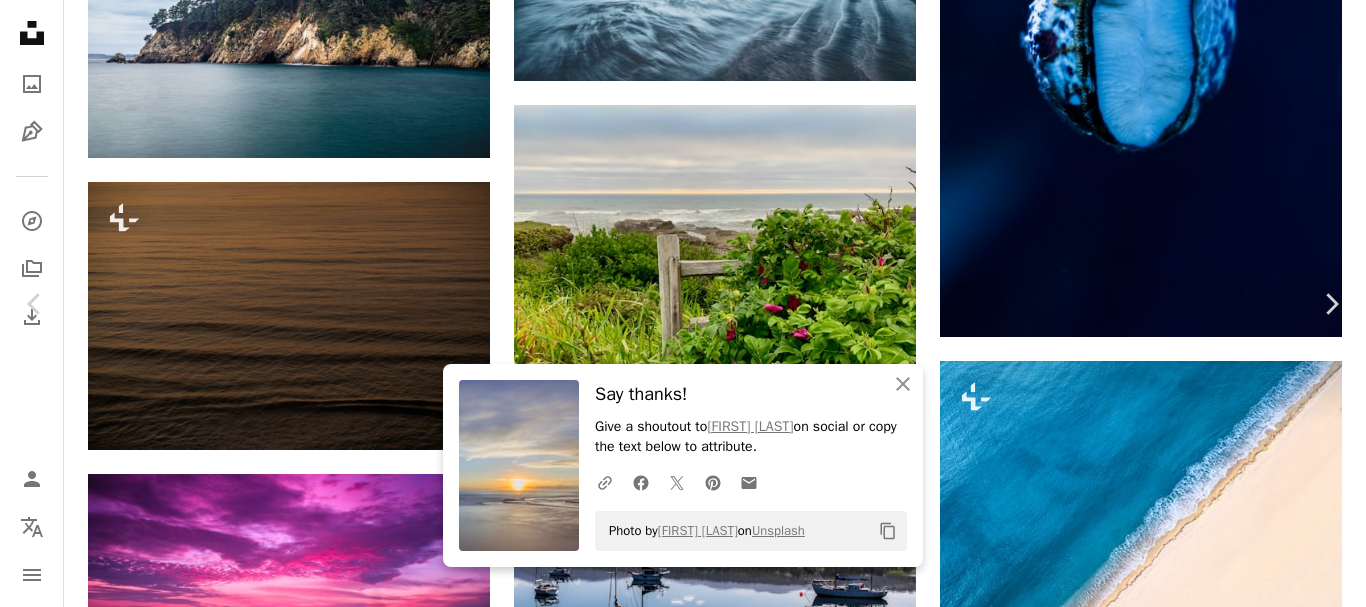 click on "Chevron down" 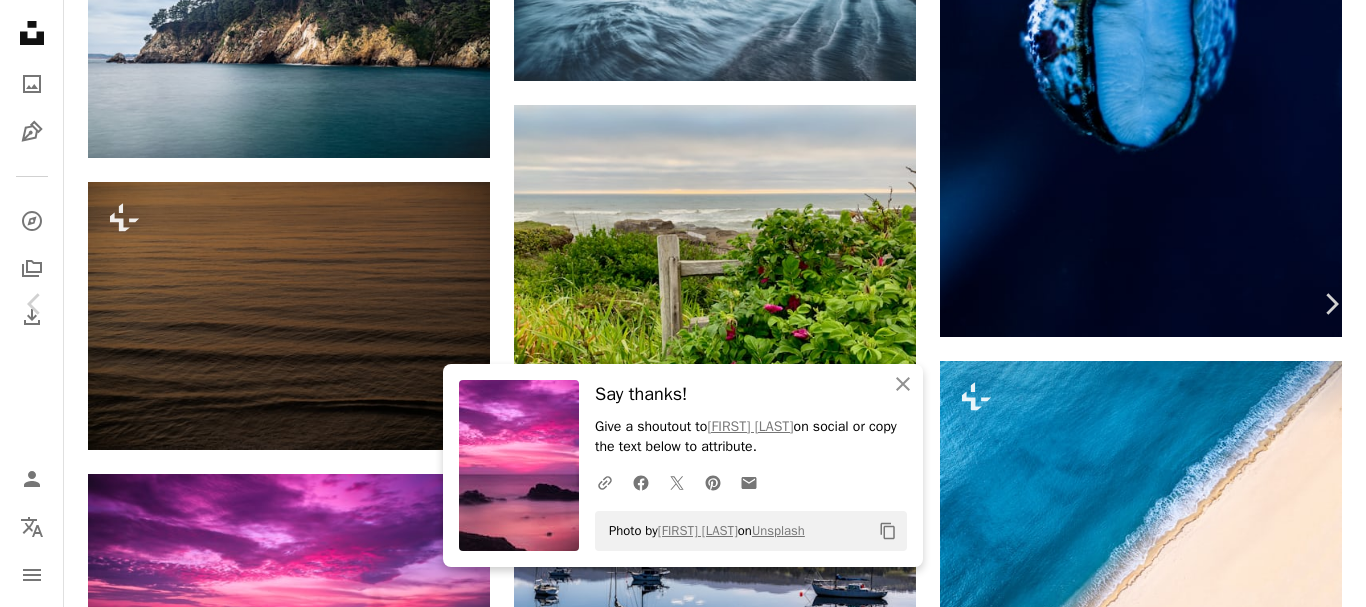 click on "An X shape" at bounding box center [20, 20] 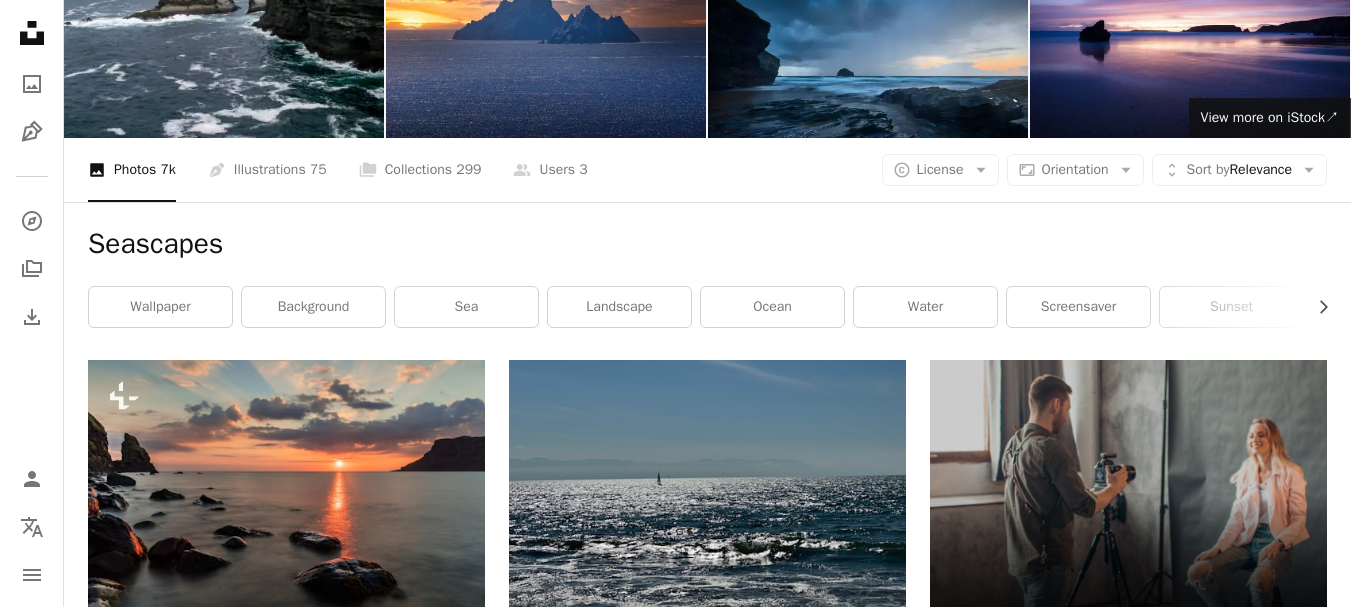 scroll, scrollTop: 0, scrollLeft: 0, axis: both 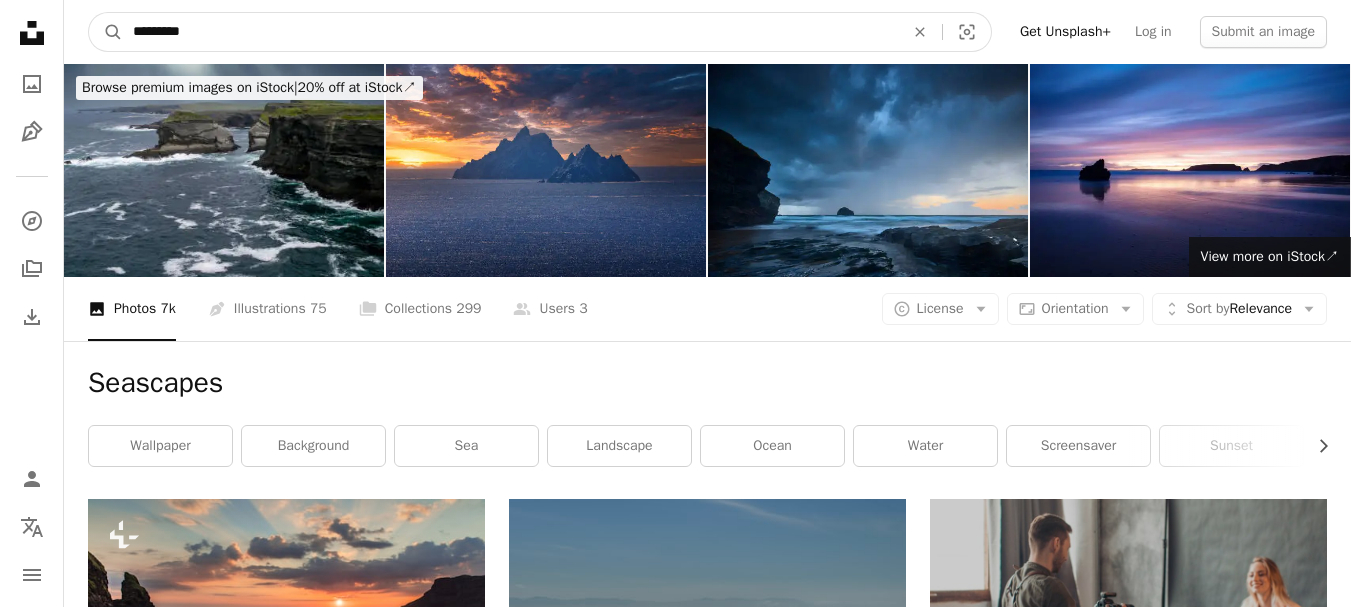 drag, startPoint x: 258, startPoint y: 32, endPoint x: 0, endPoint y: 27, distance: 258.04843 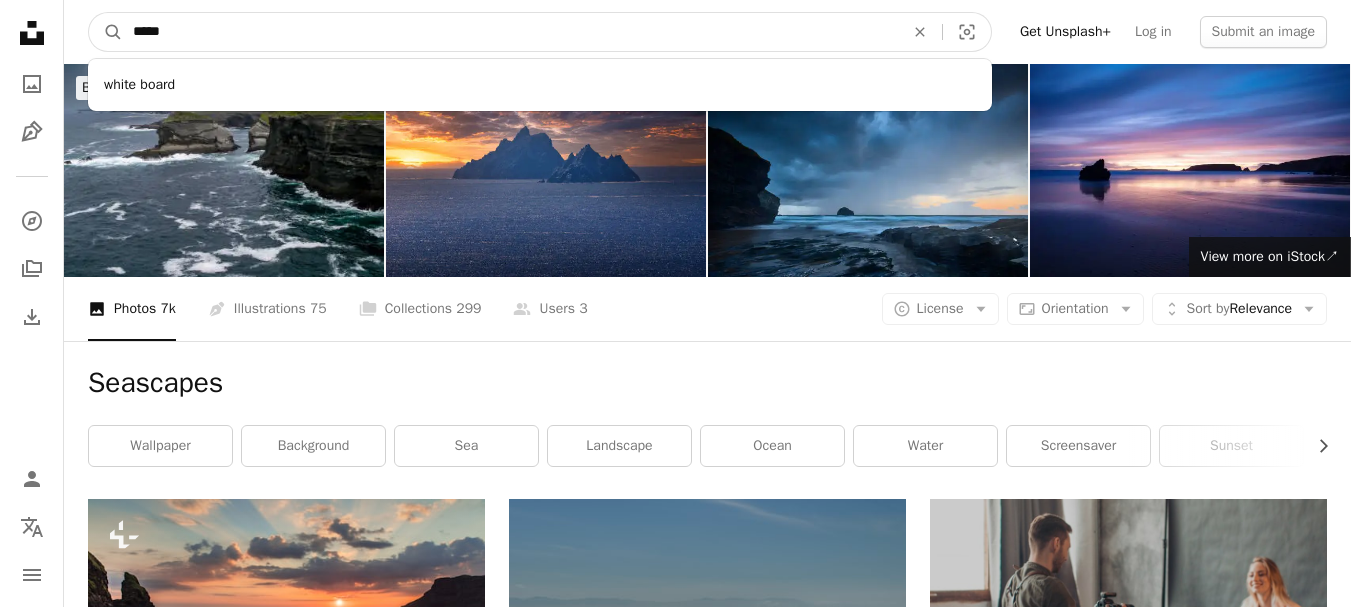 type on "*****" 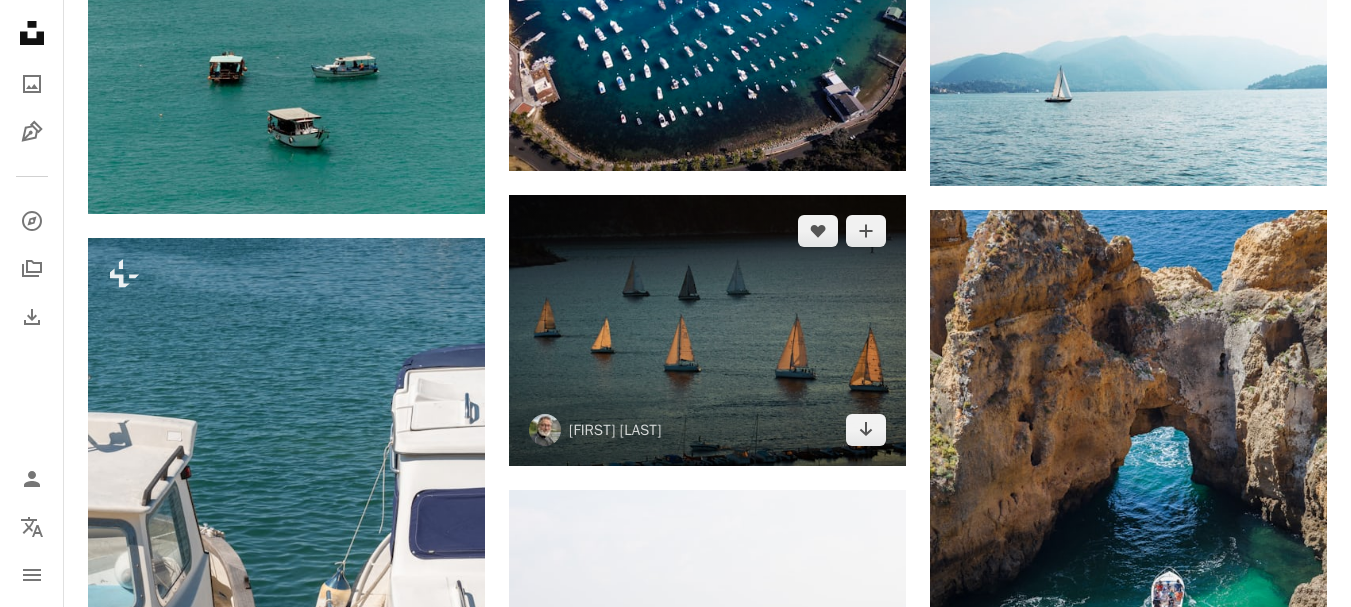 scroll, scrollTop: 1600, scrollLeft: 0, axis: vertical 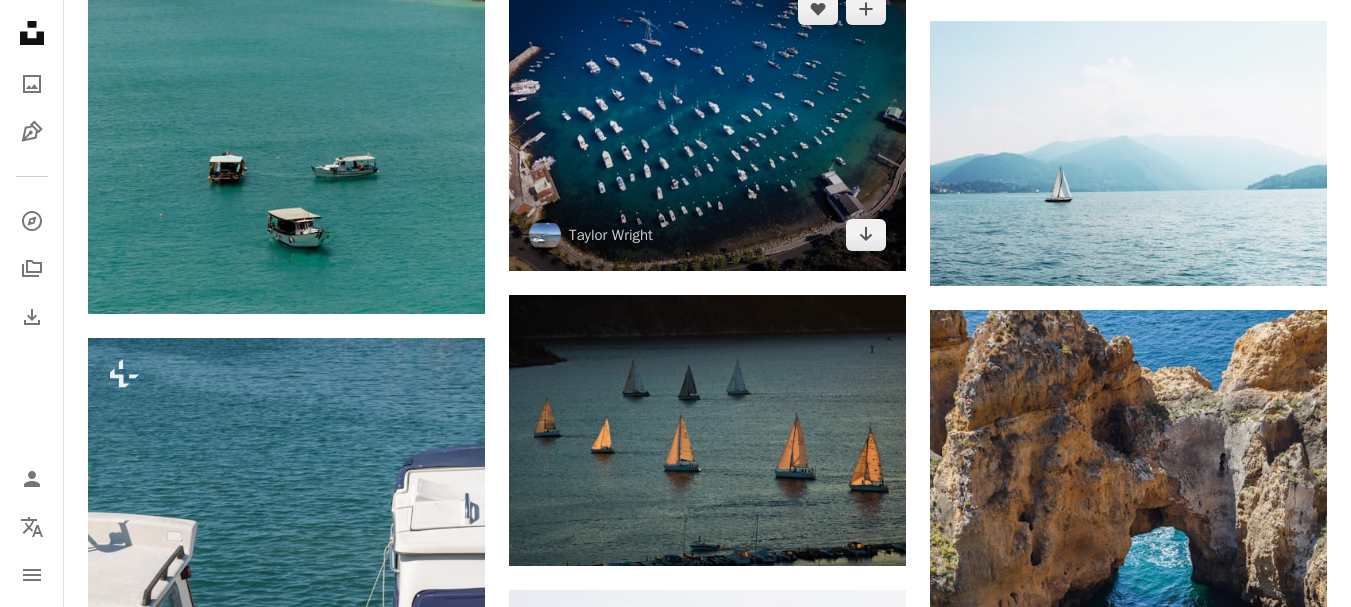 click at bounding box center (707, 122) 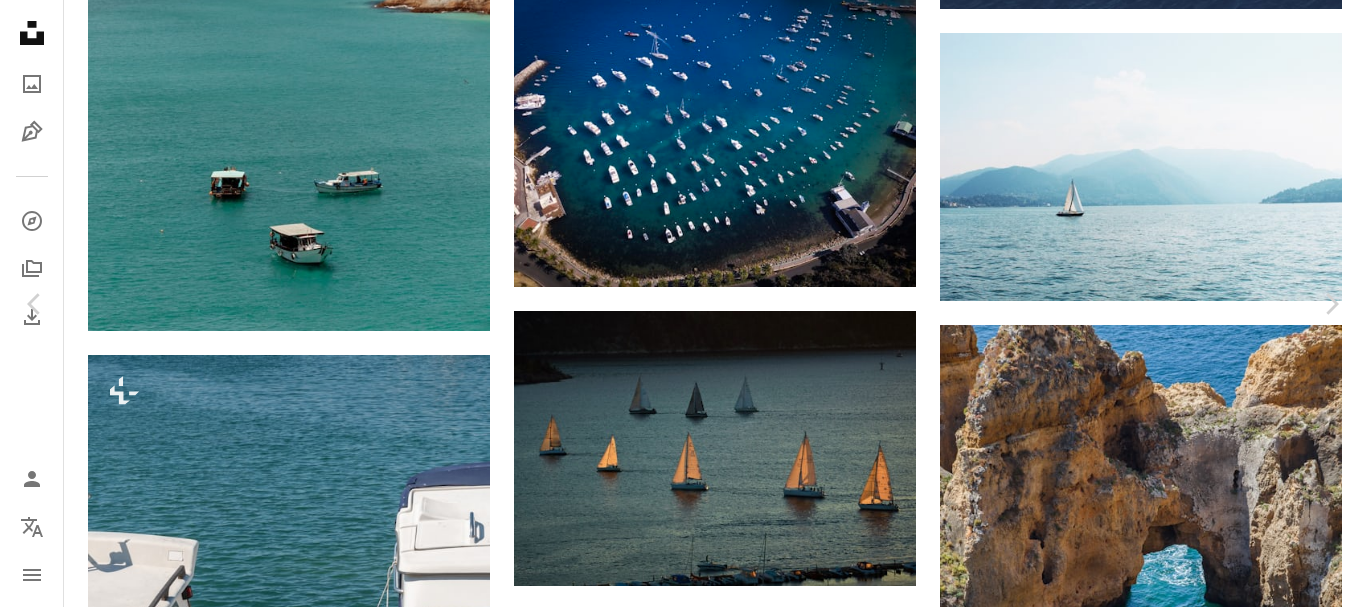 click on "Chevron down" 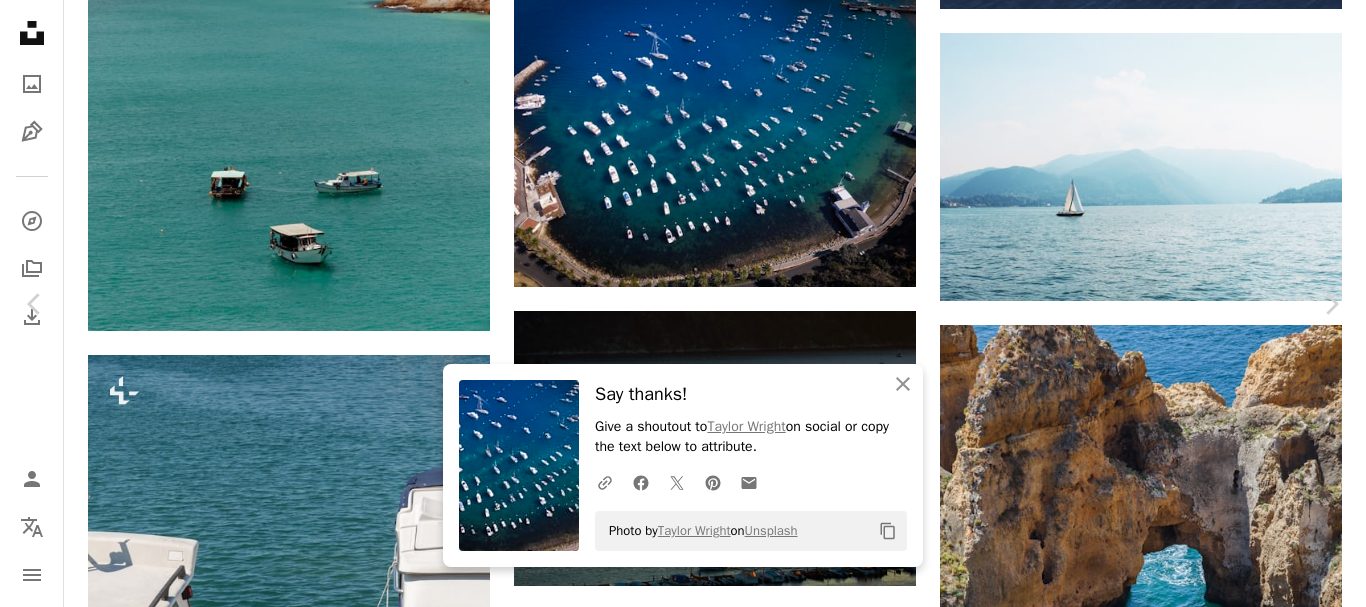 click on "An X shape" at bounding box center (20, 20) 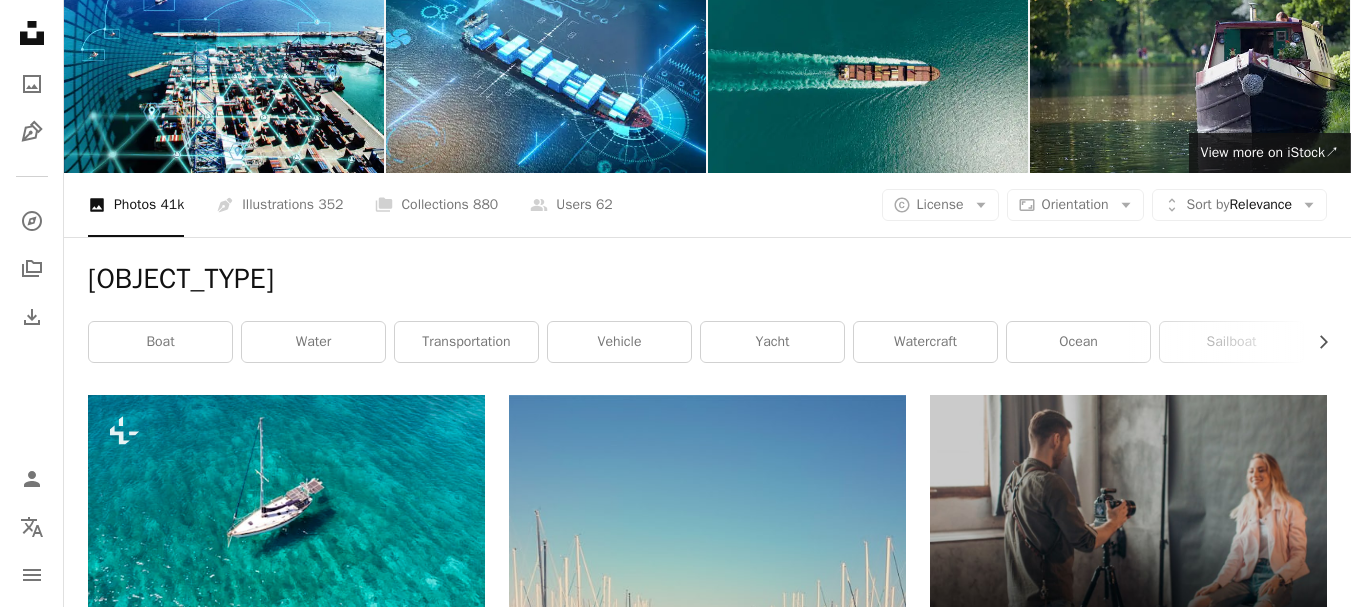 scroll, scrollTop: 0, scrollLeft: 0, axis: both 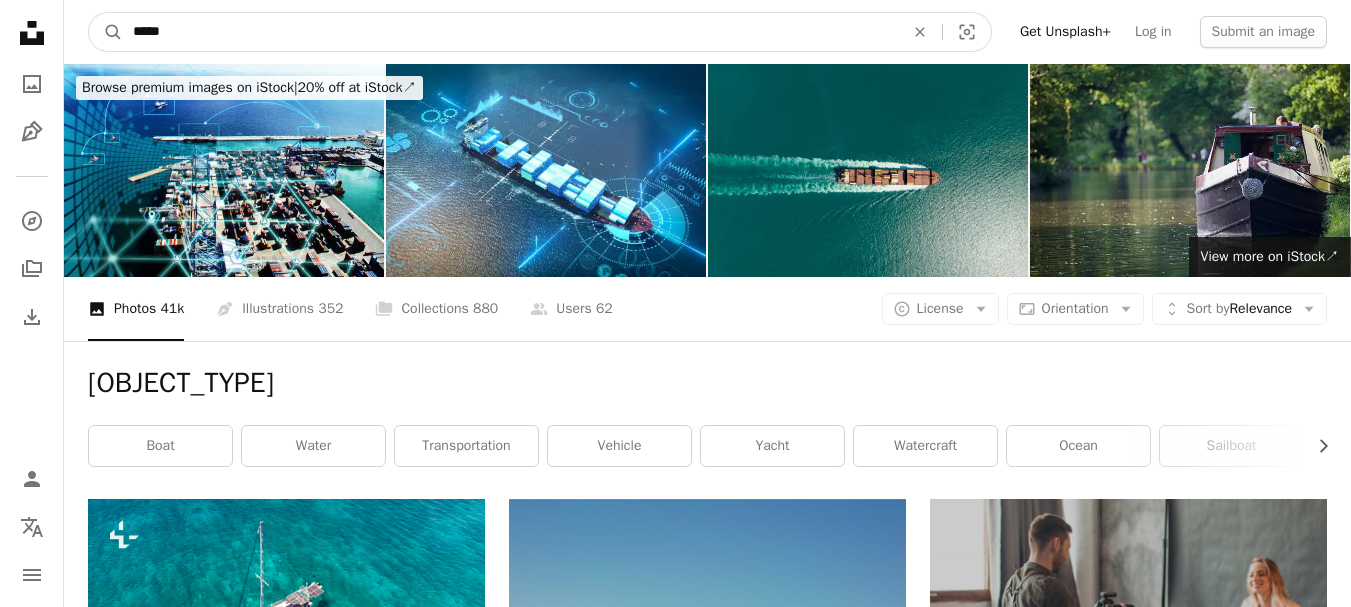 drag, startPoint x: 168, startPoint y: 29, endPoint x: 85, endPoint y: 24, distance: 83.15047 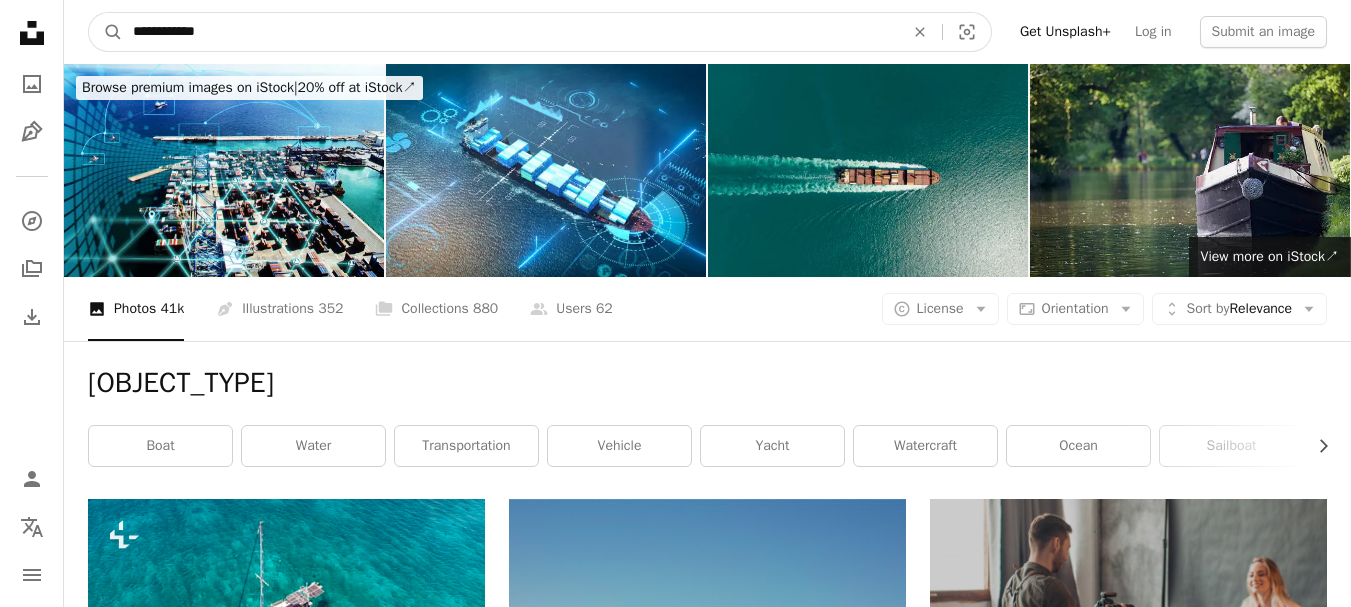 type on "**********" 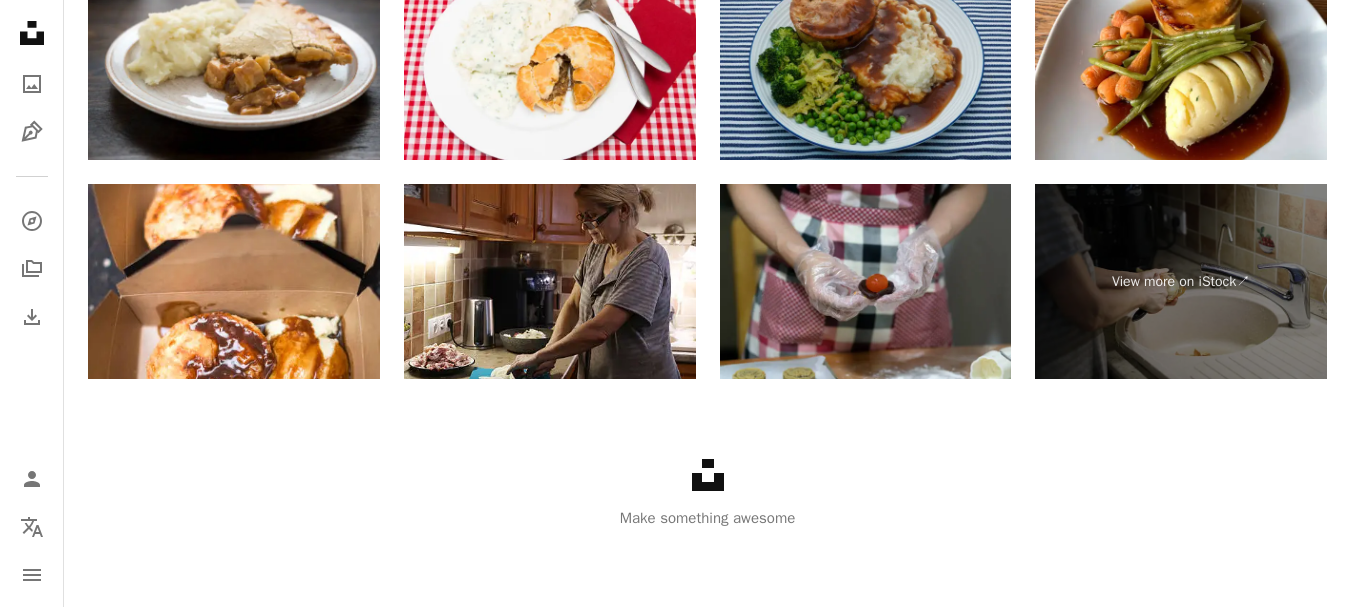scroll, scrollTop: 4255, scrollLeft: 0, axis: vertical 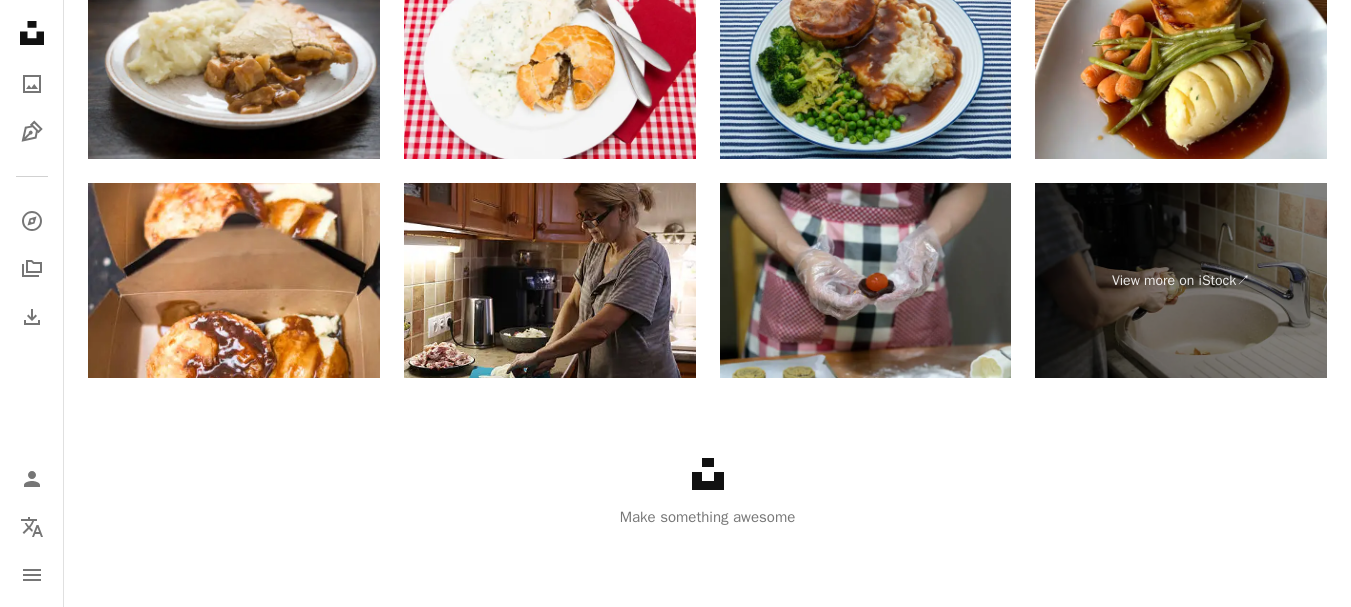 click on "Unsplash logo" 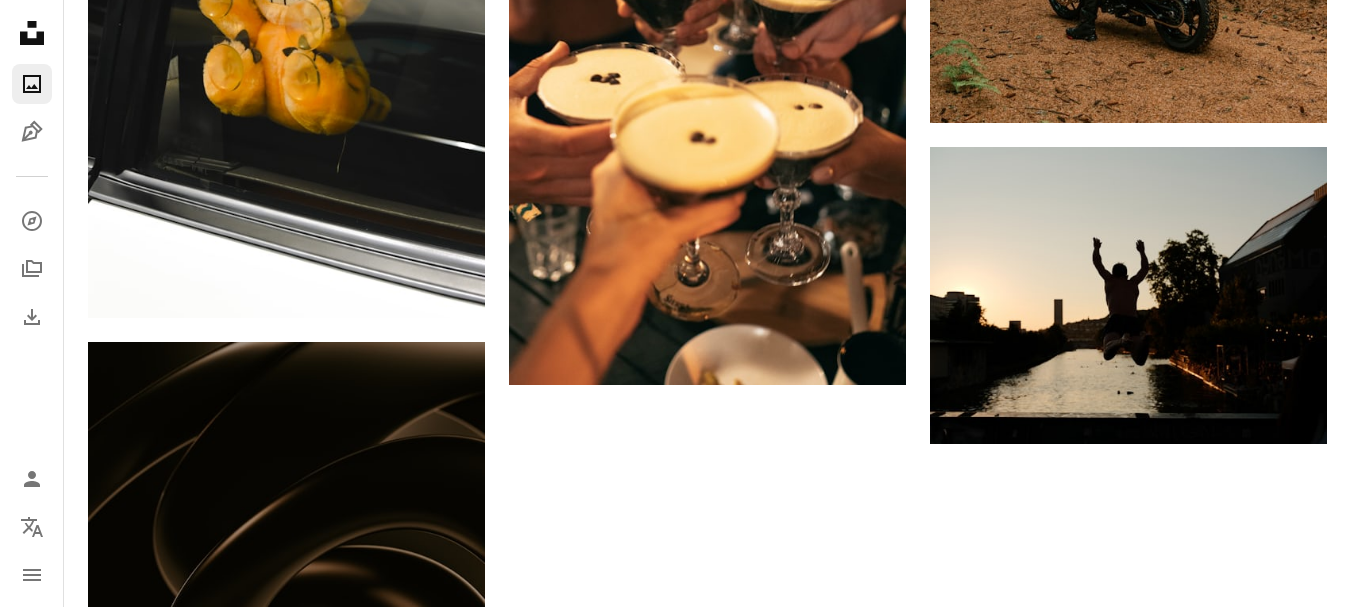 scroll, scrollTop: 0, scrollLeft: 0, axis: both 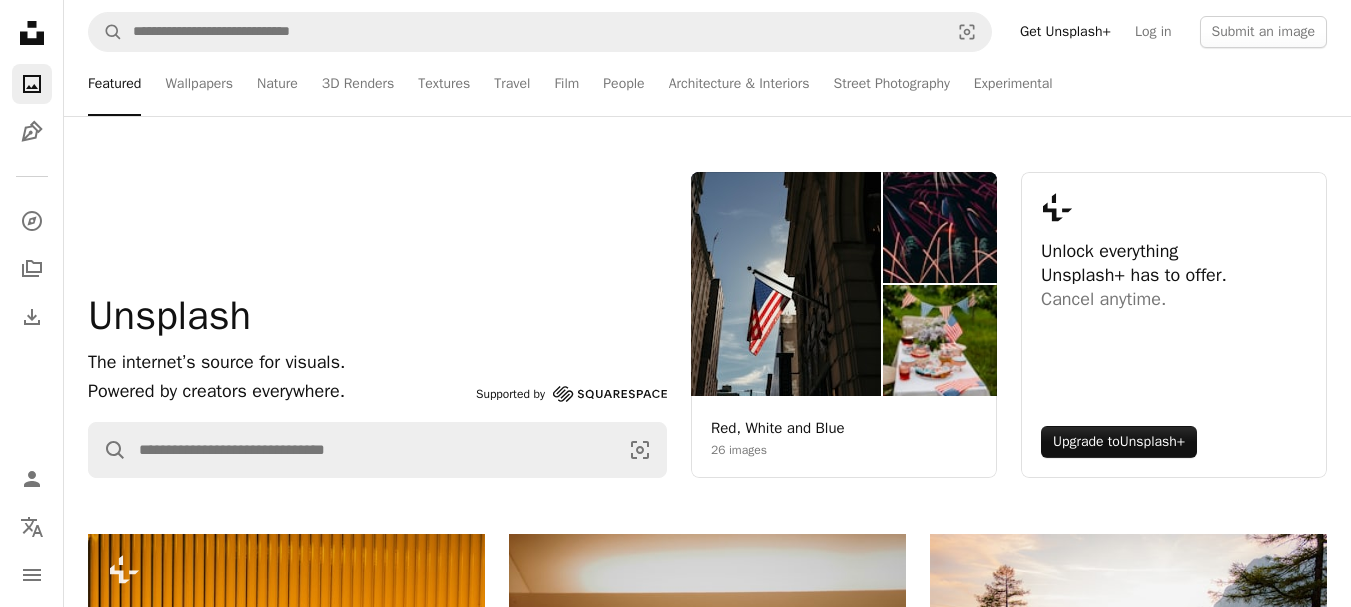 drag, startPoint x: 711, startPoint y: 474, endPoint x: 900, endPoint y: 476, distance: 189.01057 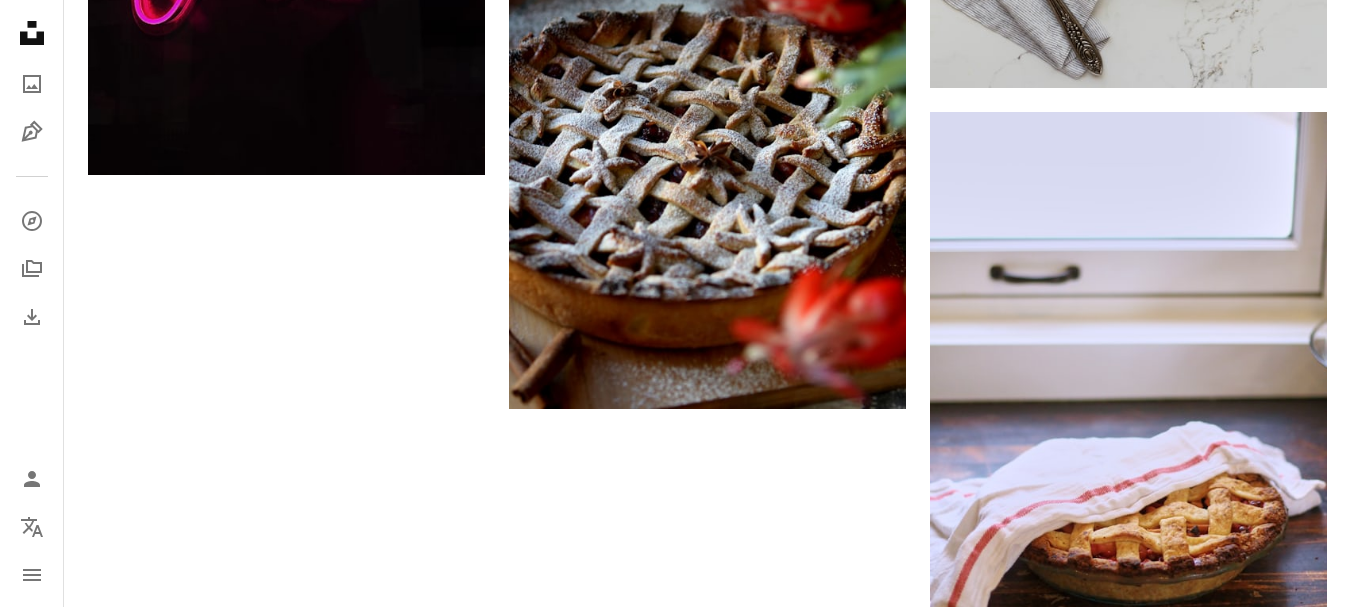 scroll, scrollTop: 3555, scrollLeft: 0, axis: vertical 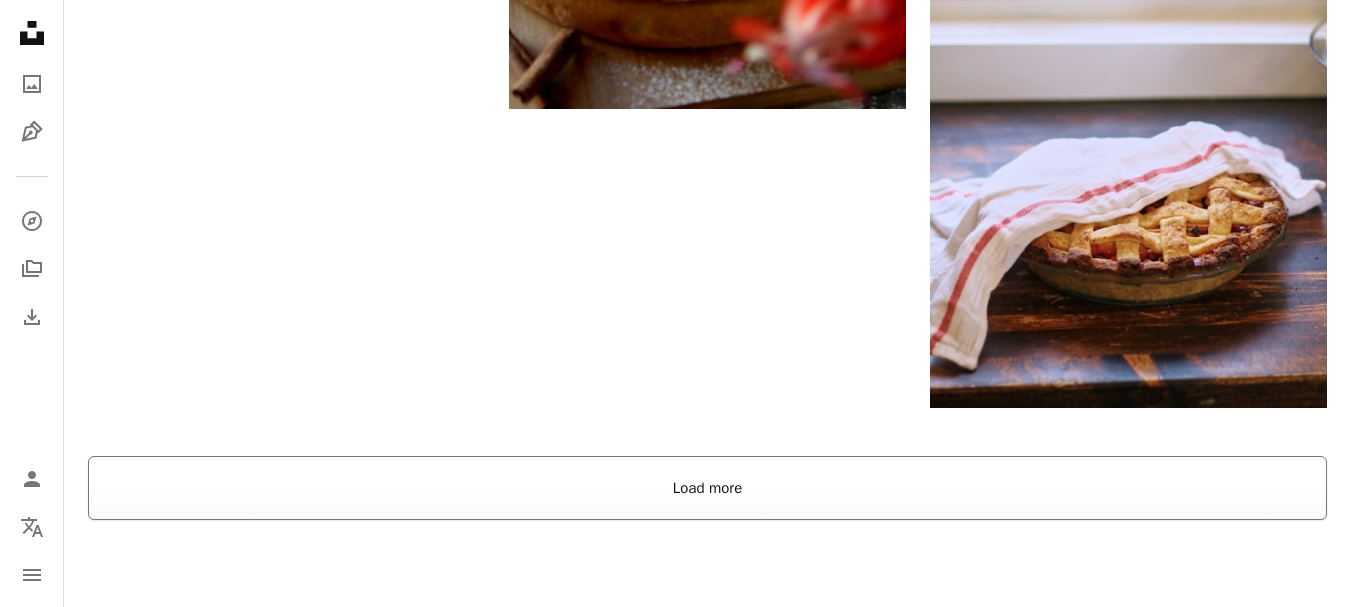 click on "Load more" at bounding box center [707, 488] 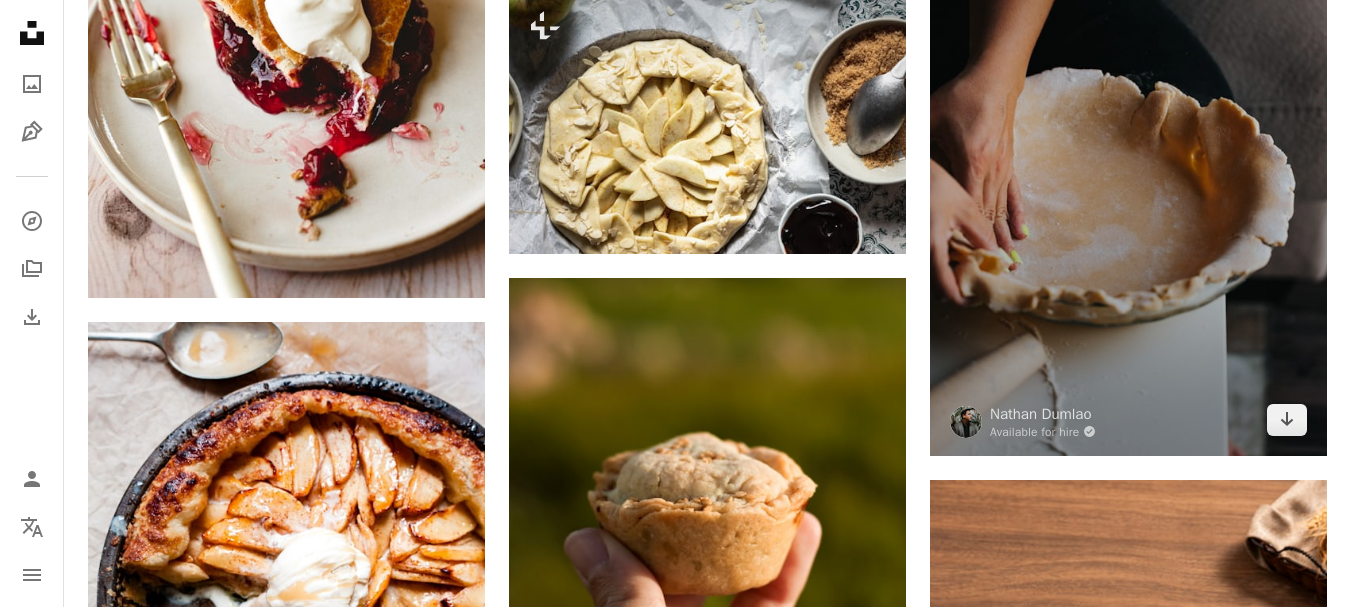 scroll, scrollTop: 18655, scrollLeft: 0, axis: vertical 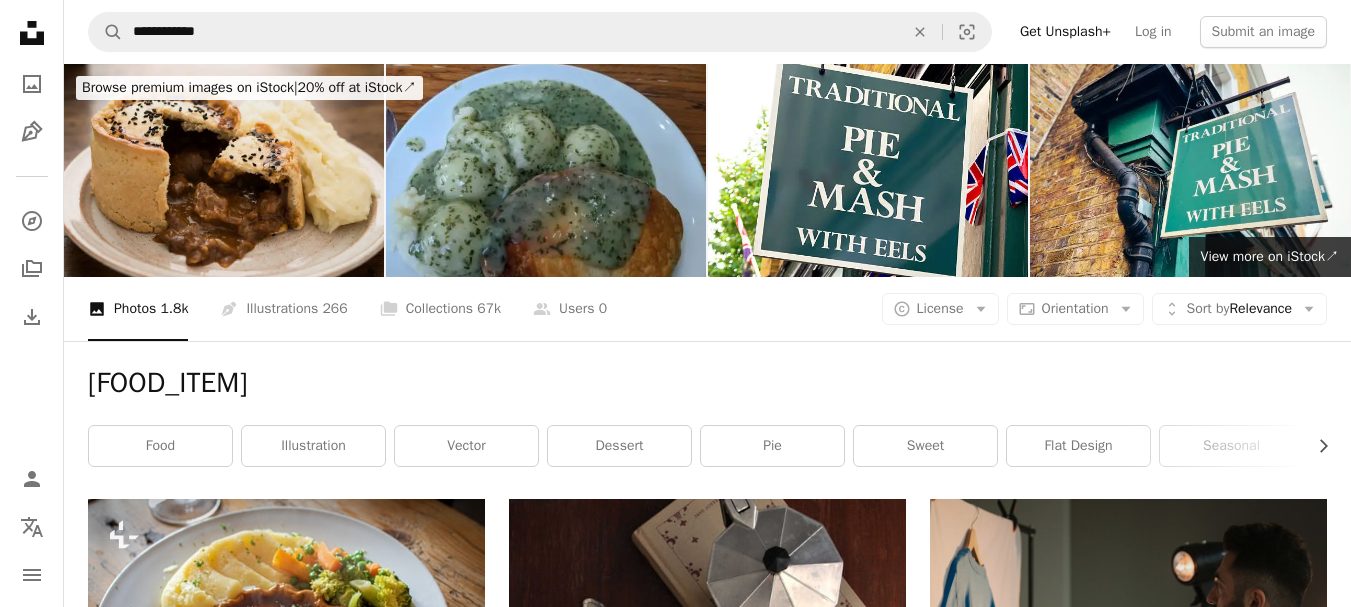 click at bounding box center (224, 170) 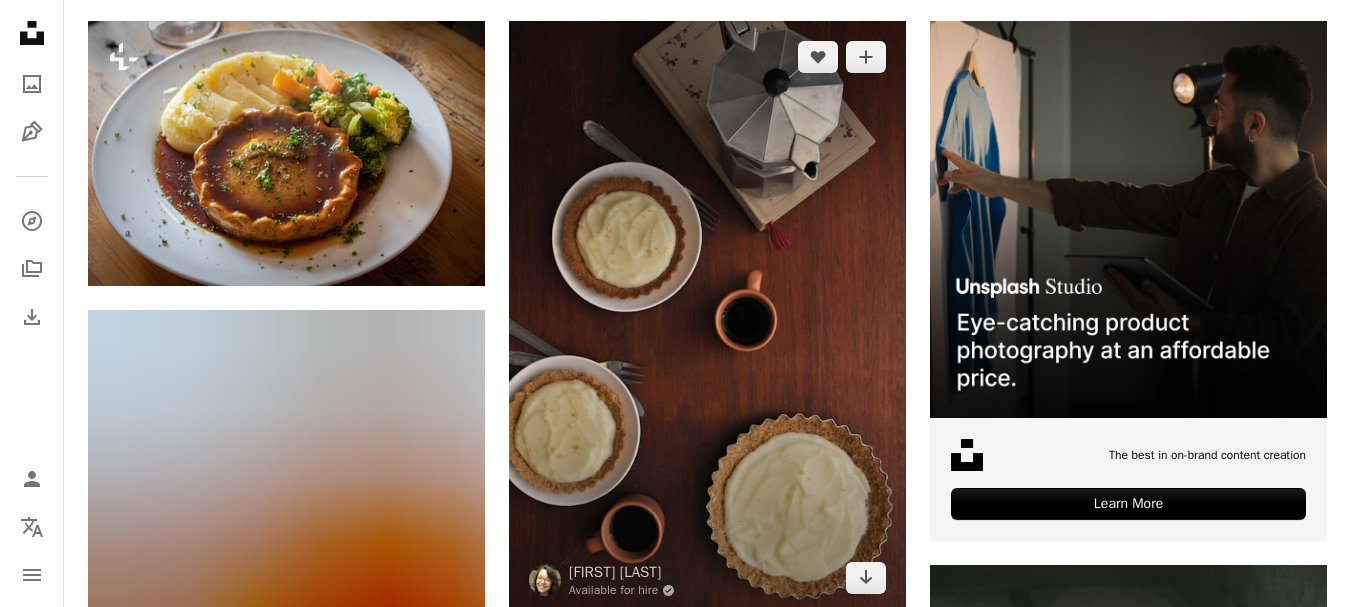 scroll, scrollTop: 500, scrollLeft: 0, axis: vertical 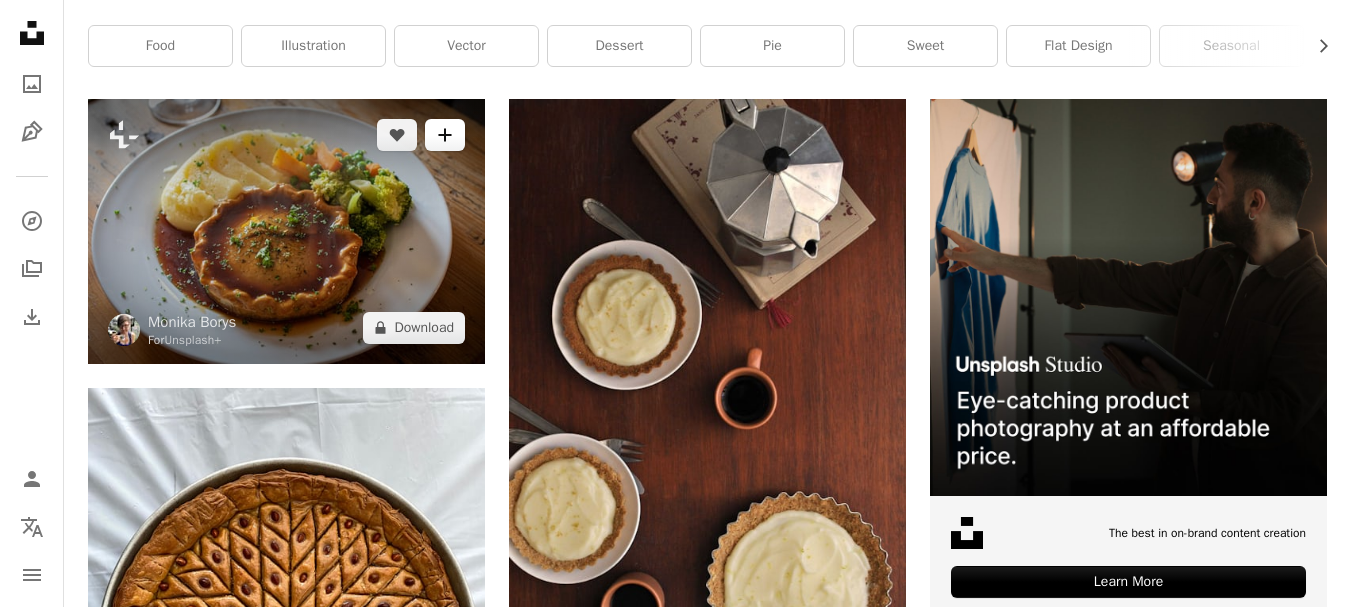 drag, startPoint x: 320, startPoint y: 196, endPoint x: 451, endPoint y: 143, distance: 141.31525 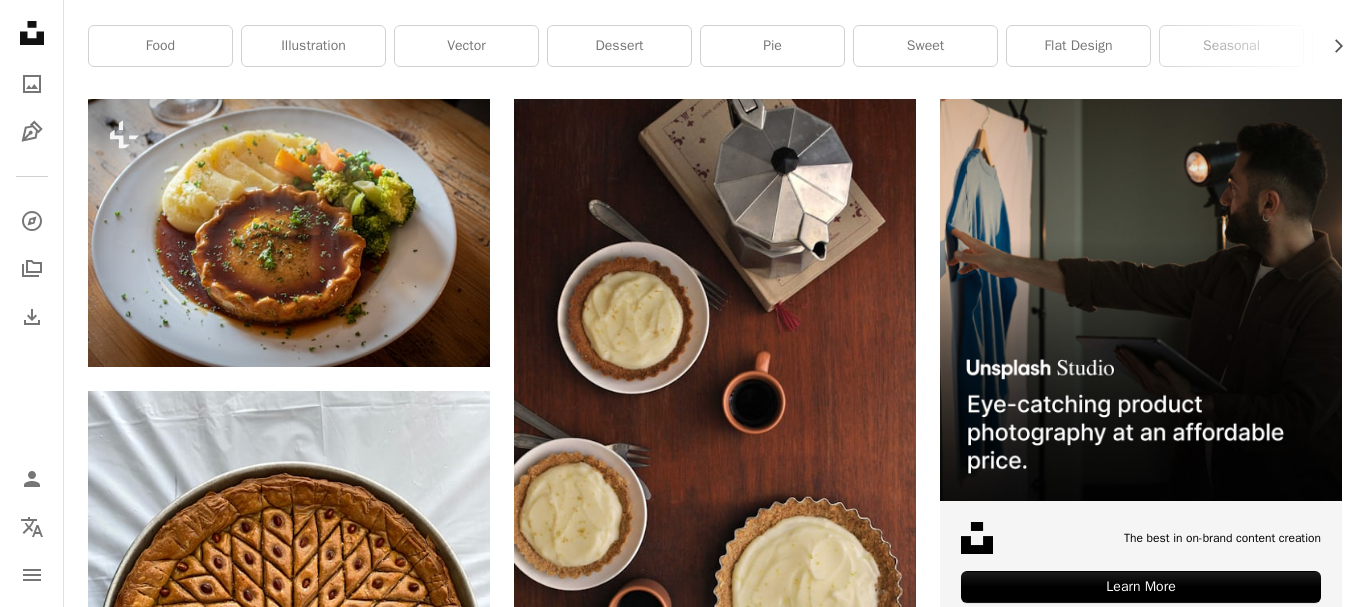 click on "An X shape Join Unsplash Already have an account?  Login First name Last name Email Username  (only letters, numbers and underscores) Password  (min. 8 char) Join By joining, you agree to the  Terms  and  Privacy Policy ." at bounding box center [683, 24005] 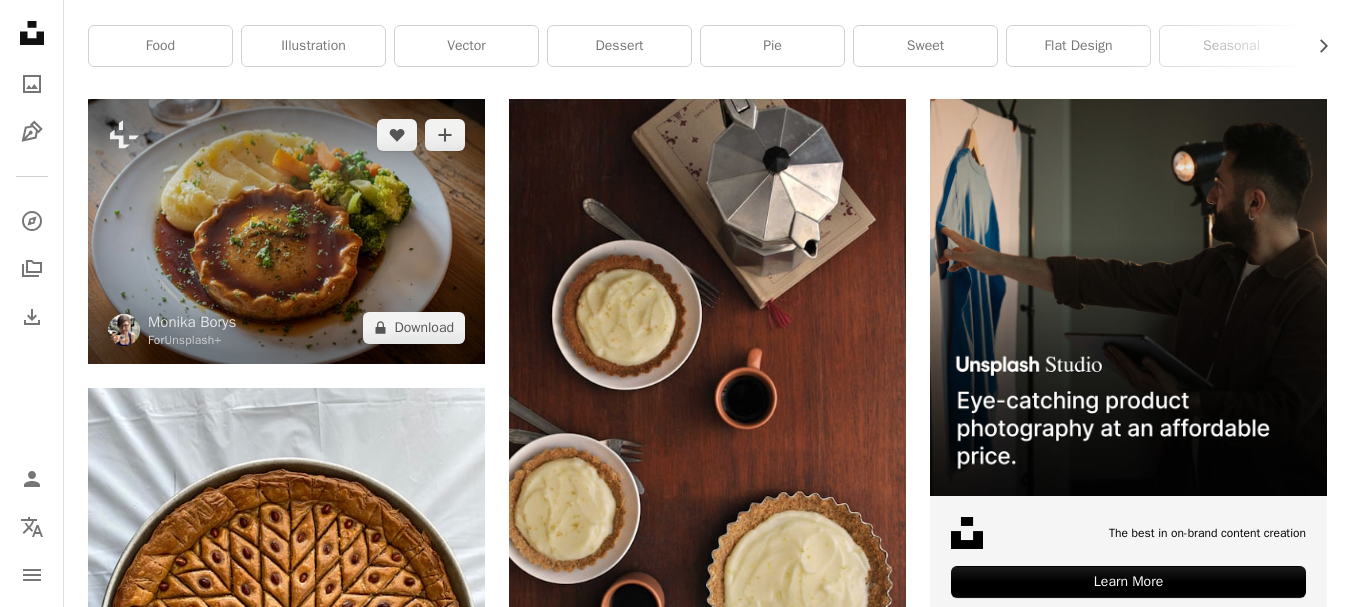 click at bounding box center (286, 231) 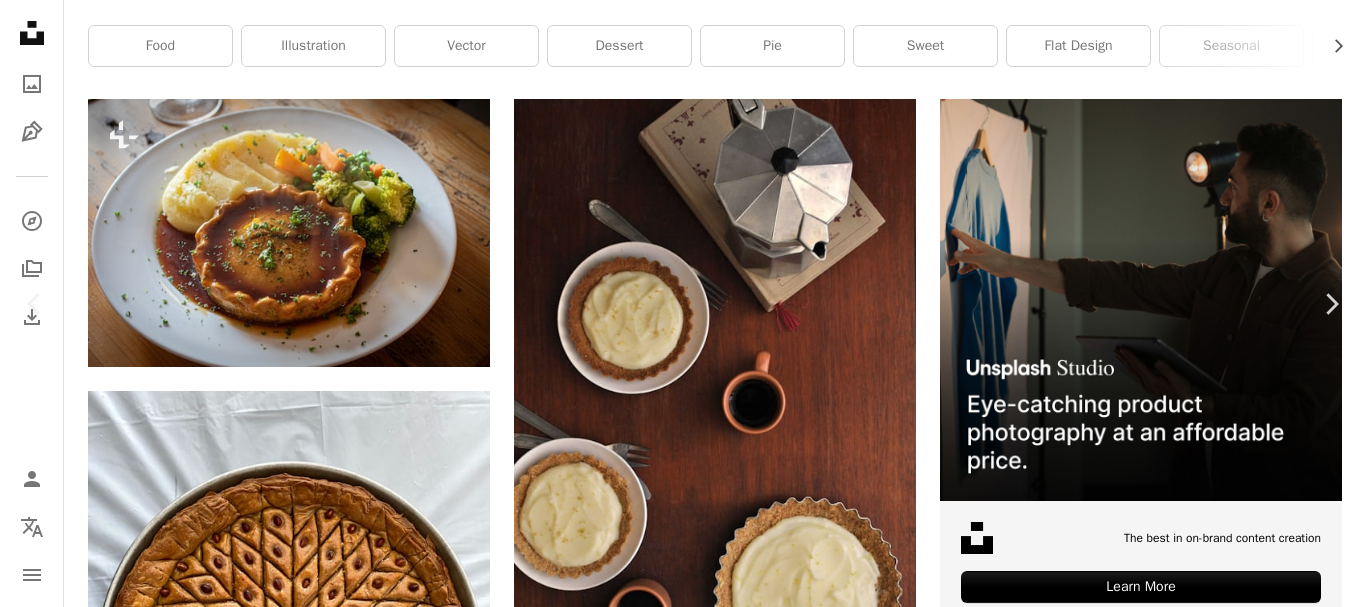 click on "An X shape" at bounding box center [20, 20] 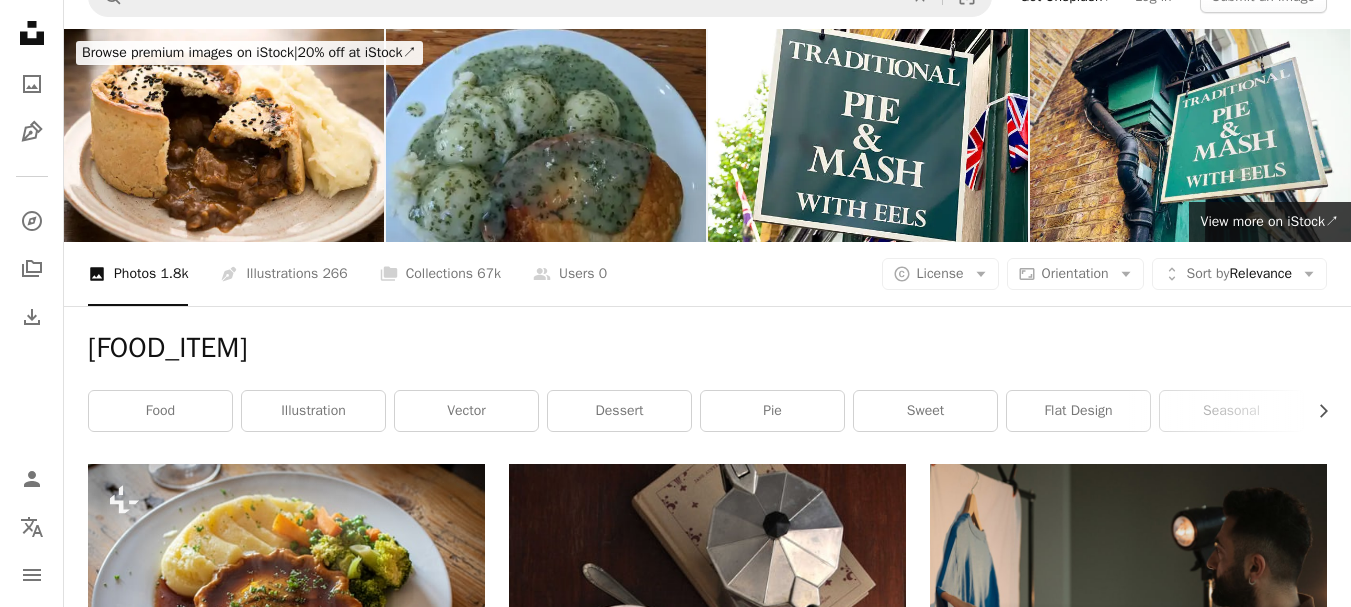 scroll, scrollTop: 0, scrollLeft: 0, axis: both 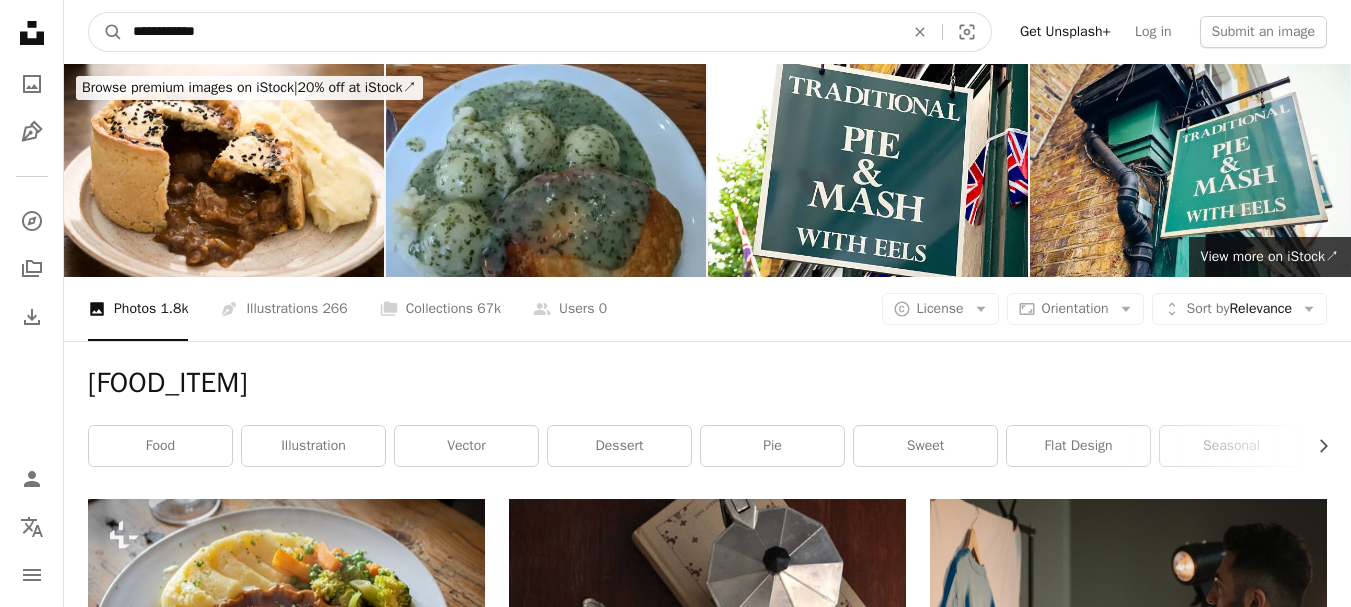 click on "**********" at bounding box center [510, 32] 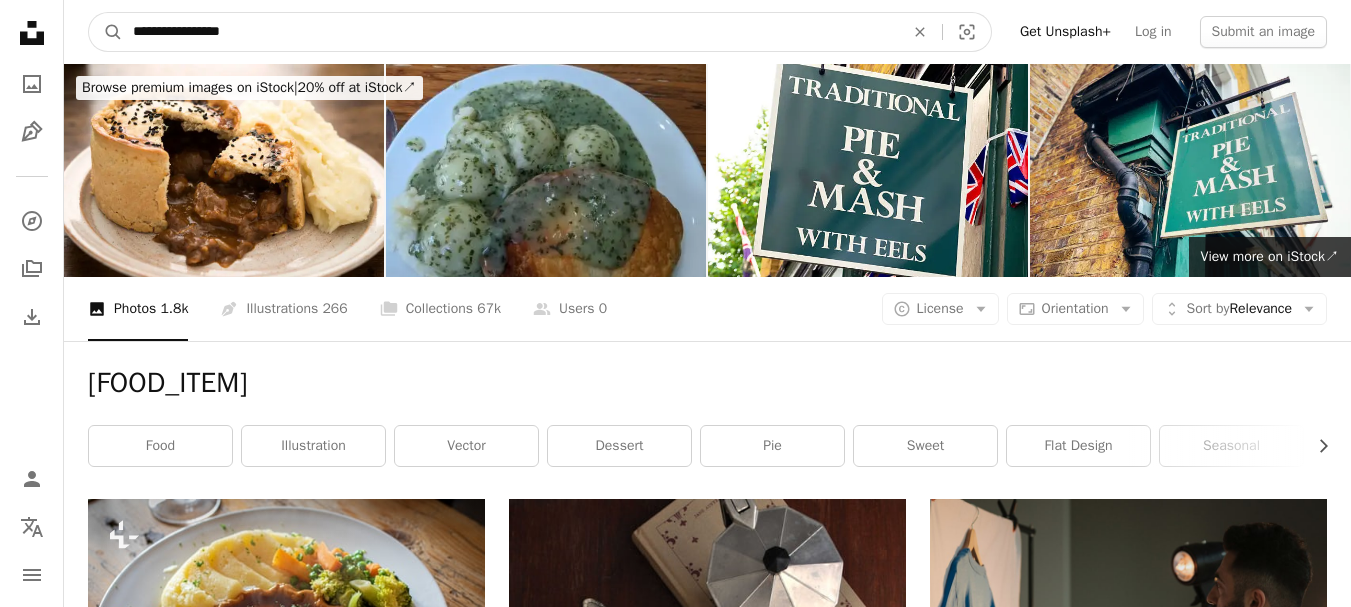 type on "**********" 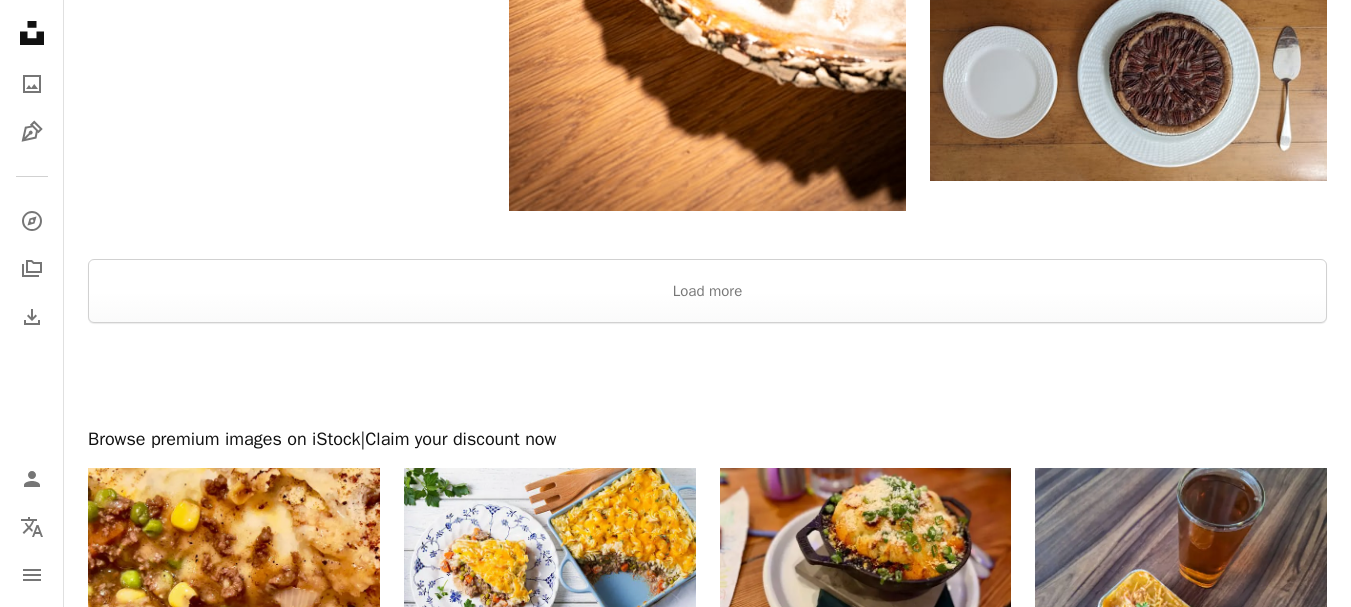 scroll, scrollTop: 3300, scrollLeft: 0, axis: vertical 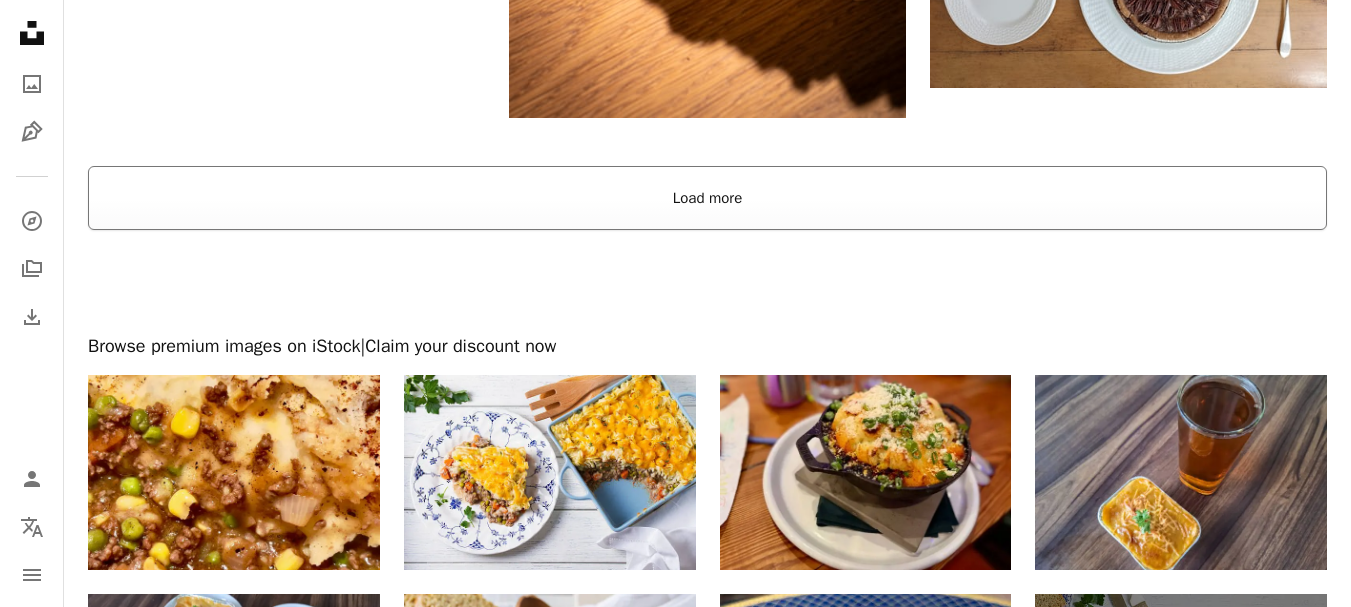 click on "Load more" at bounding box center [707, 198] 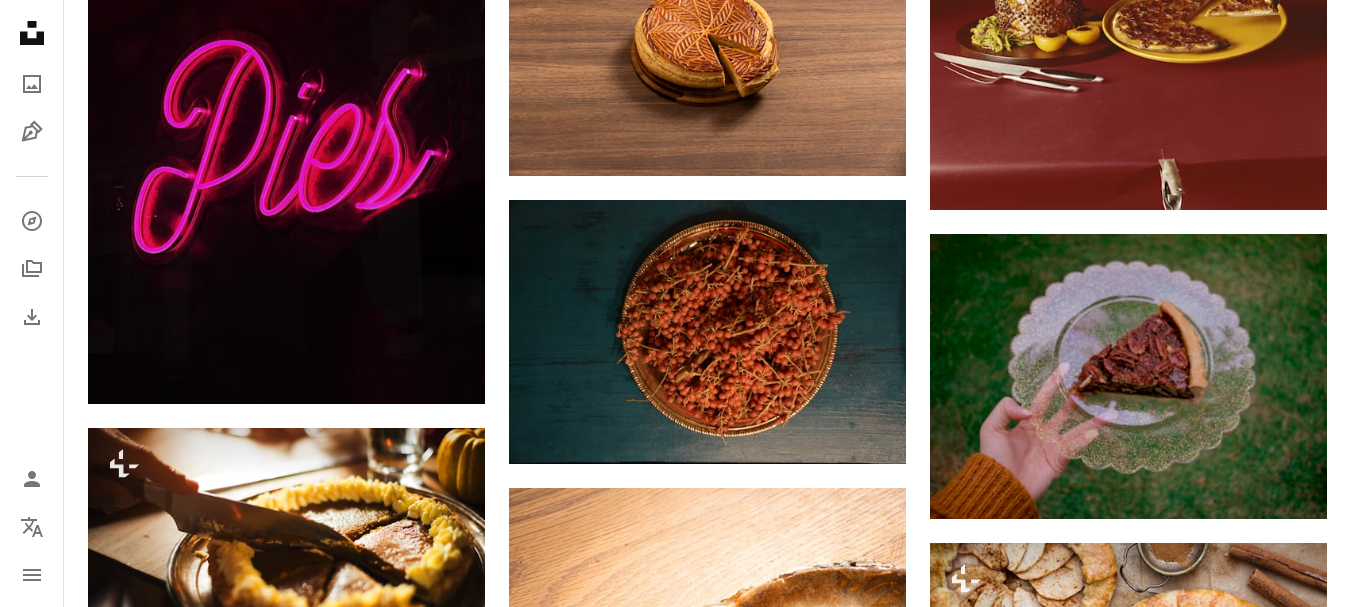 scroll, scrollTop: 2300, scrollLeft: 0, axis: vertical 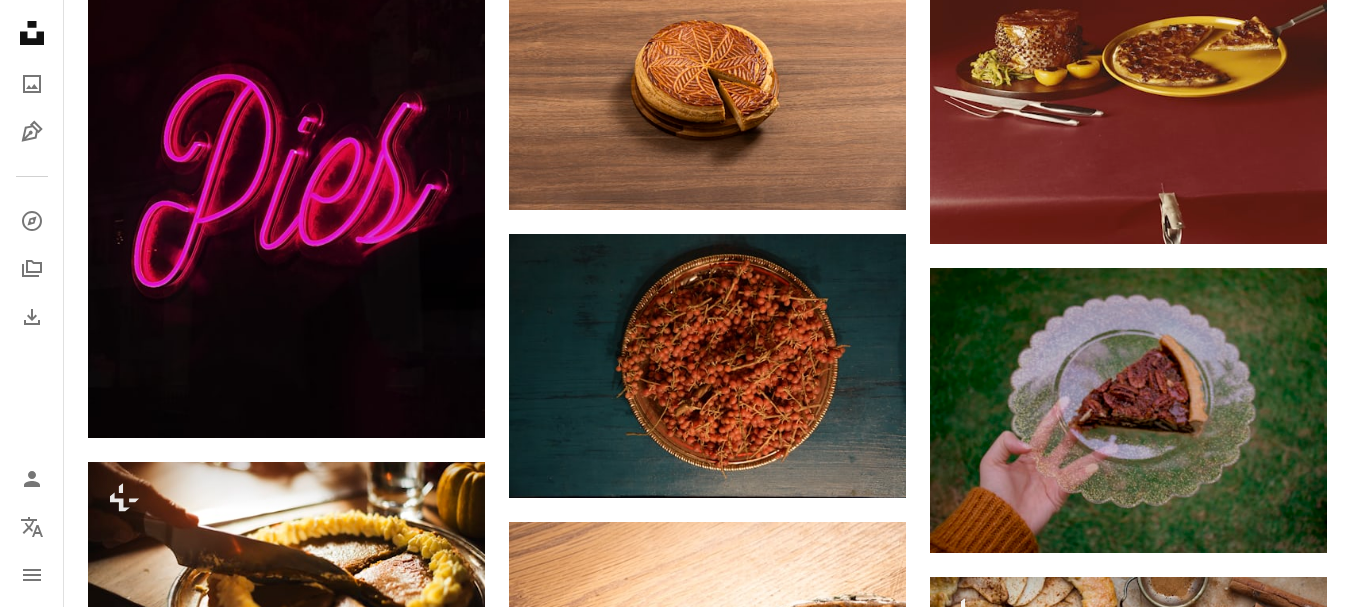 click on "Unsplash logo Unsplash Home A photo Pen Tool A compass A stack of folders Download Person Localization icon navigation menu" at bounding box center [32, 303] 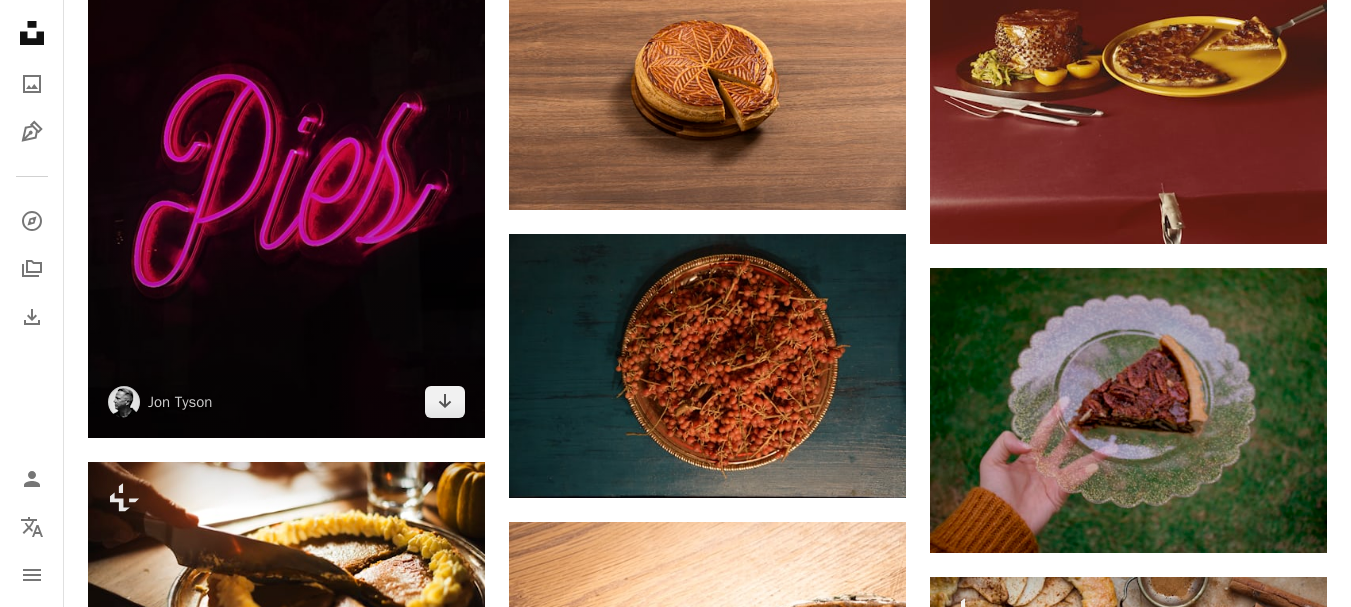 click at bounding box center [286, 156] 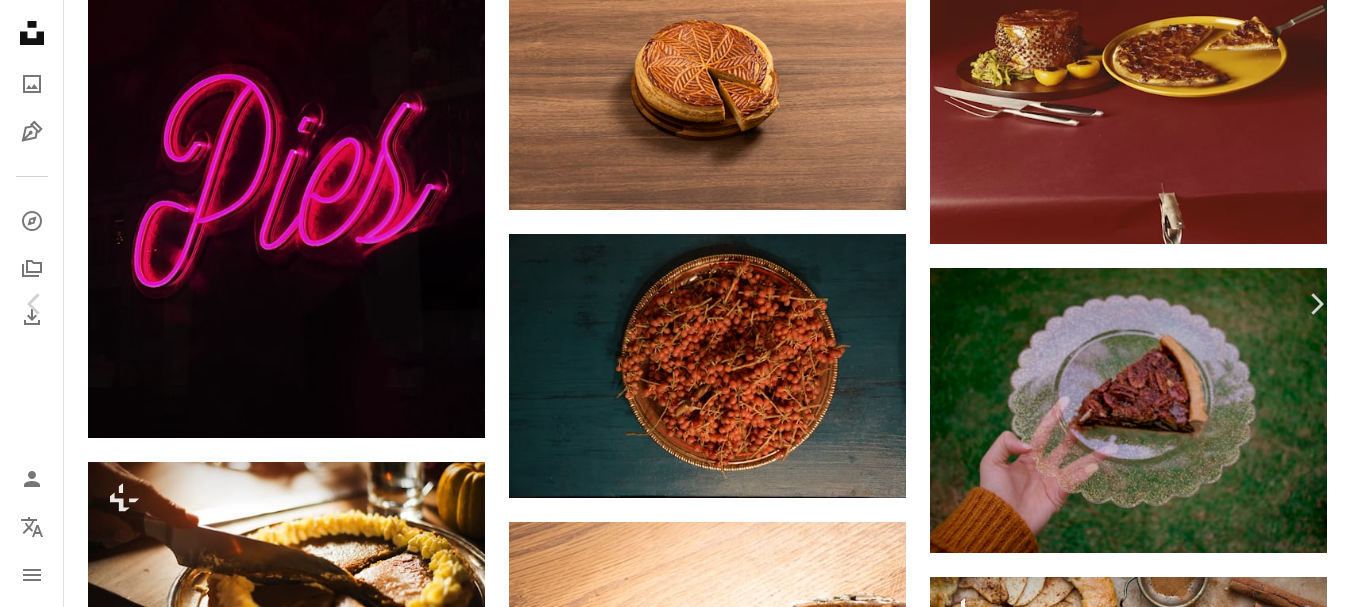 click on "Chevron down" 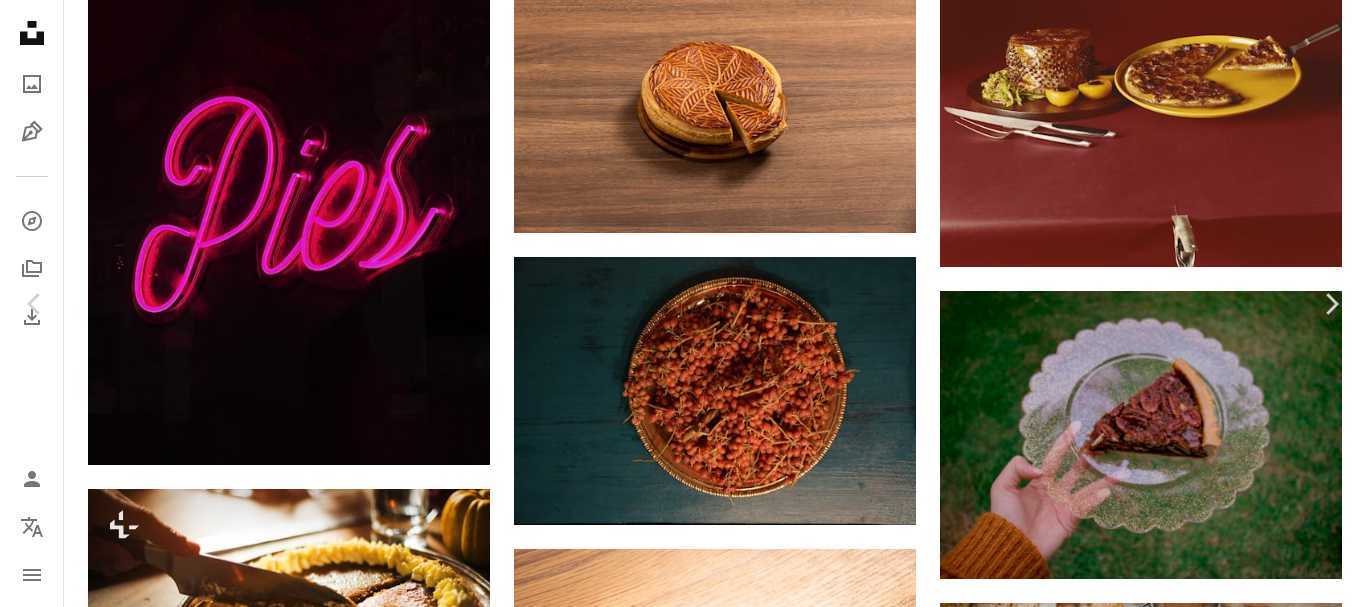 click on "( 2832 x 4001 )" at bounding box center [1184, 10186] 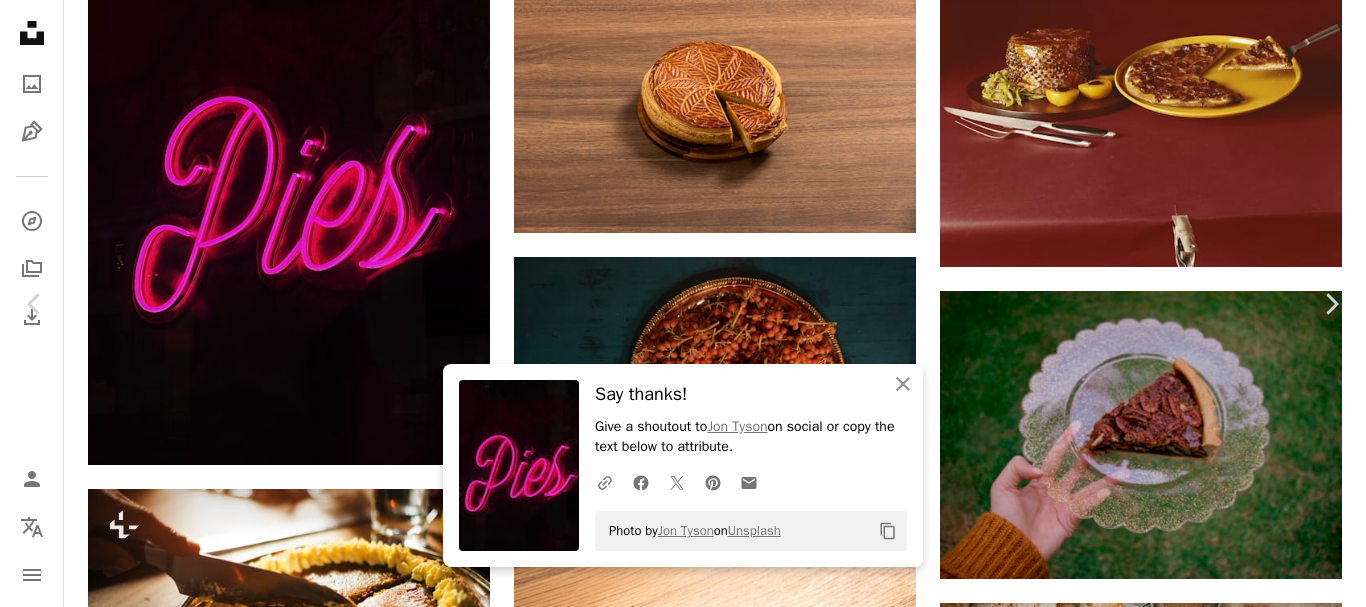 click on "An X shape" at bounding box center [20, 20] 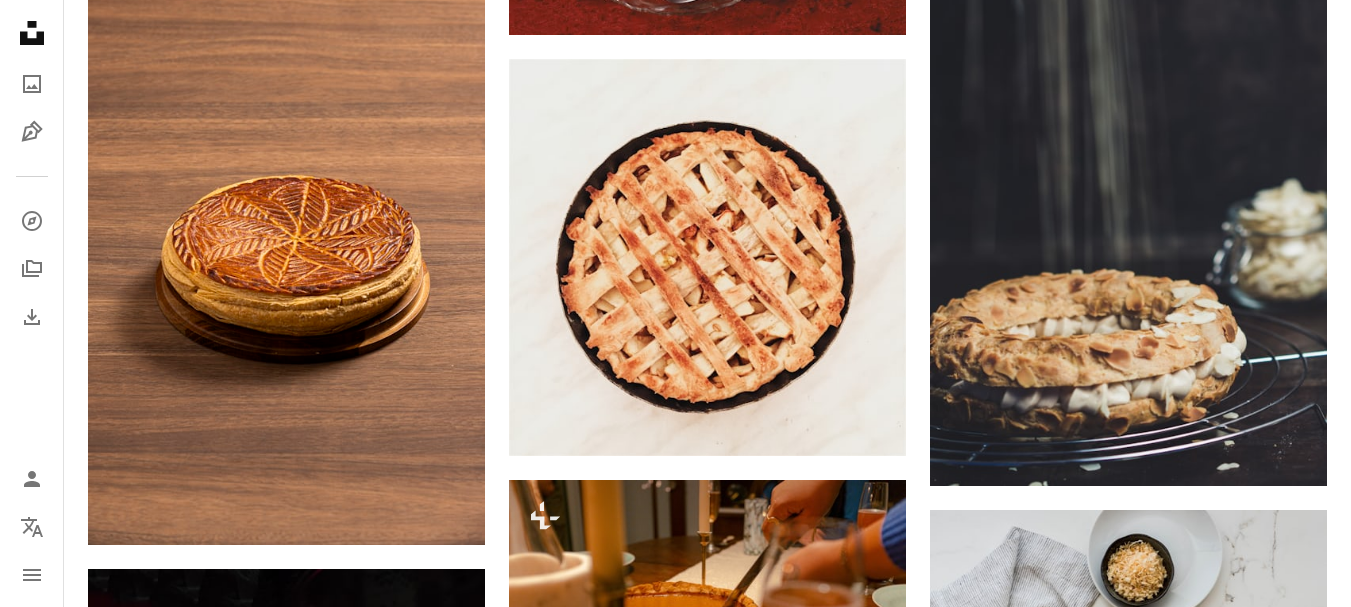 scroll, scrollTop: 0, scrollLeft: 0, axis: both 